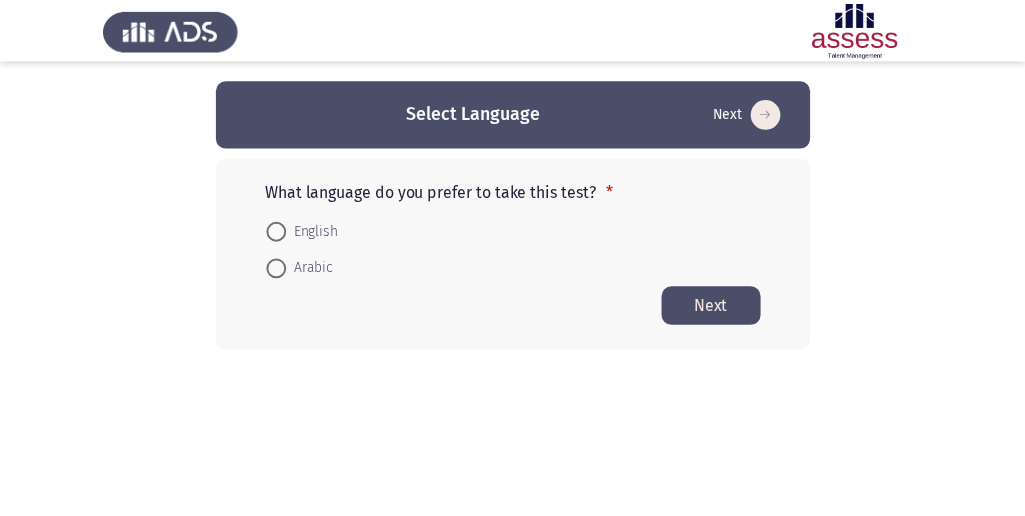 scroll, scrollTop: 0, scrollLeft: 0, axis: both 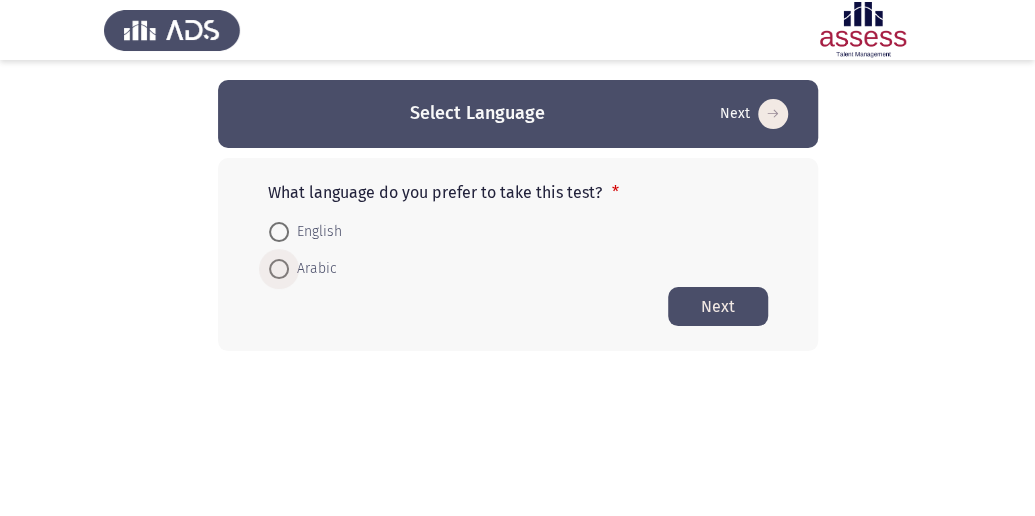 click on "Arabic" at bounding box center [313, 269] 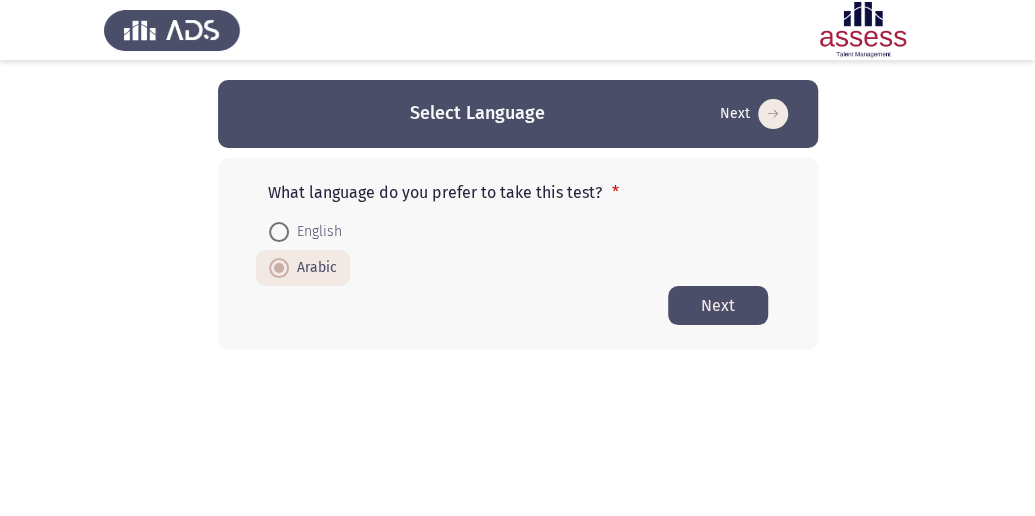 click on "Next" 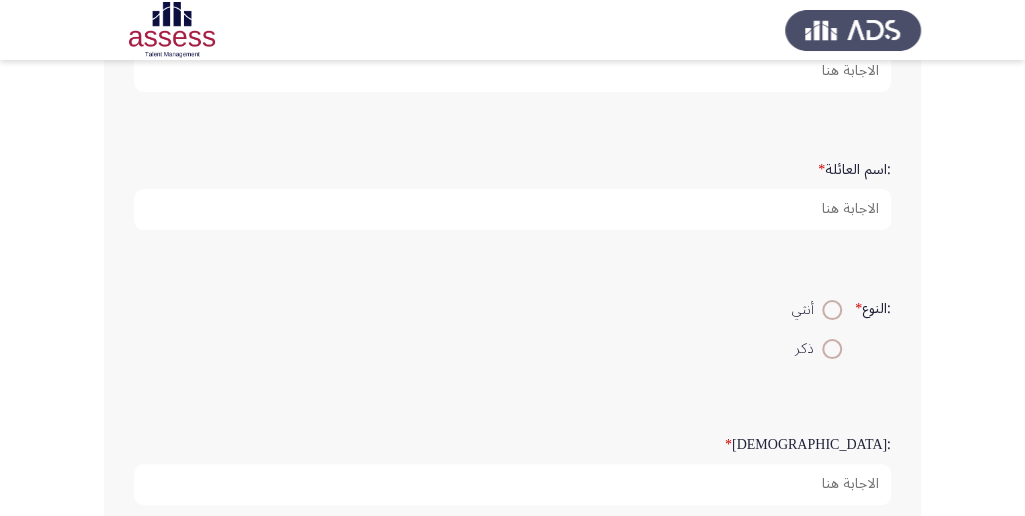 scroll, scrollTop: 400, scrollLeft: 0, axis: vertical 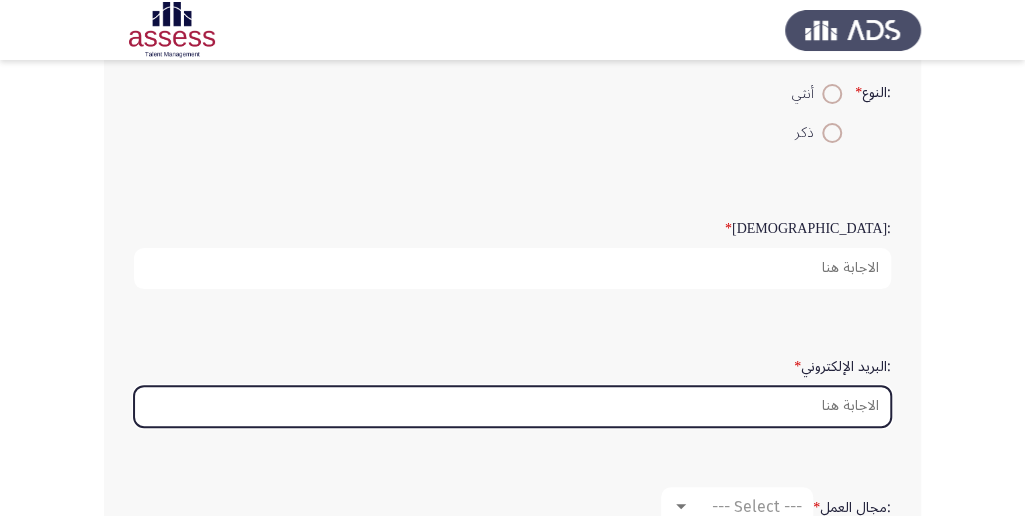 click on ":البريد الإلكتروني   *" at bounding box center (512, 406) 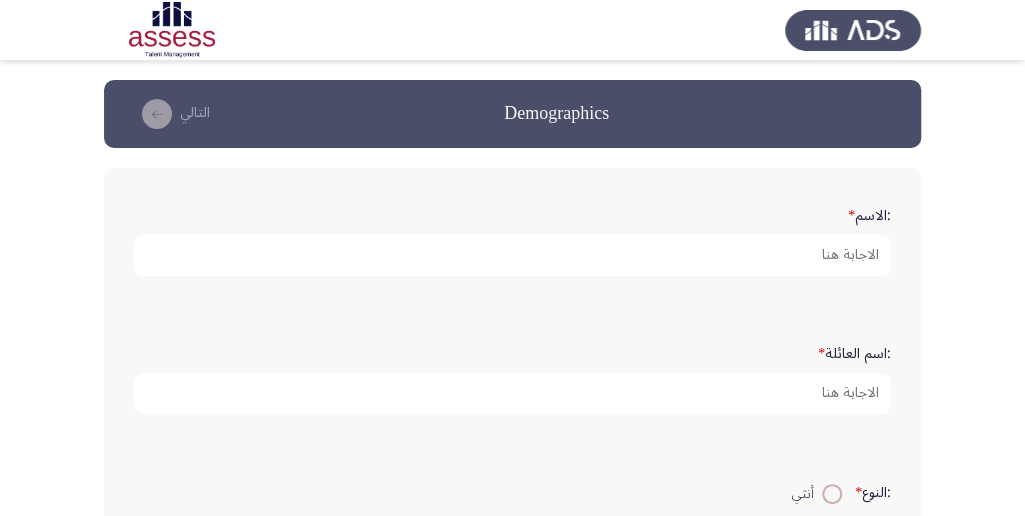 scroll, scrollTop: 0, scrollLeft: 0, axis: both 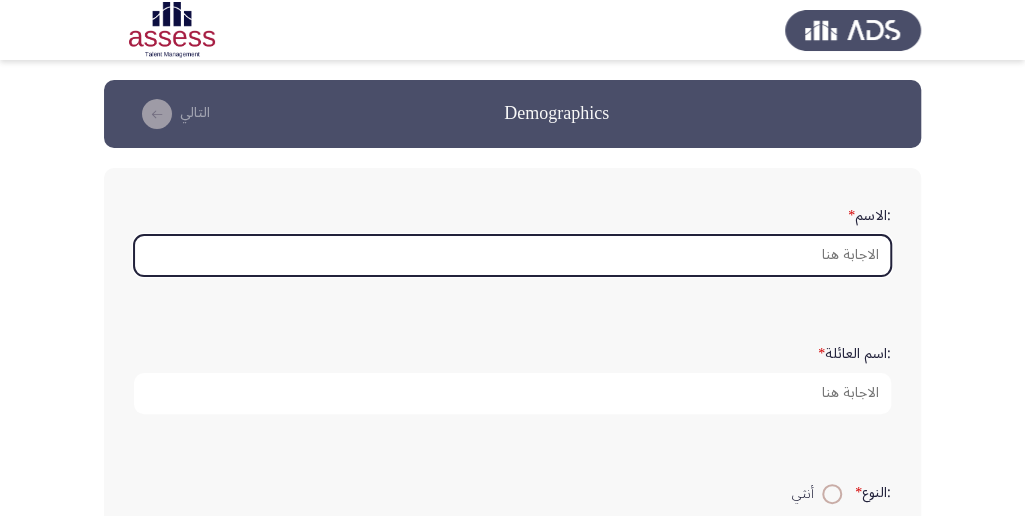 click on ":الاسم   *" at bounding box center (512, 255) 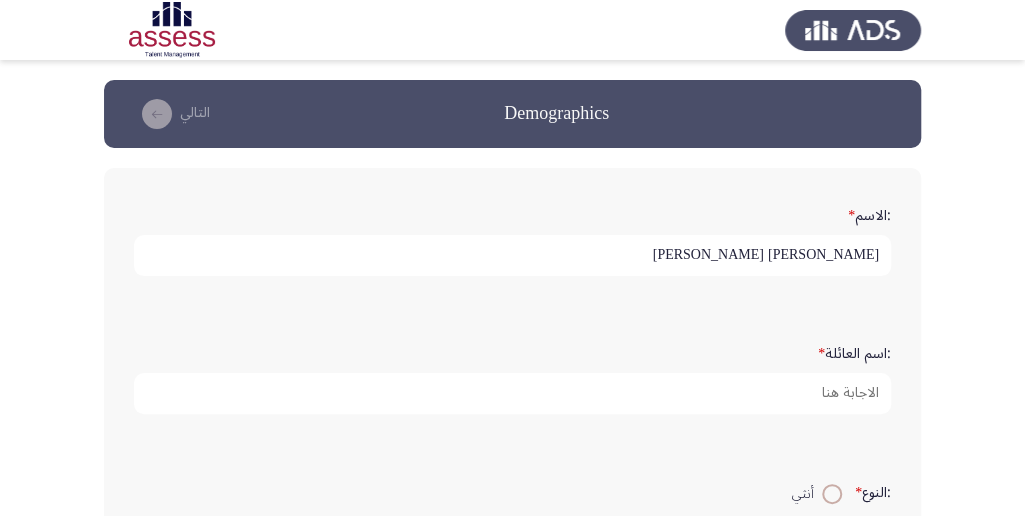 type on "[PERSON_NAME] [PERSON_NAME]" 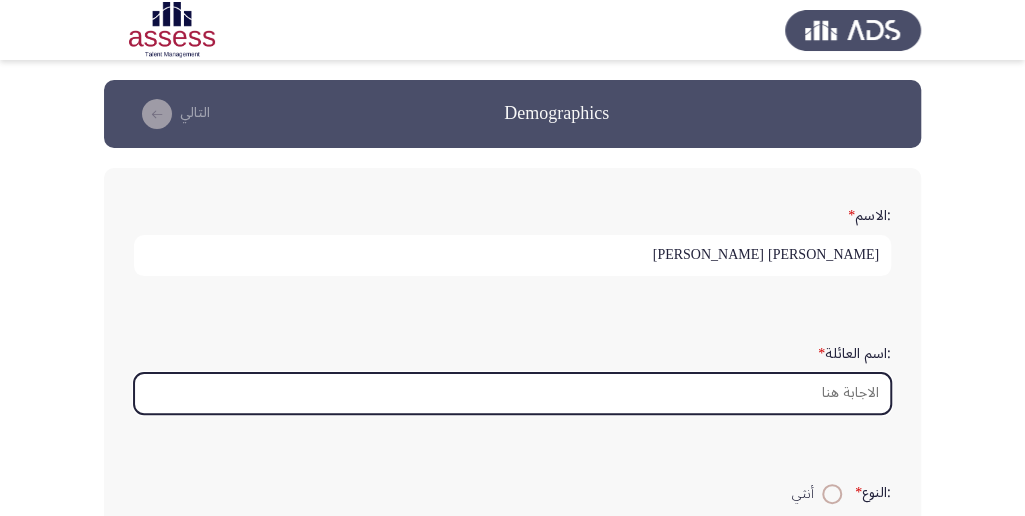 click on ":اسم العائلة   *" at bounding box center [512, 393] 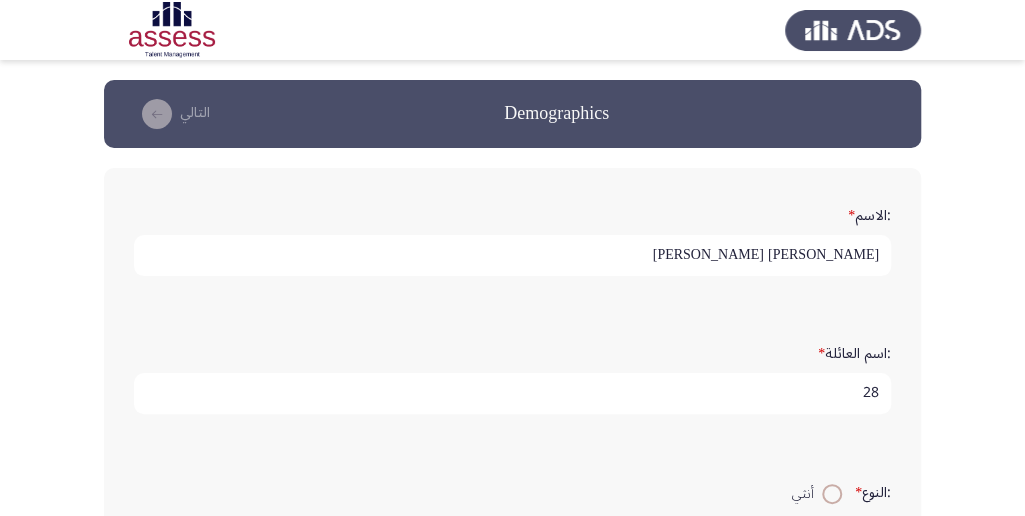type on "2" 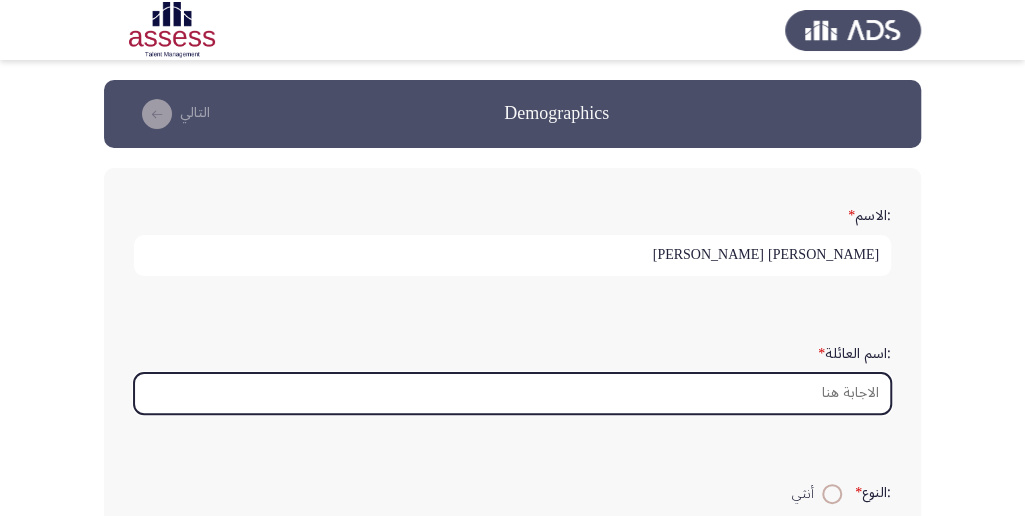 click on ":اسم العائلة   *" at bounding box center [512, 393] 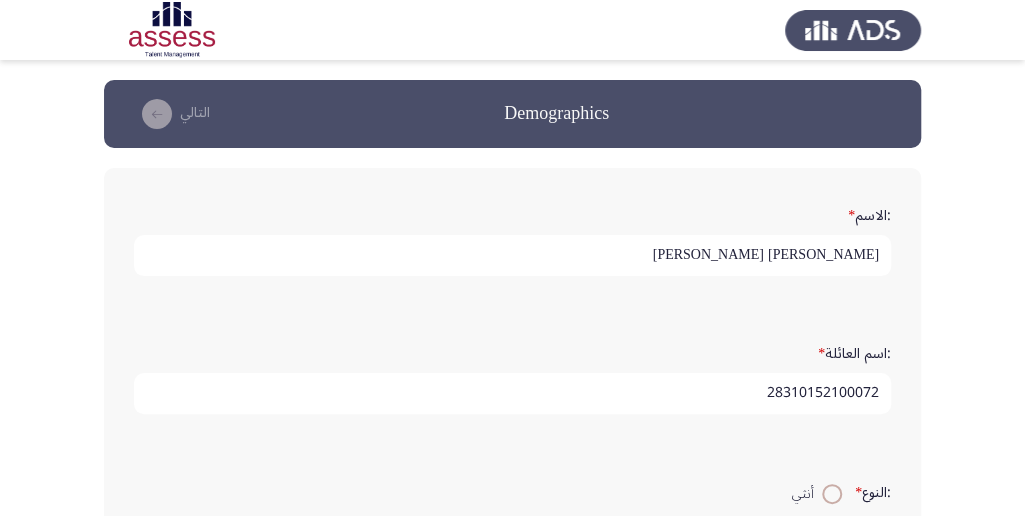 type on "28310152100072" 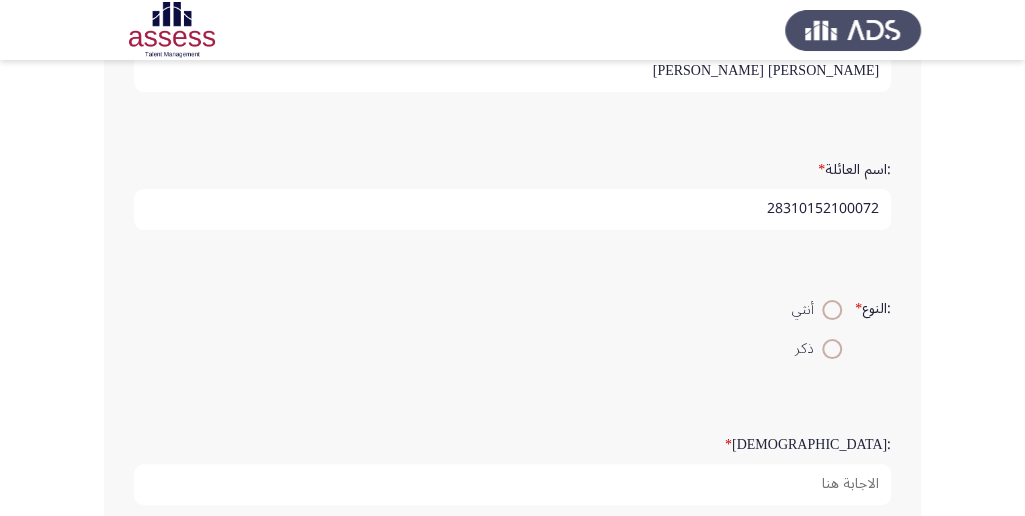scroll, scrollTop: 200, scrollLeft: 0, axis: vertical 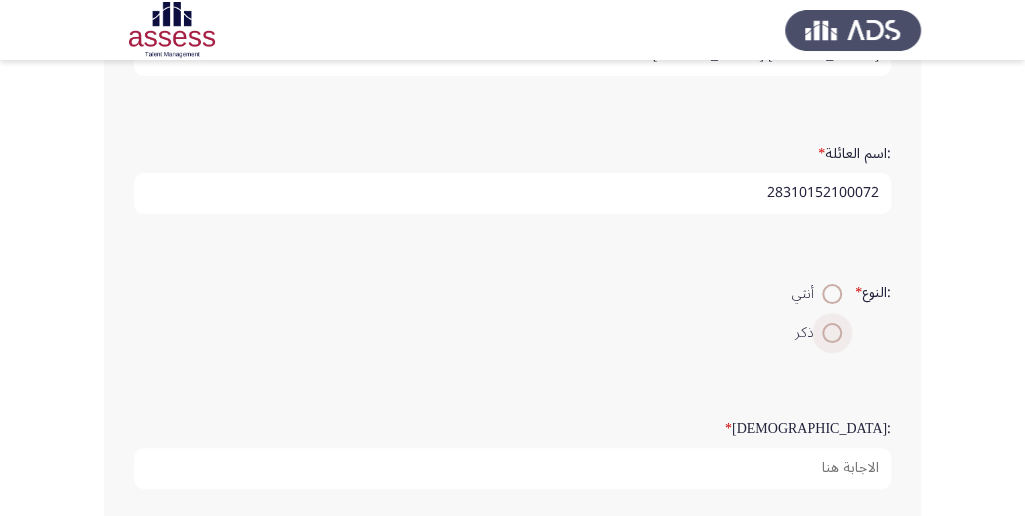 click at bounding box center [832, 333] 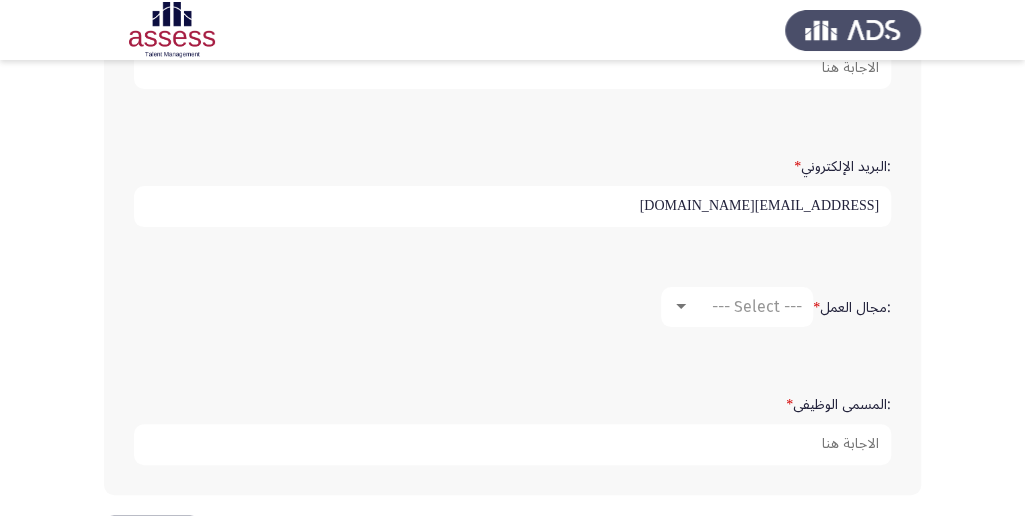 scroll, scrollTop: 666, scrollLeft: 0, axis: vertical 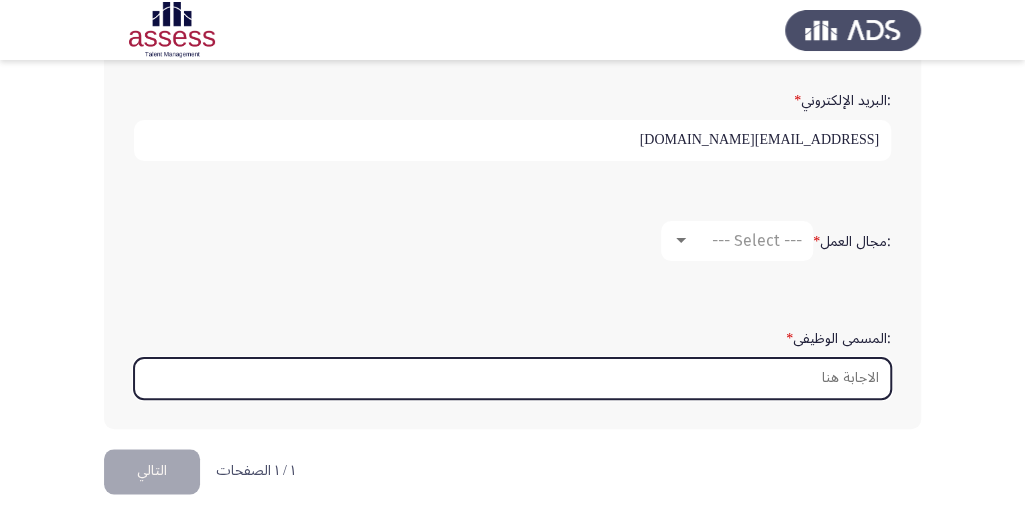 click on ":المسمى الوظيفى   *" at bounding box center (512, 378) 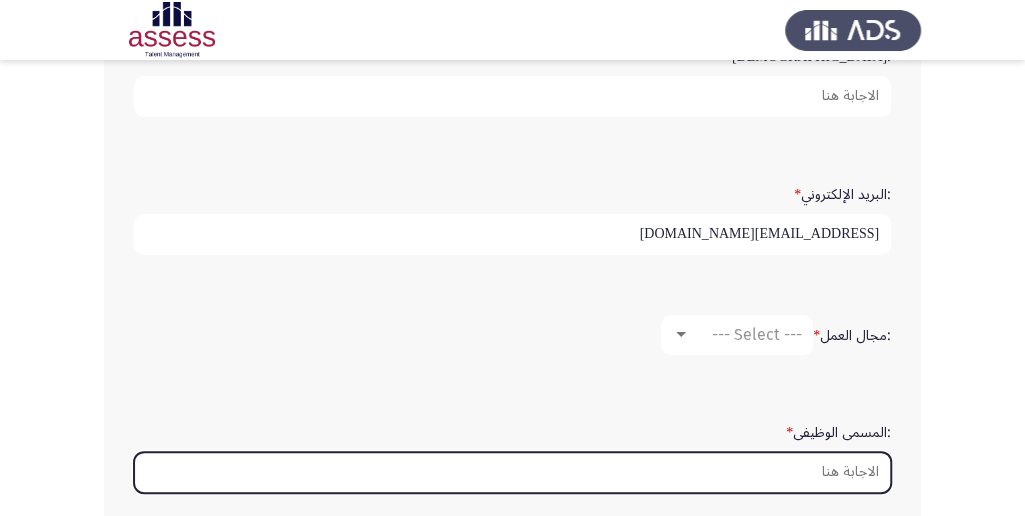 scroll, scrollTop: 541, scrollLeft: 0, axis: vertical 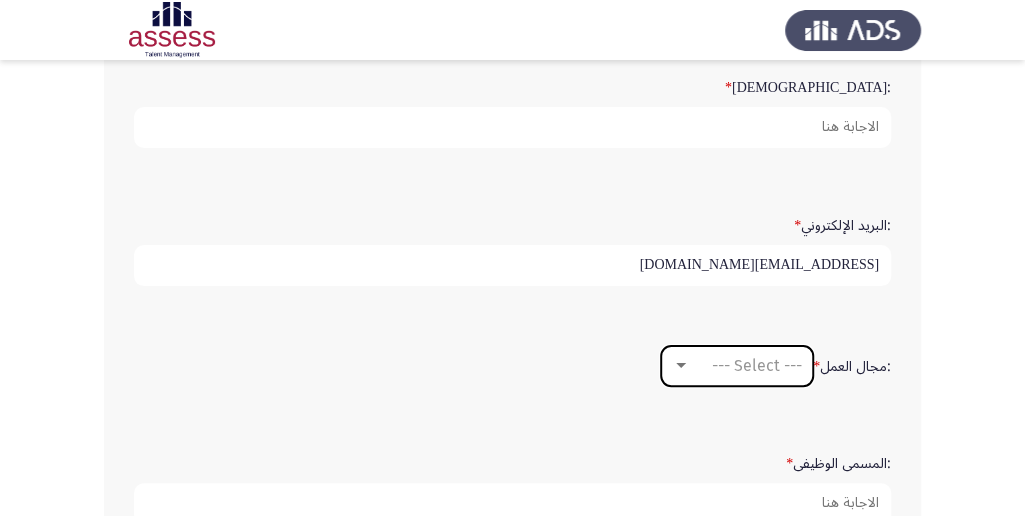 click at bounding box center (681, 365) 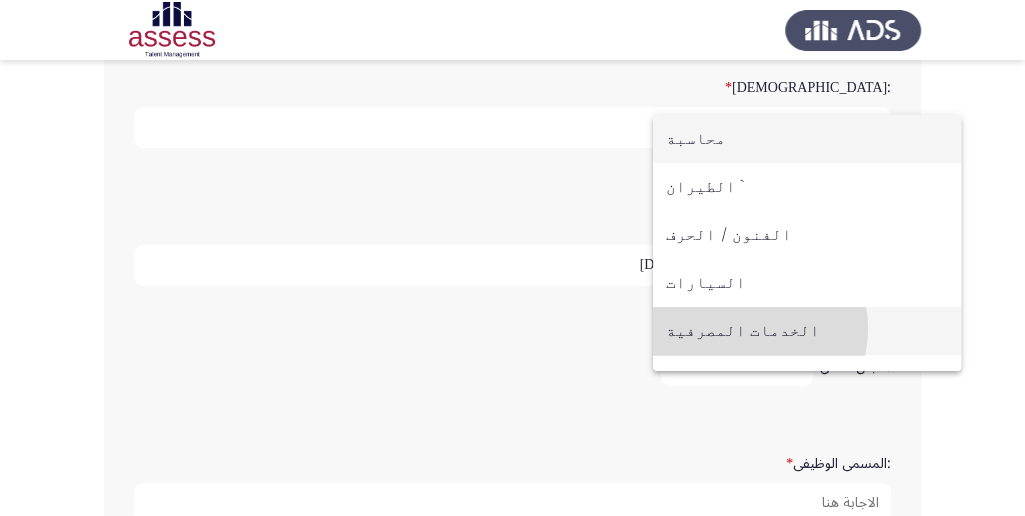 click on "الخدمات المصرفية" at bounding box center [807, 331] 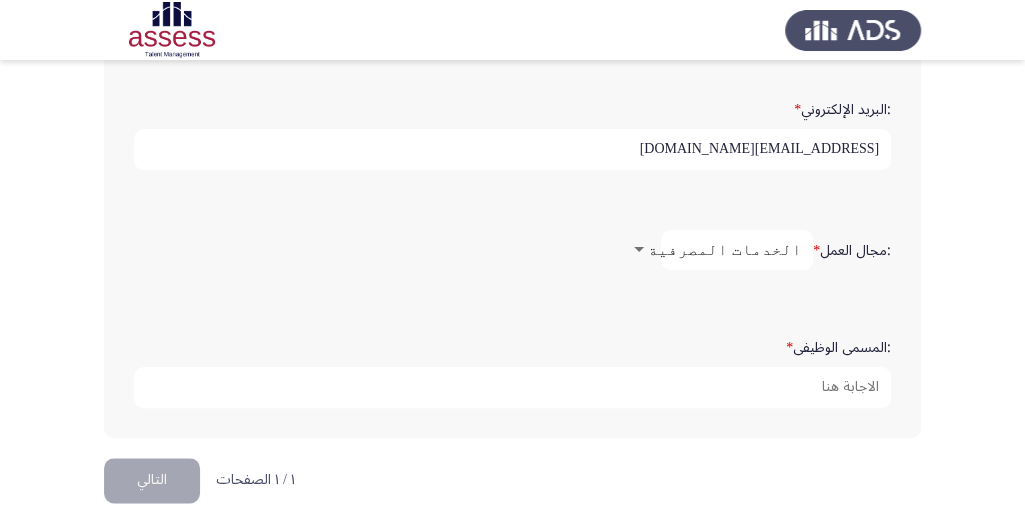 scroll, scrollTop: 674, scrollLeft: 0, axis: vertical 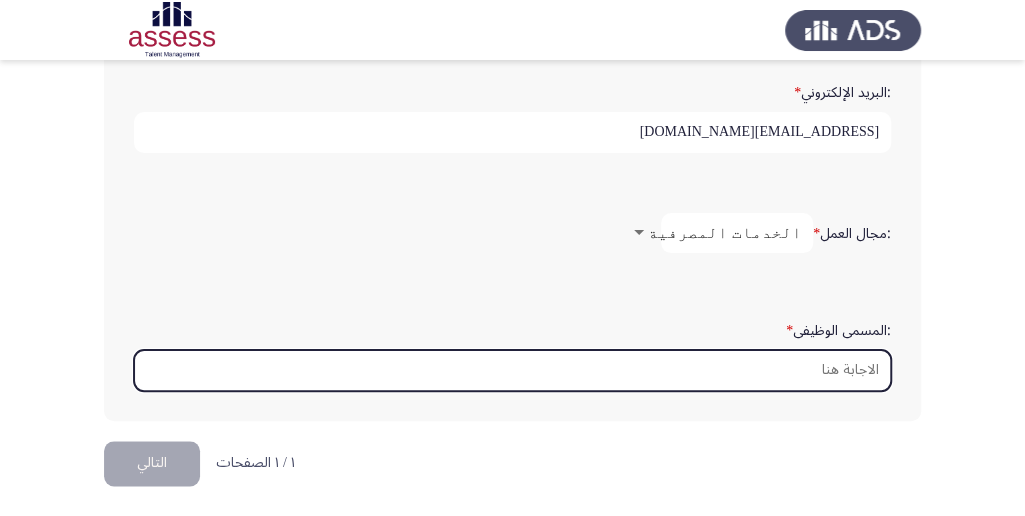 click on ":المسمى الوظيفى   *" at bounding box center [512, 370] 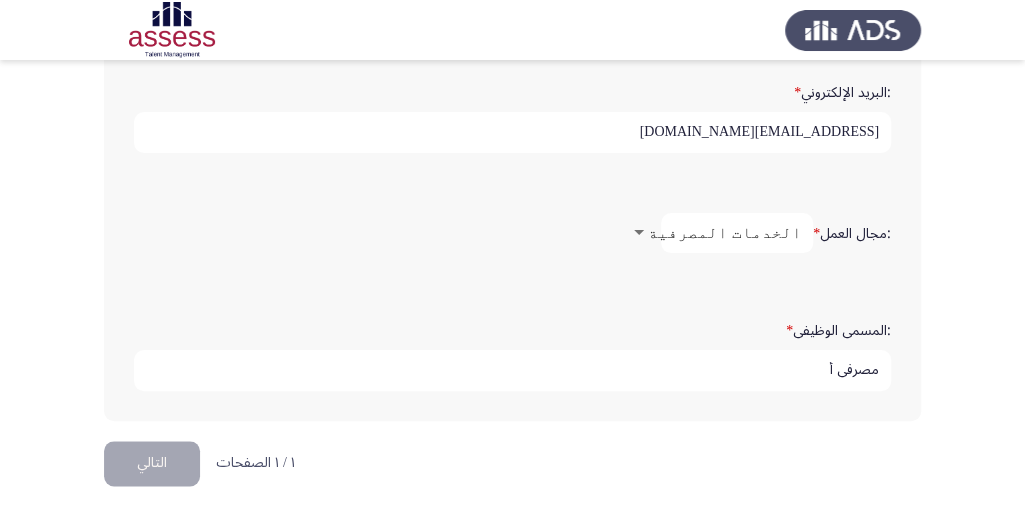 type on "مصرفى أ" 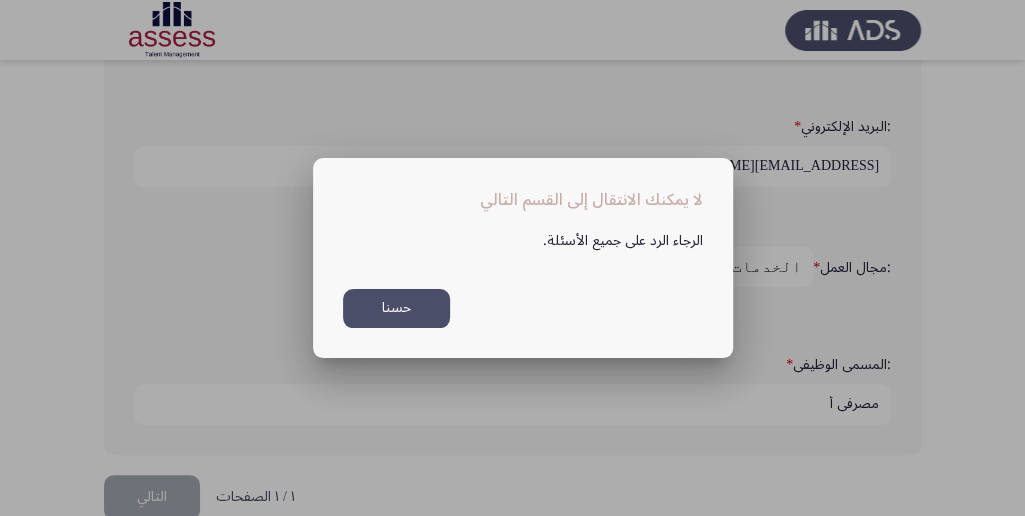 scroll, scrollTop: 0, scrollLeft: 0, axis: both 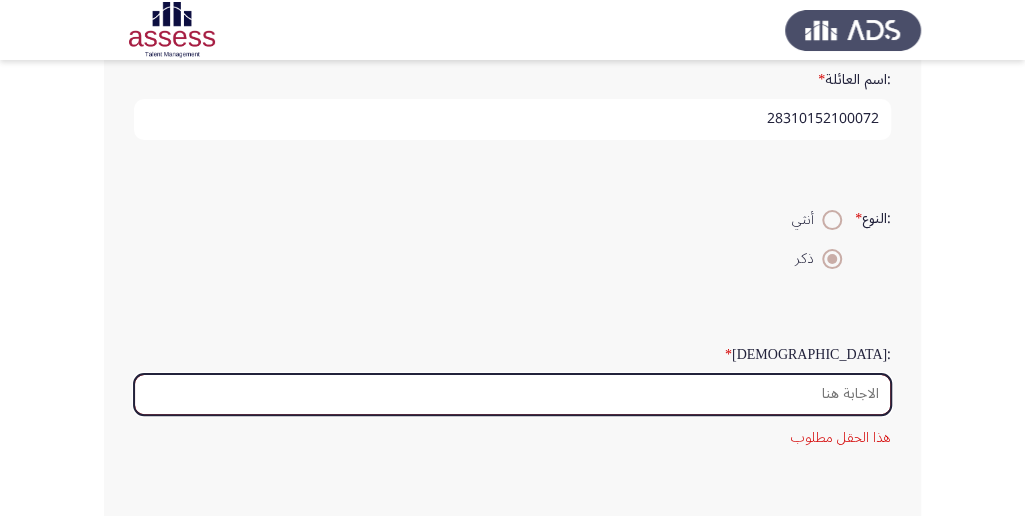 click on ":السن   *" at bounding box center (512, 394) 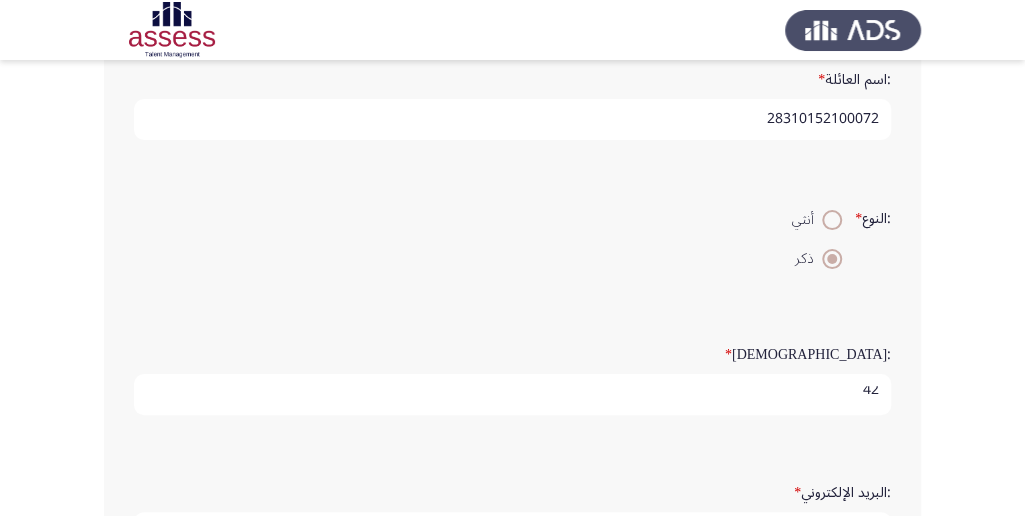 scroll, scrollTop: 6, scrollLeft: 0, axis: vertical 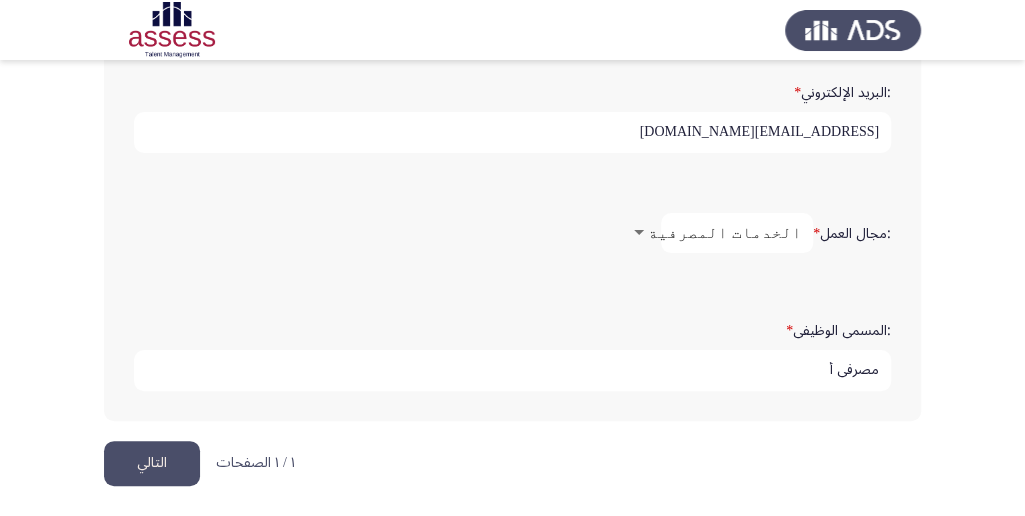 type on "42" 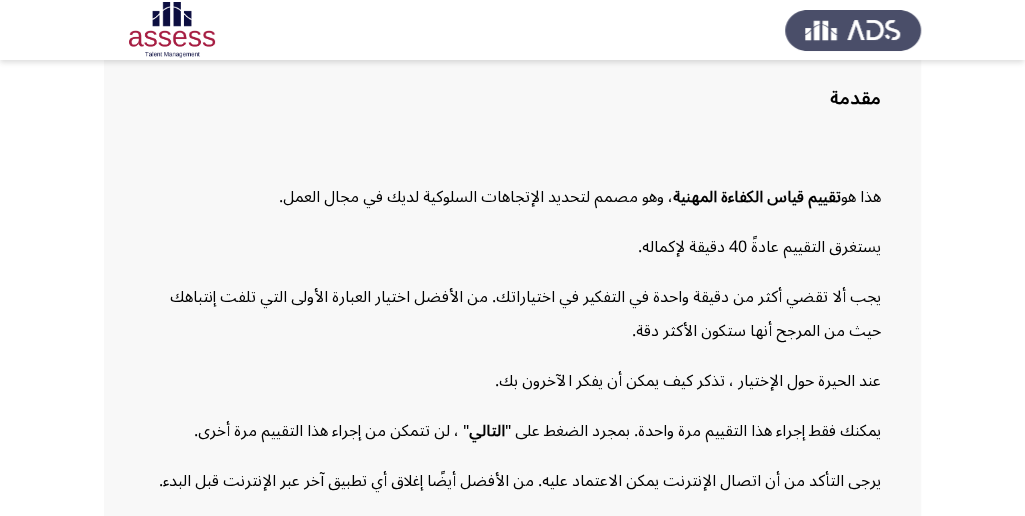 scroll, scrollTop: 252, scrollLeft: 0, axis: vertical 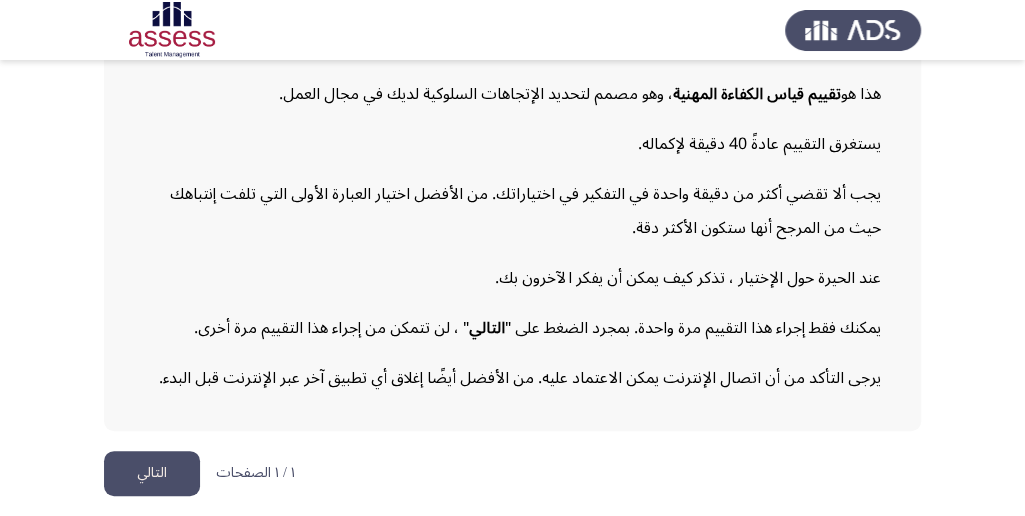 click on "التالي" 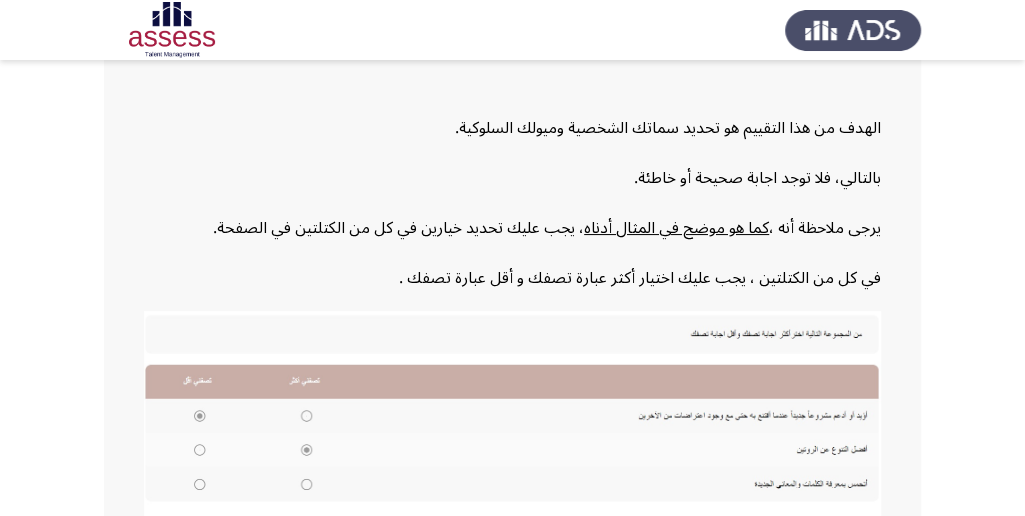 scroll, scrollTop: 530, scrollLeft: 0, axis: vertical 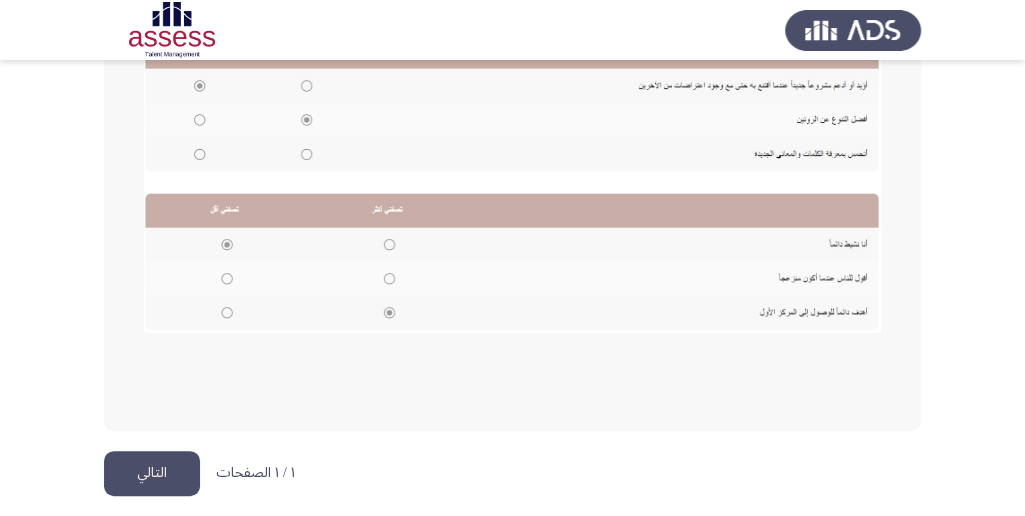 drag, startPoint x: 138, startPoint y: 472, endPoint x: 259, endPoint y: 447, distance: 123.55566 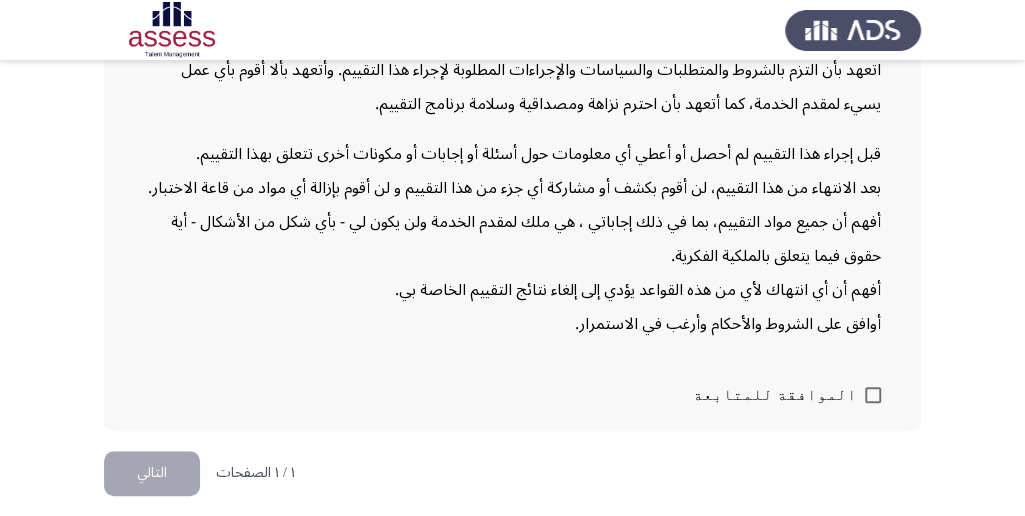 scroll, scrollTop: 258, scrollLeft: 0, axis: vertical 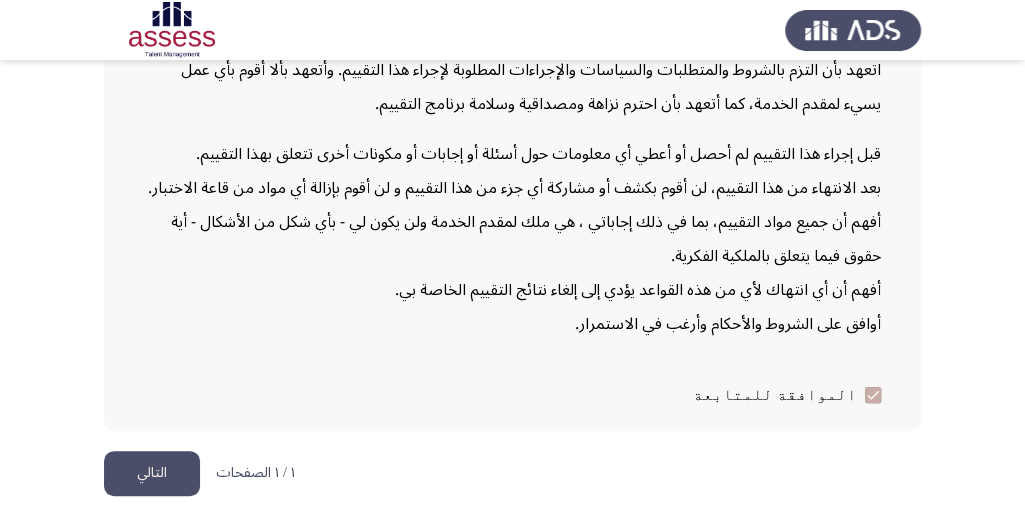 click on "التالي" 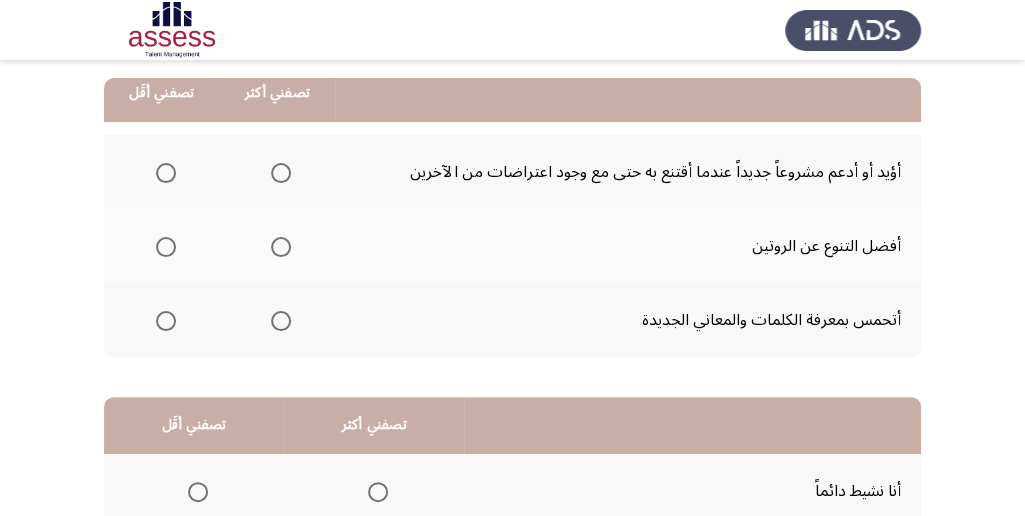 scroll, scrollTop: 200, scrollLeft: 0, axis: vertical 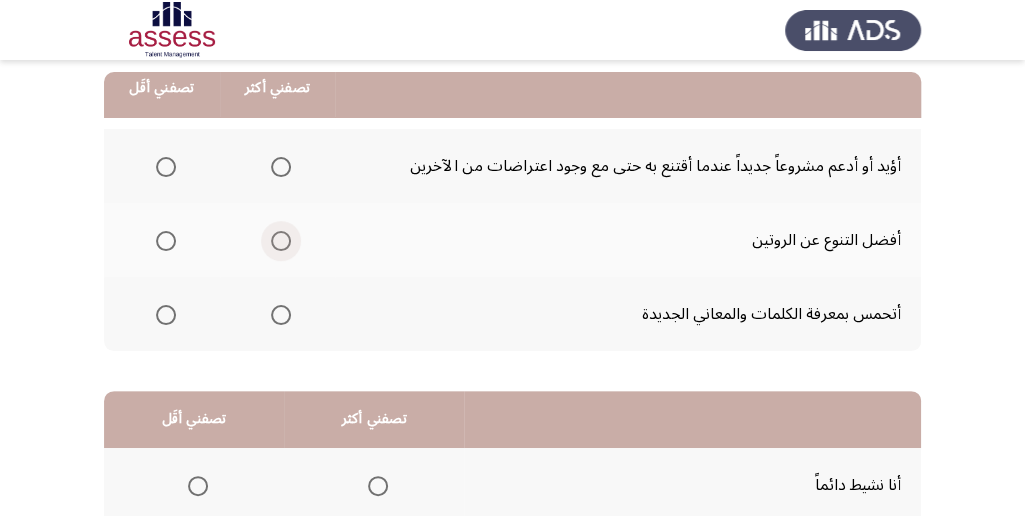 click at bounding box center (281, 241) 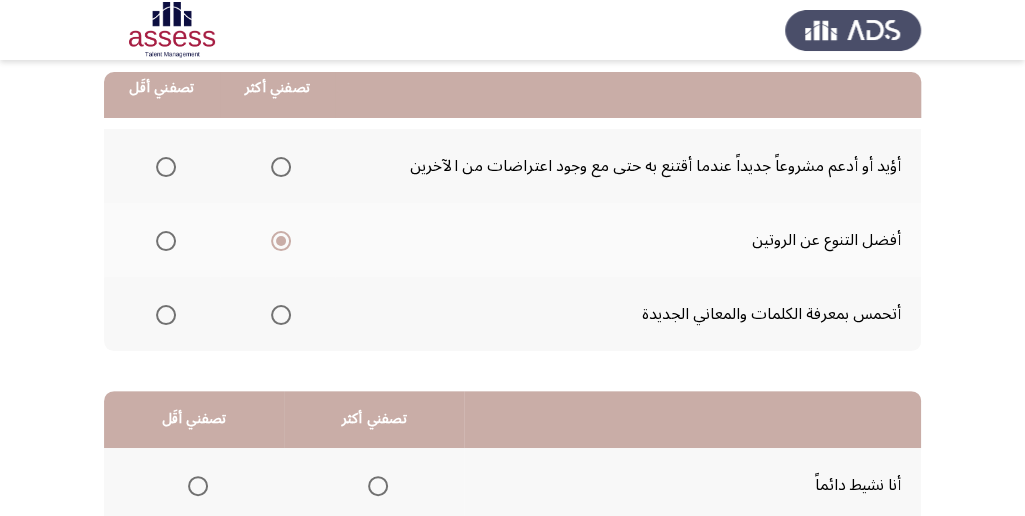 click at bounding box center (166, 167) 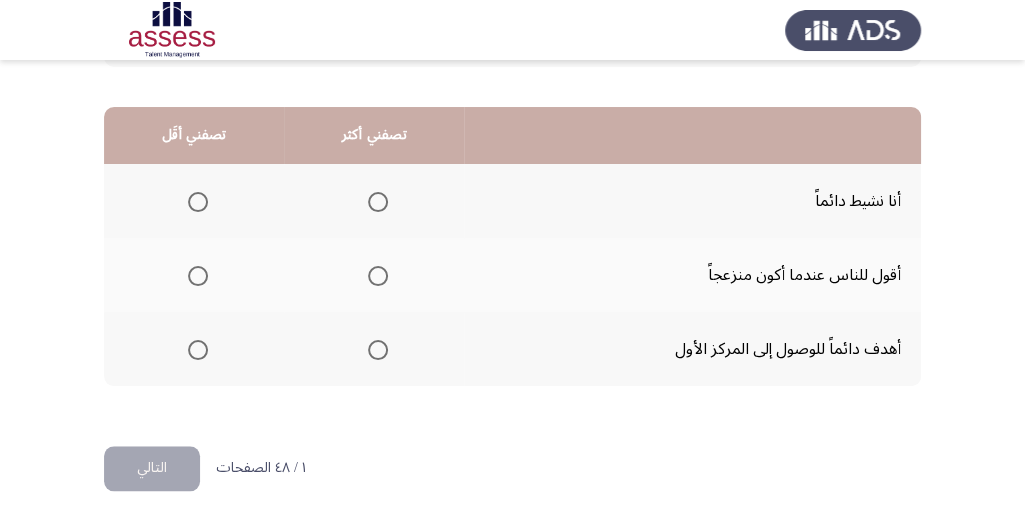 scroll, scrollTop: 494, scrollLeft: 0, axis: vertical 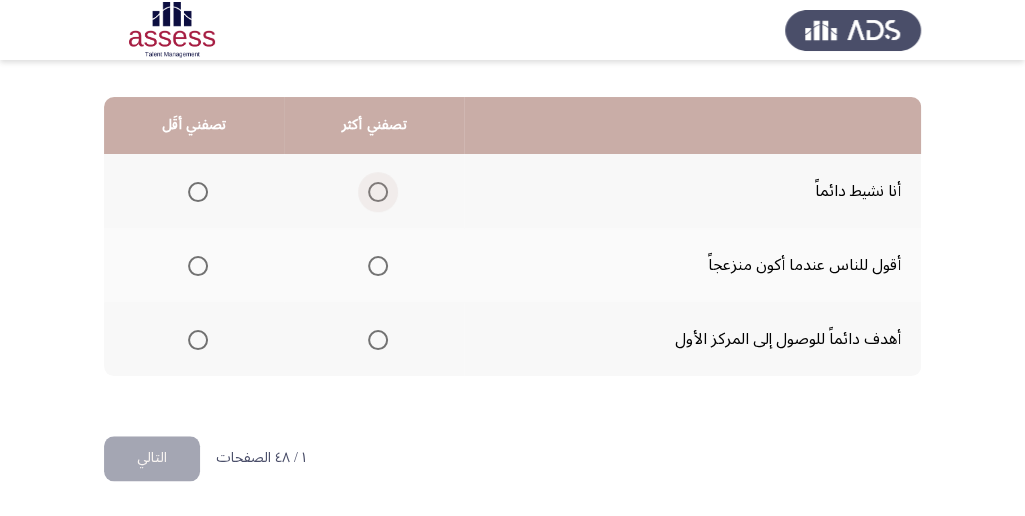 click at bounding box center (378, 192) 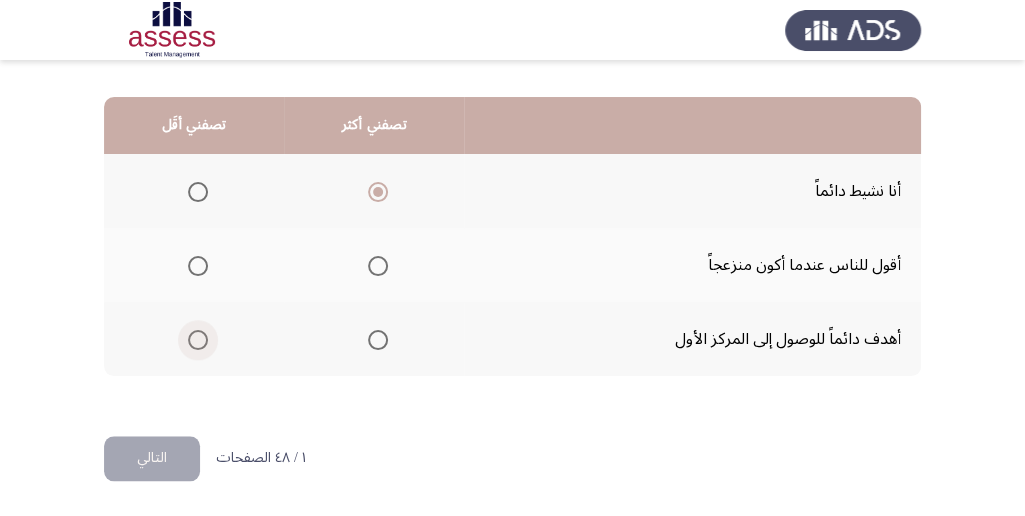 click at bounding box center [198, 340] 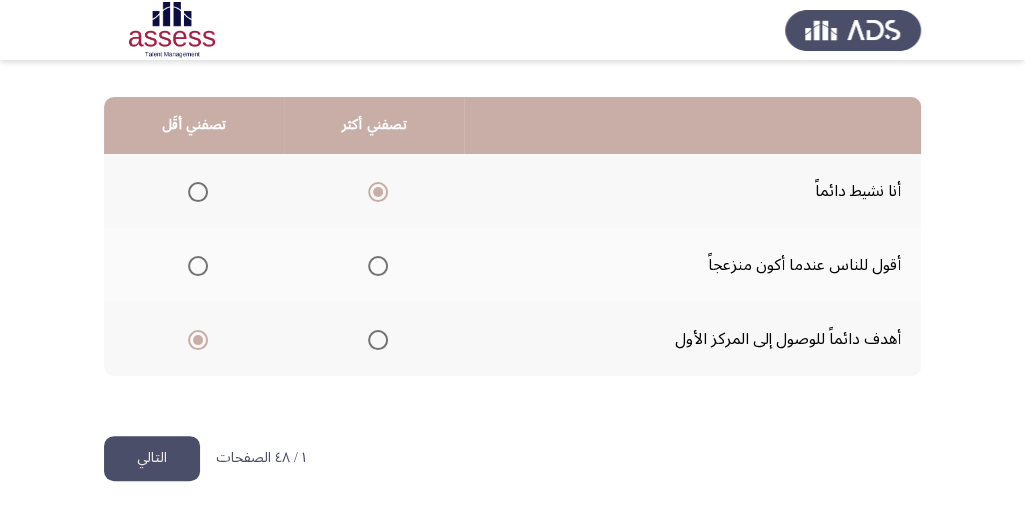 click on "التالي" 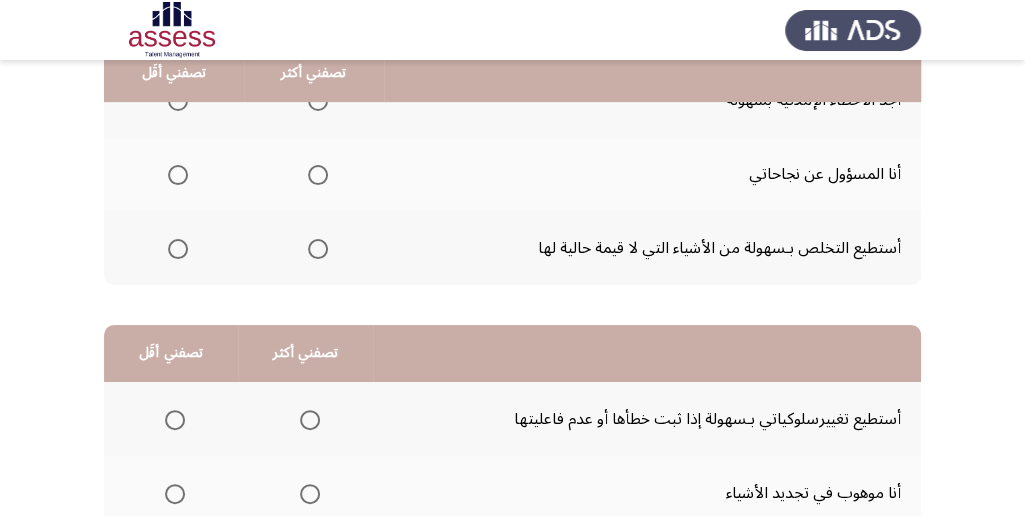 scroll, scrollTop: 133, scrollLeft: 0, axis: vertical 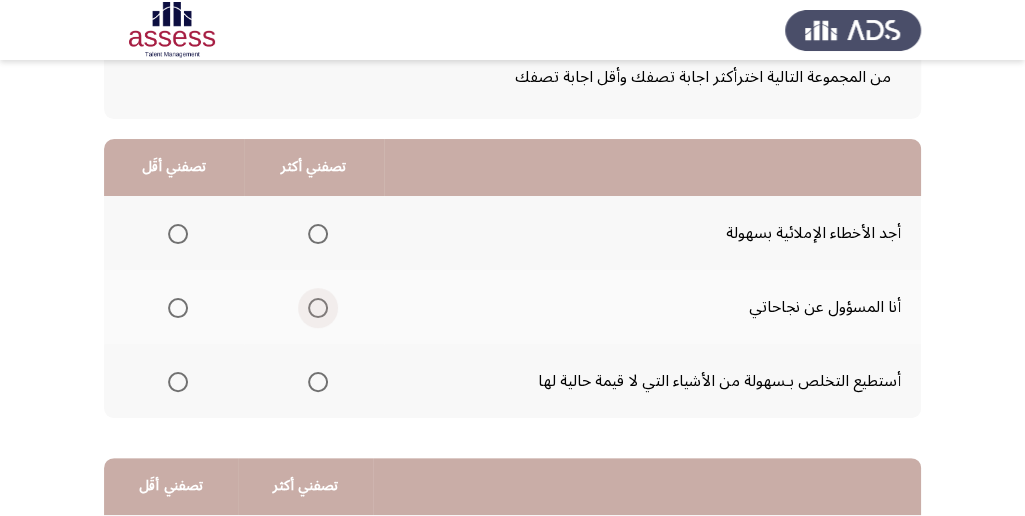 click at bounding box center (318, 308) 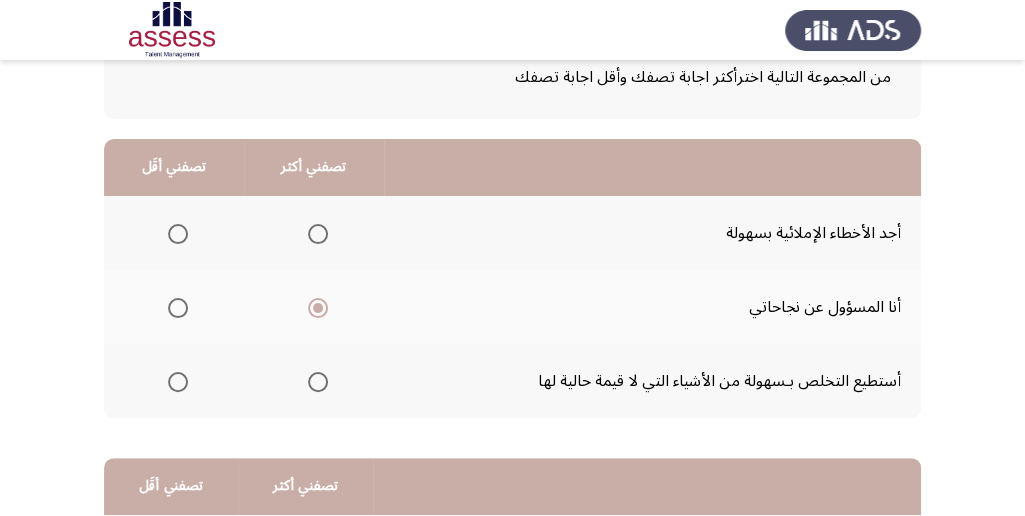 click at bounding box center [178, 382] 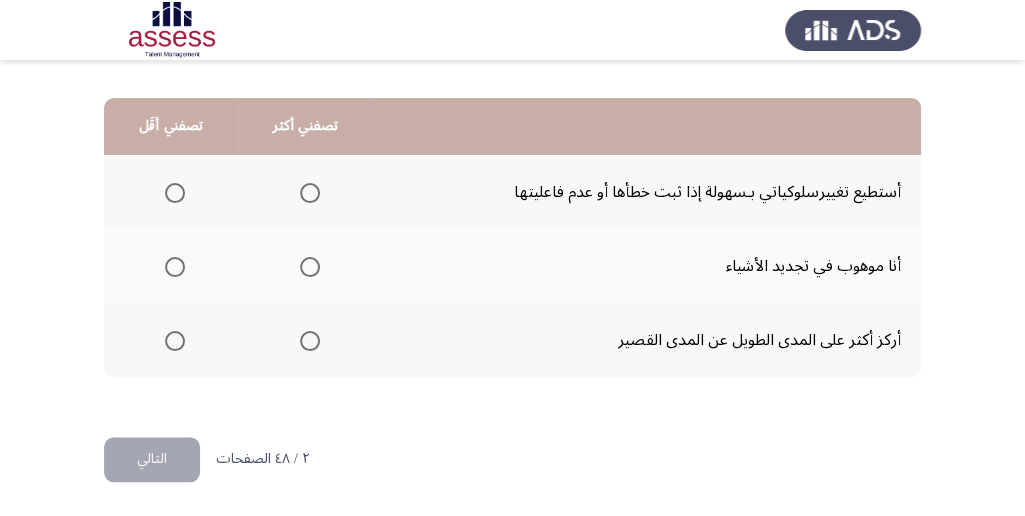 scroll, scrollTop: 494, scrollLeft: 0, axis: vertical 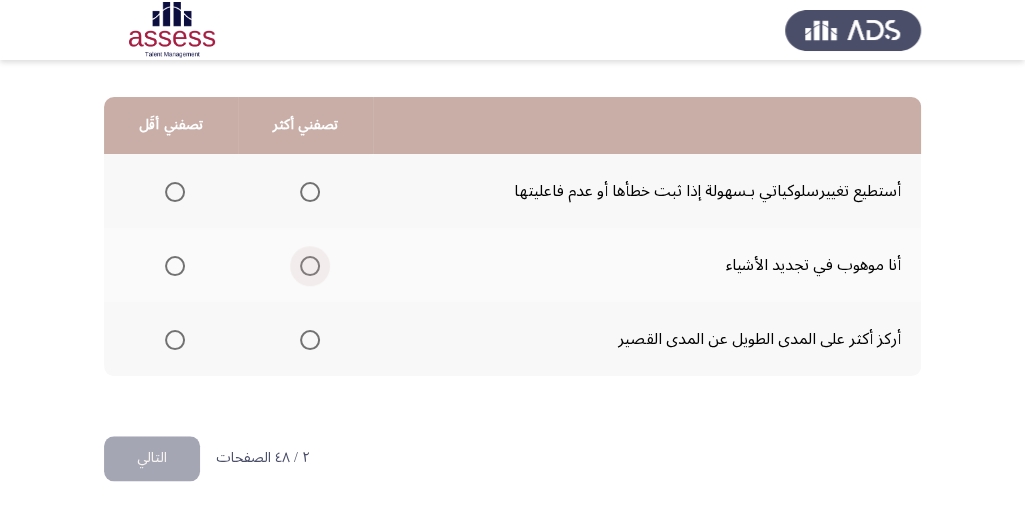 click at bounding box center [310, 266] 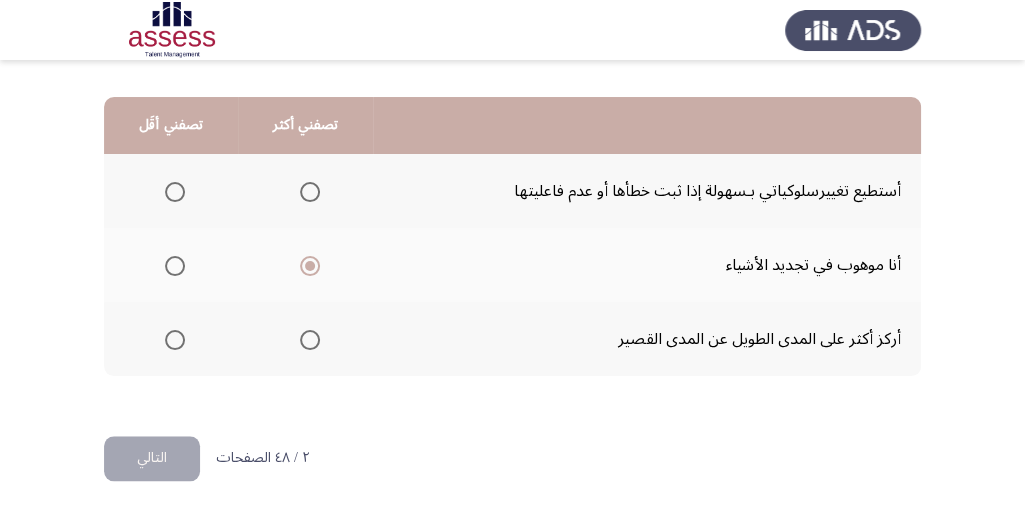 click at bounding box center (175, 340) 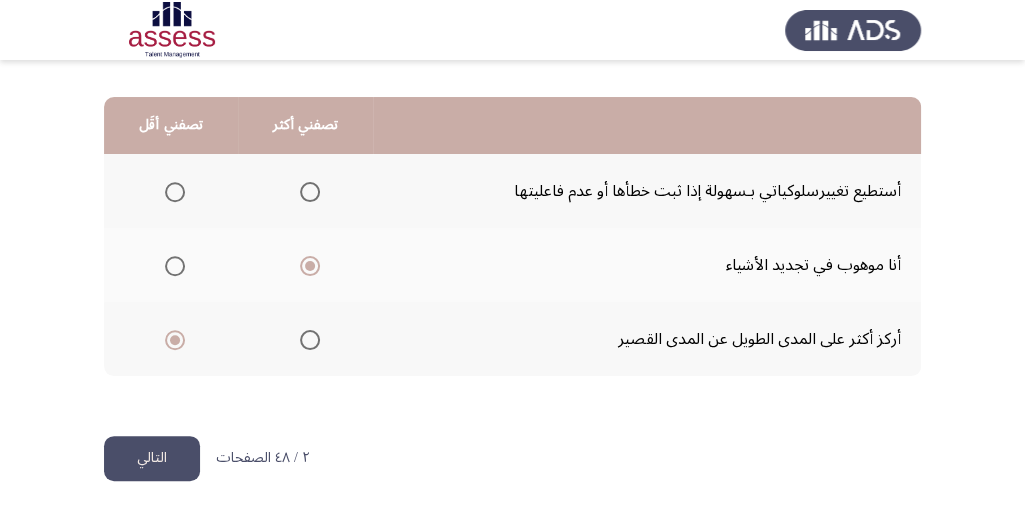 click on "التالي" 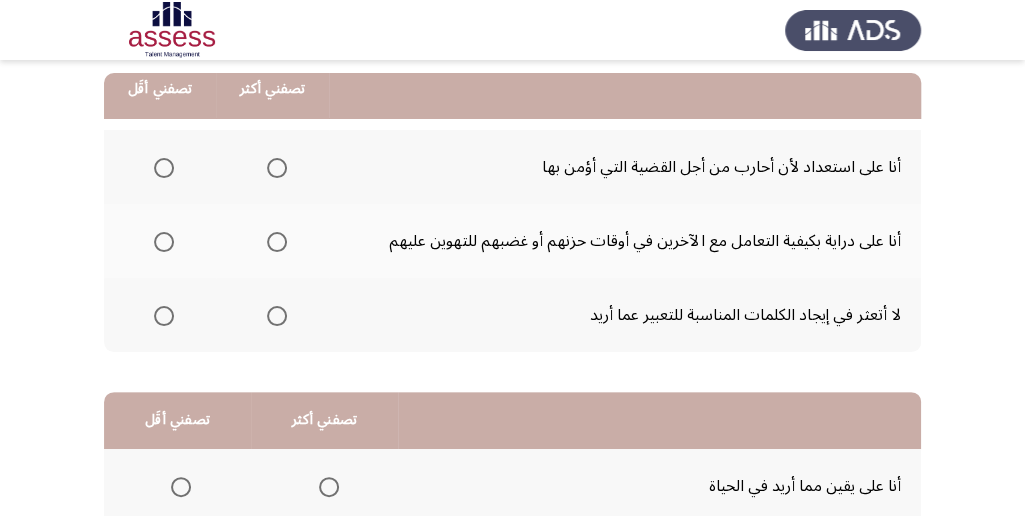 scroll, scrollTop: 200, scrollLeft: 0, axis: vertical 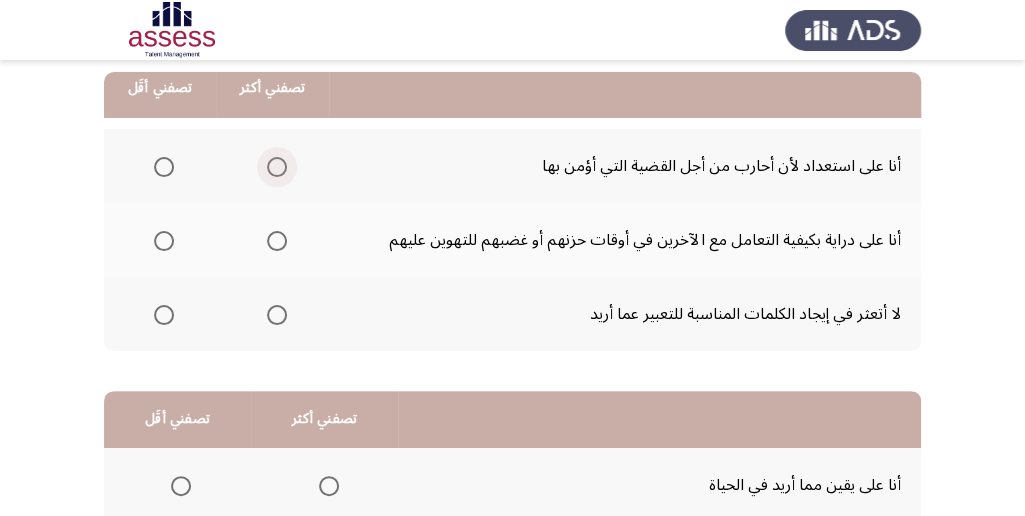 click at bounding box center (277, 167) 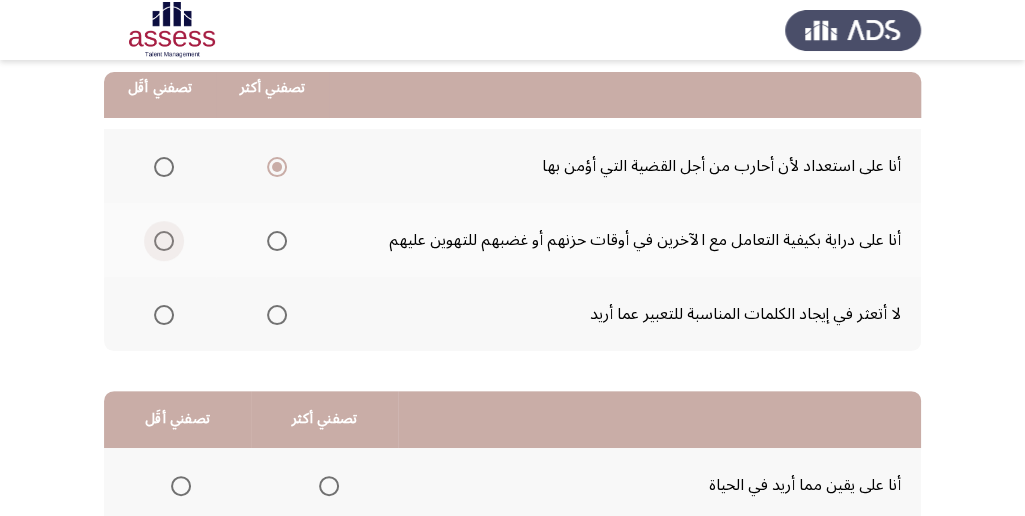 click at bounding box center [164, 241] 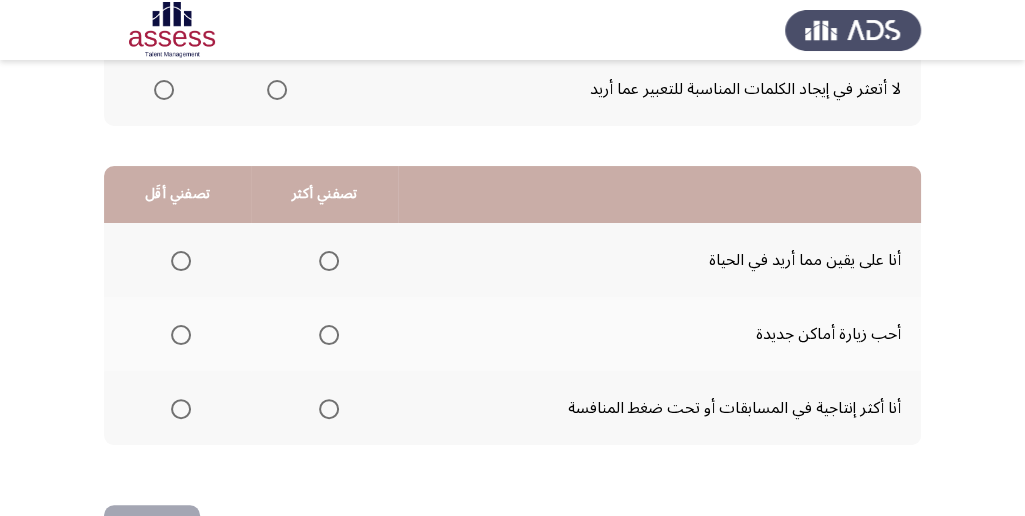 scroll, scrollTop: 494, scrollLeft: 0, axis: vertical 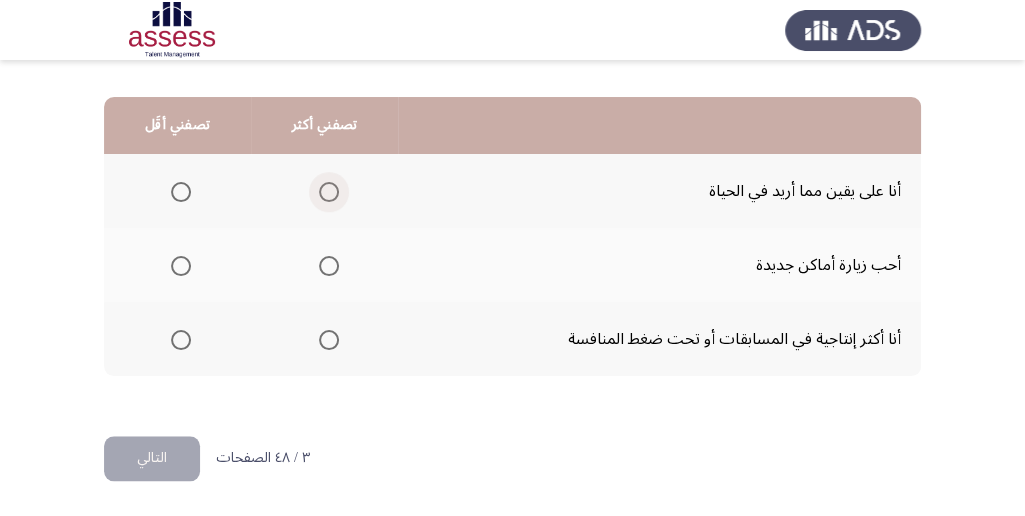 click at bounding box center [329, 192] 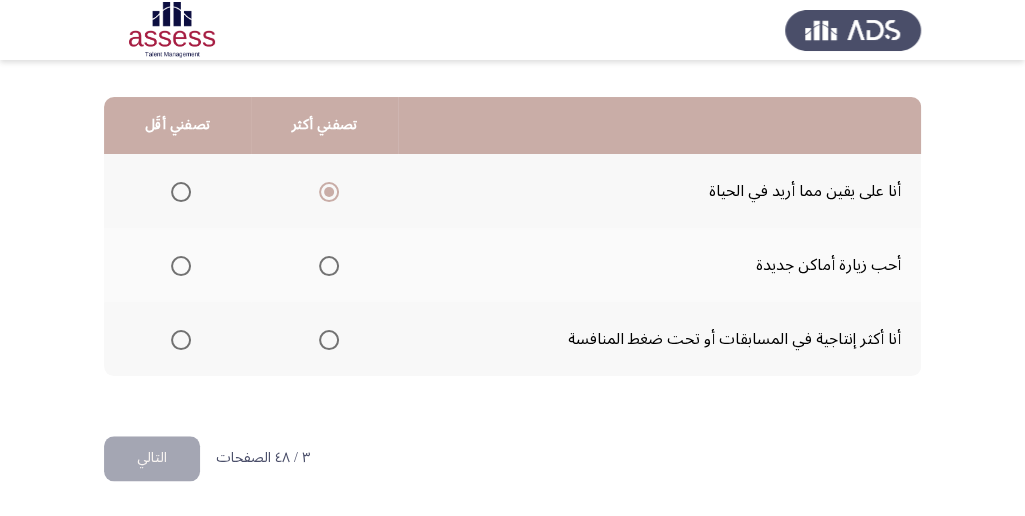 click at bounding box center (181, 340) 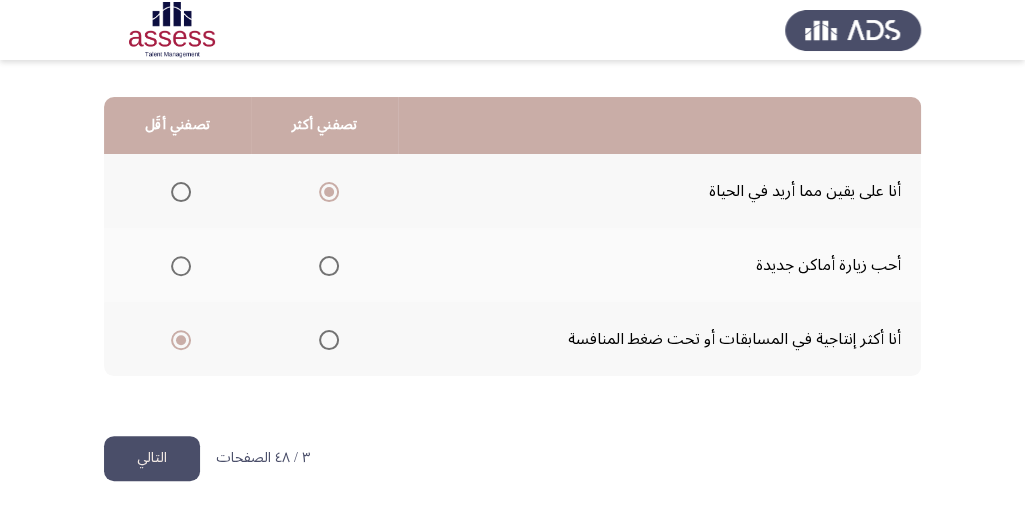 click on "التالي" 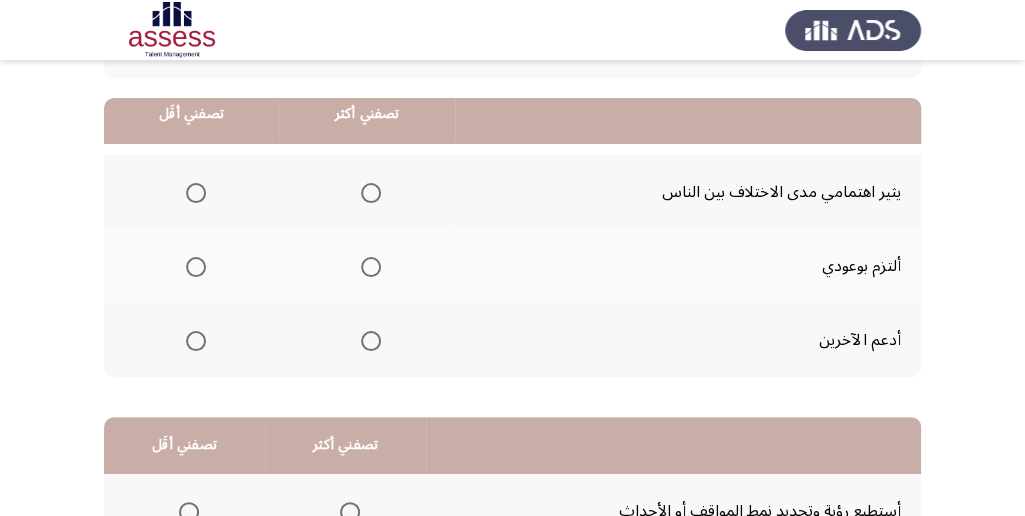 scroll, scrollTop: 200, scrollLeft: 0, axis: vertical 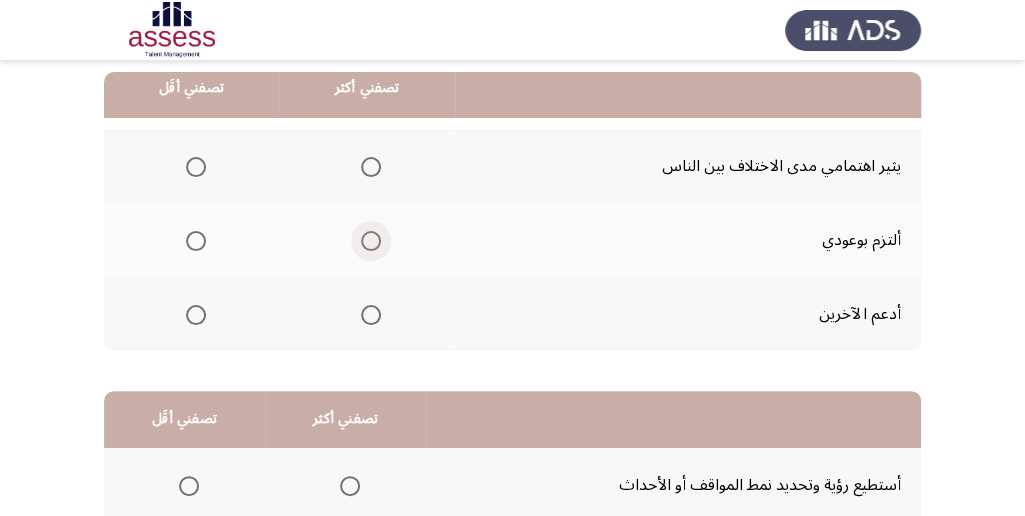 click at bounding box center [371, 241] 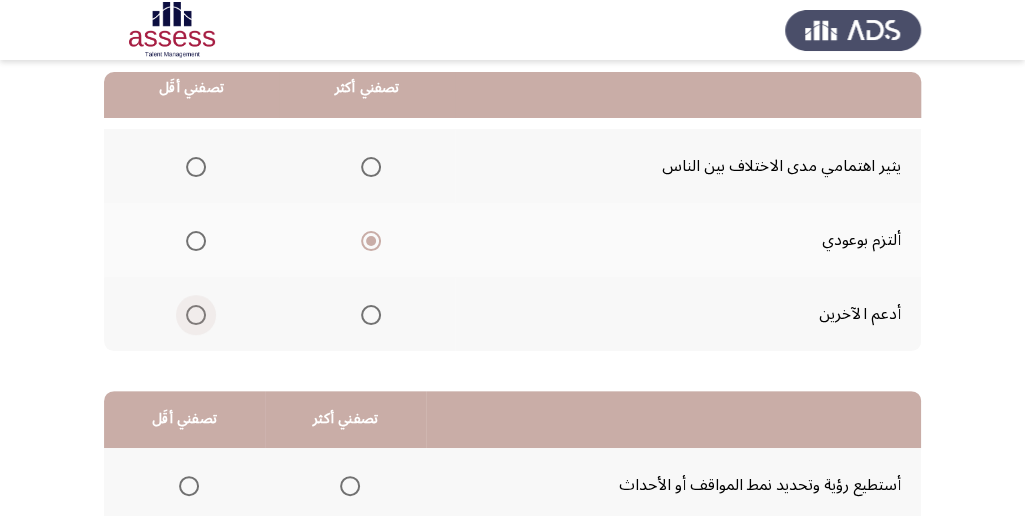 click at bounding box center [196, 315] 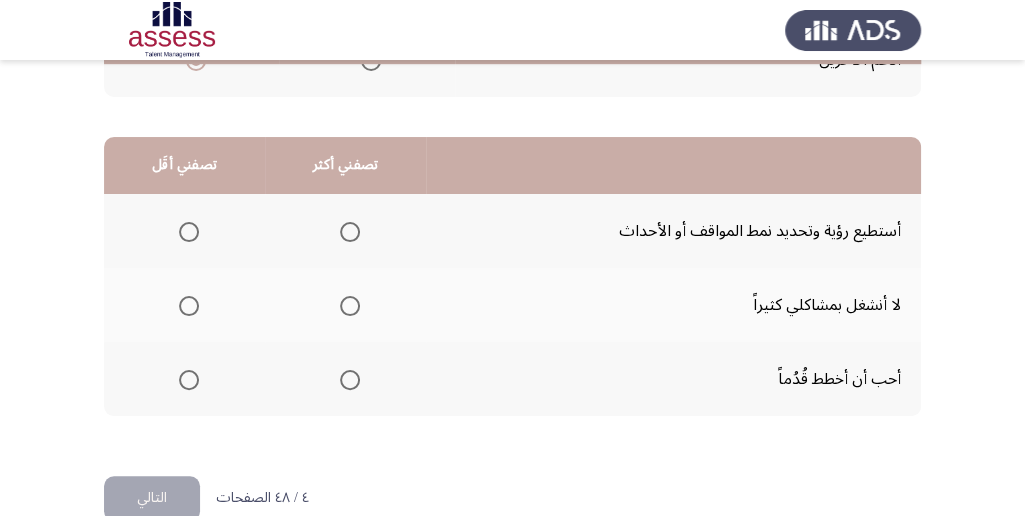 scroll, scrollTop: 494, scrollLeft: 0, axis: vertical 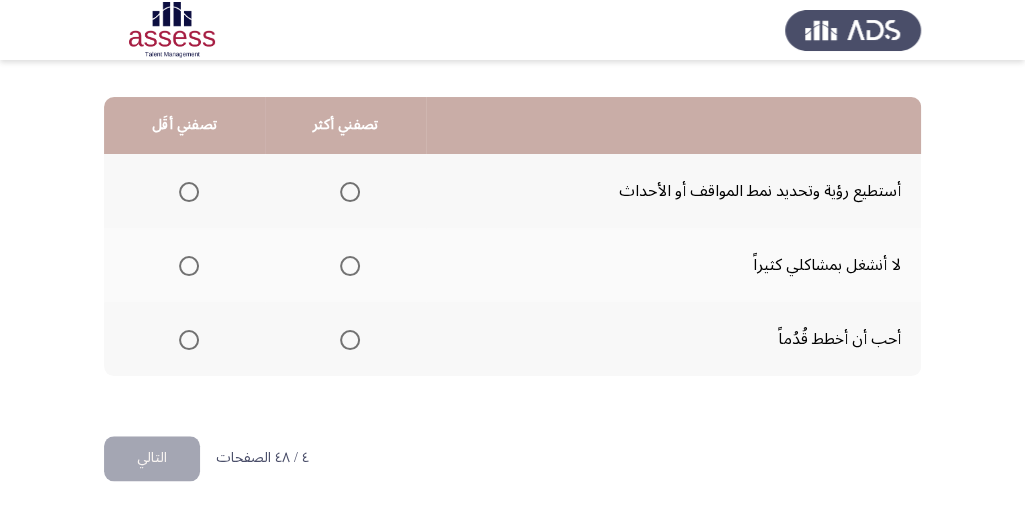 click at bounding box center (350, 340) 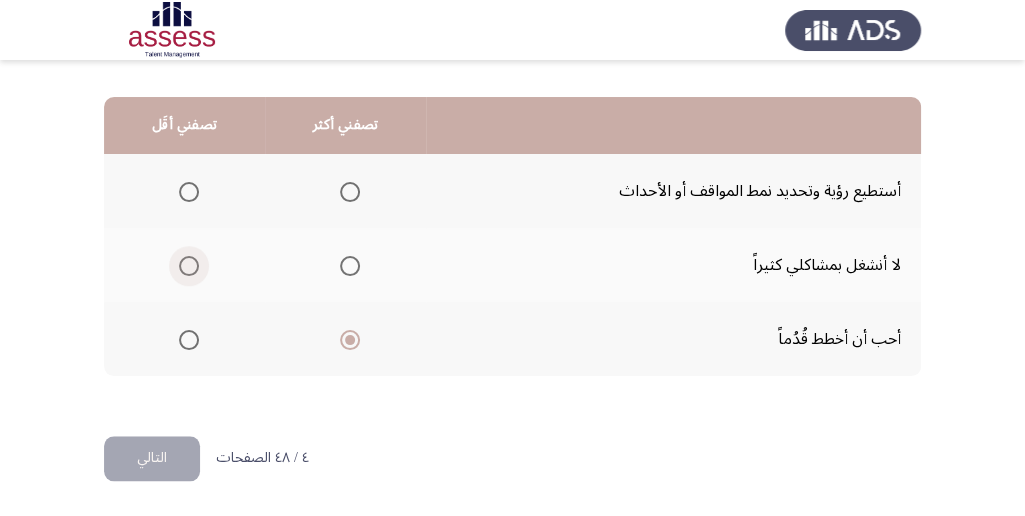 click at bounding box center [189, 266] 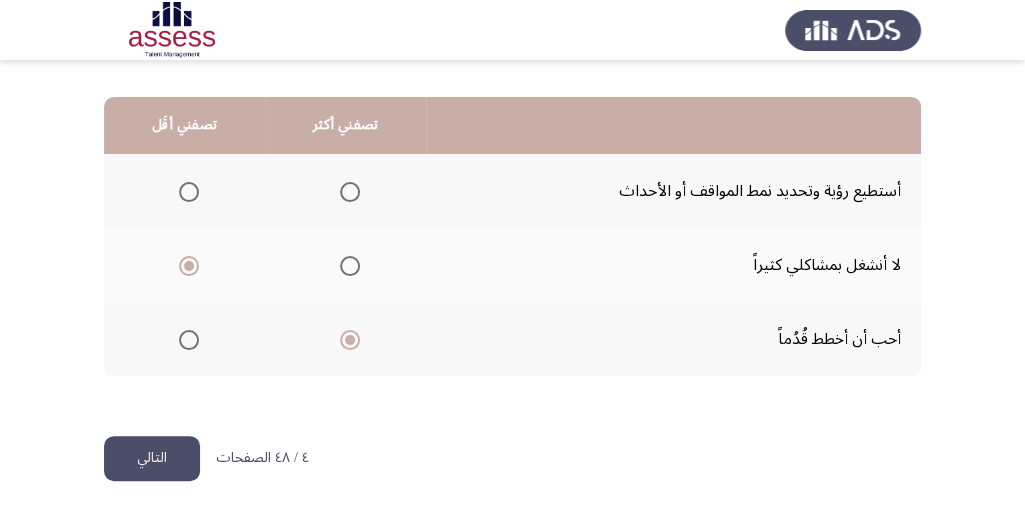 click on "التالي" 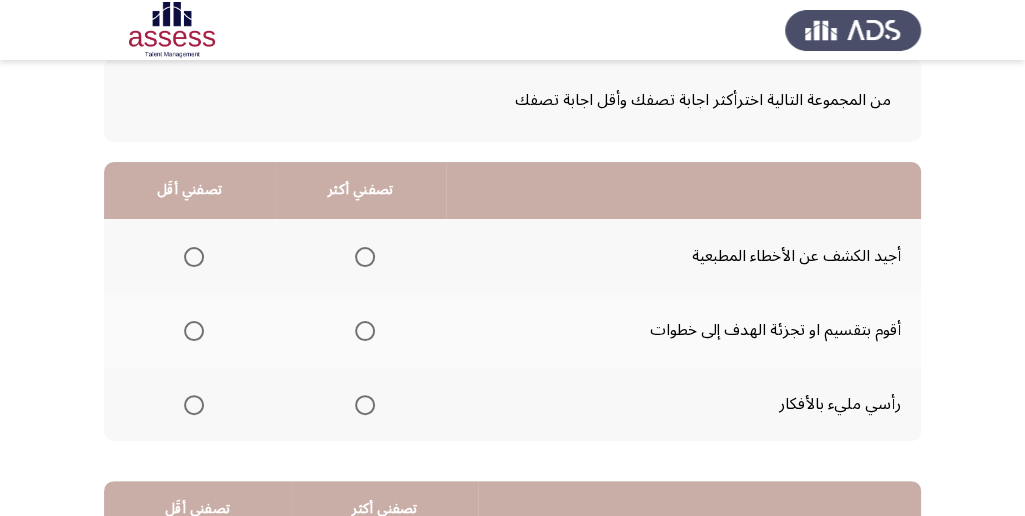 scroll, scrollTop: 133, scrollLeft: 0, axis: vertical 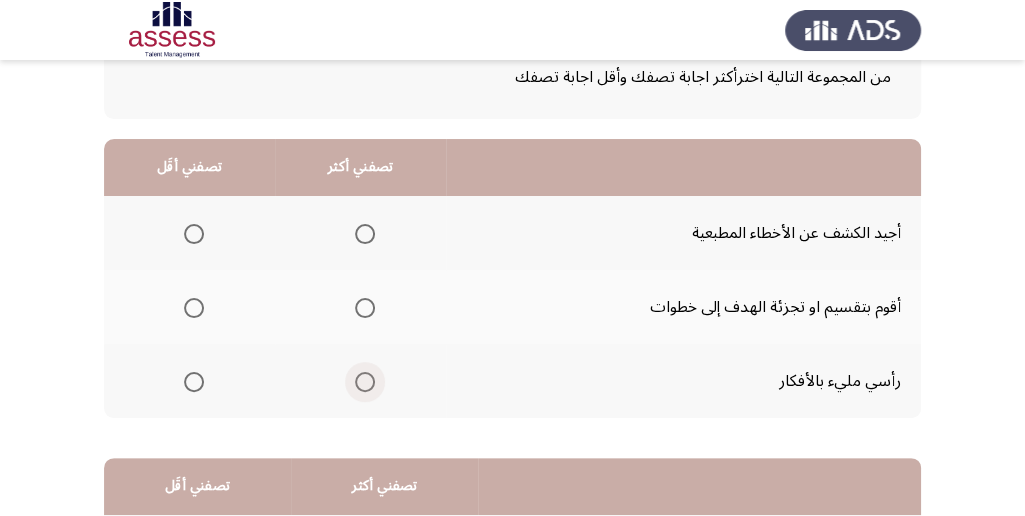 click at bounding box center [365, 382] 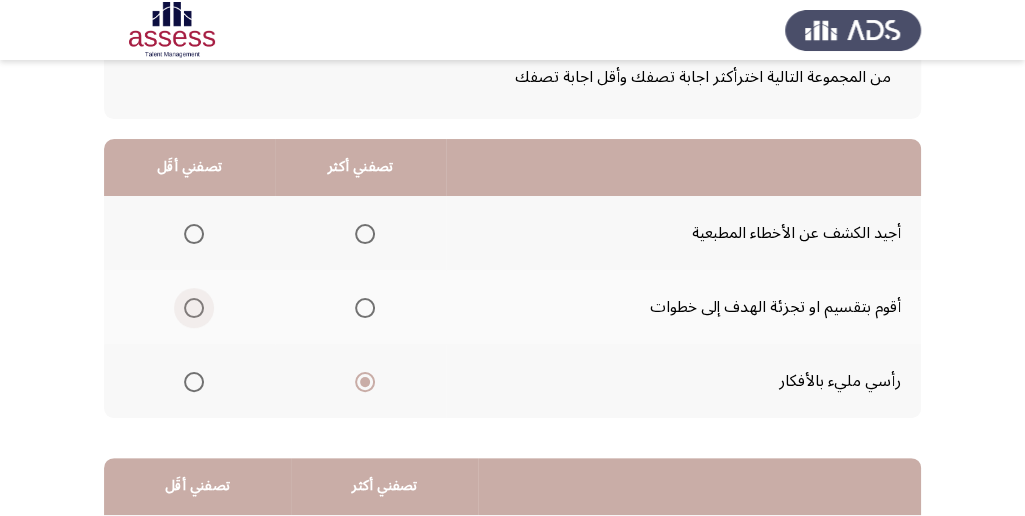 click at bounding box center (194, 308) 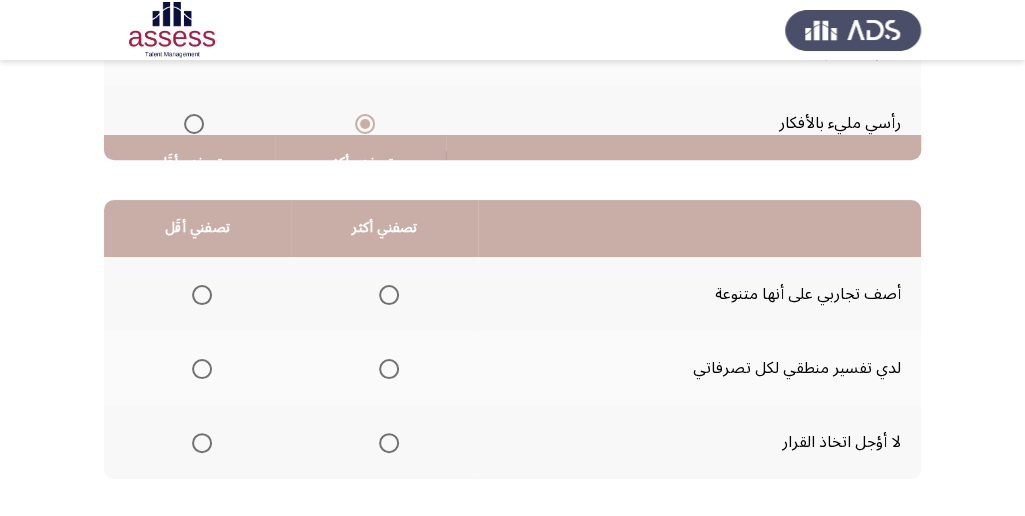 scroll, scrollTop: 466, scrollLeft: 0, axis: vertical 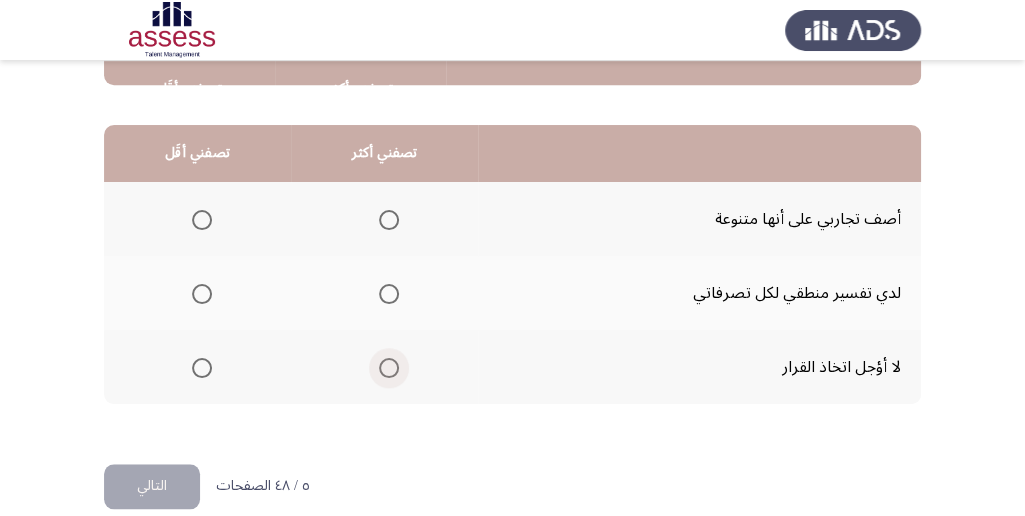 click at bounding box center (389, 368) 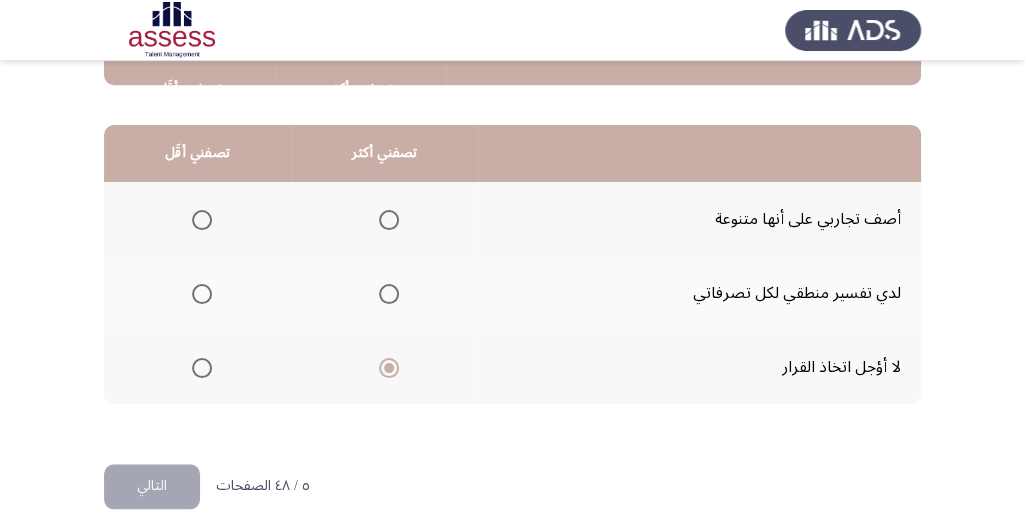 click at bounding box center (202, 220) 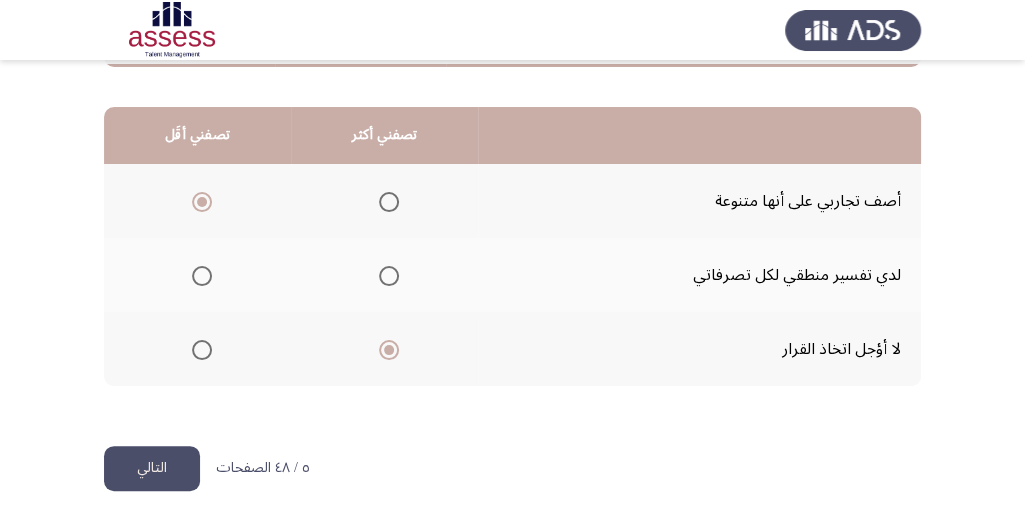 scroll, scrollTop: 494, scrollLeft: 0, axis: vertical 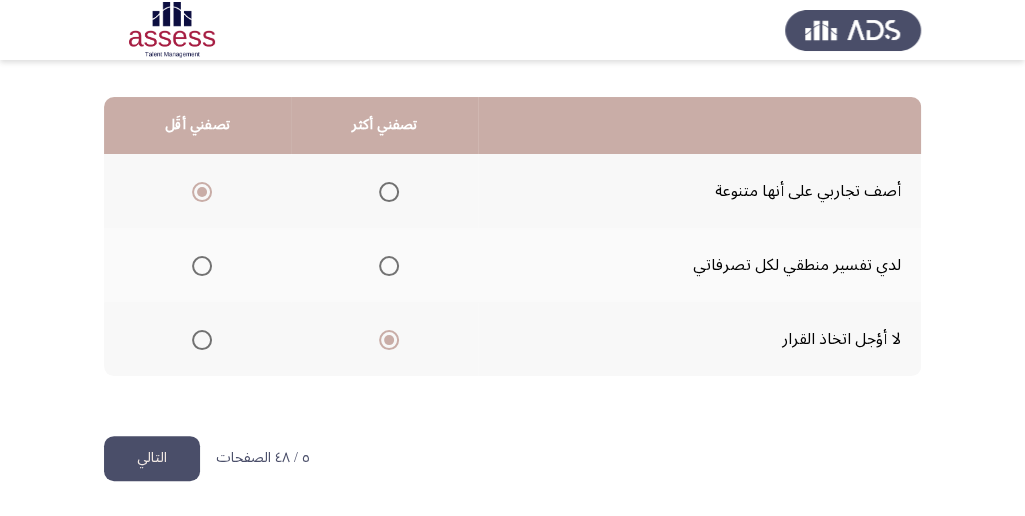 click on "التالي" 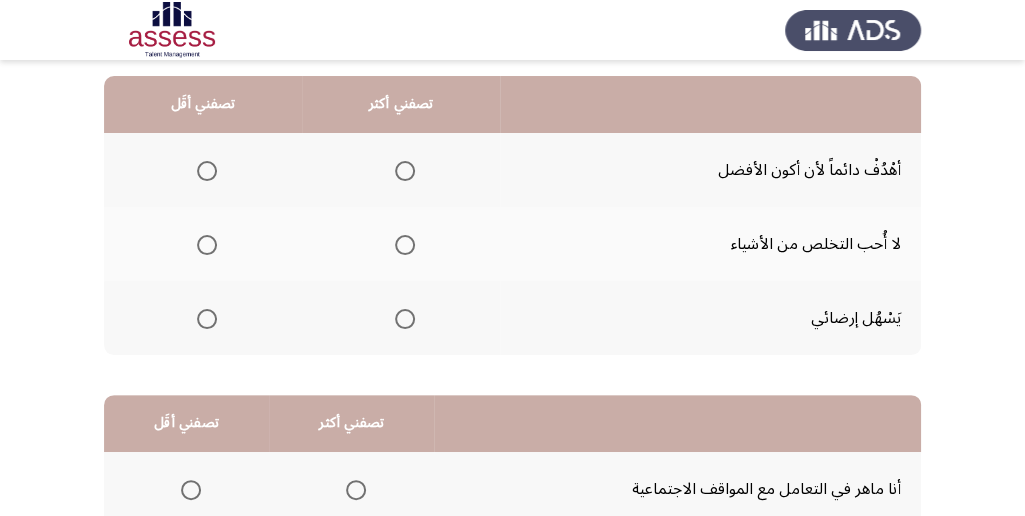 scroll, scrollTop: 200, scrollLeft: 0, axis: vertical 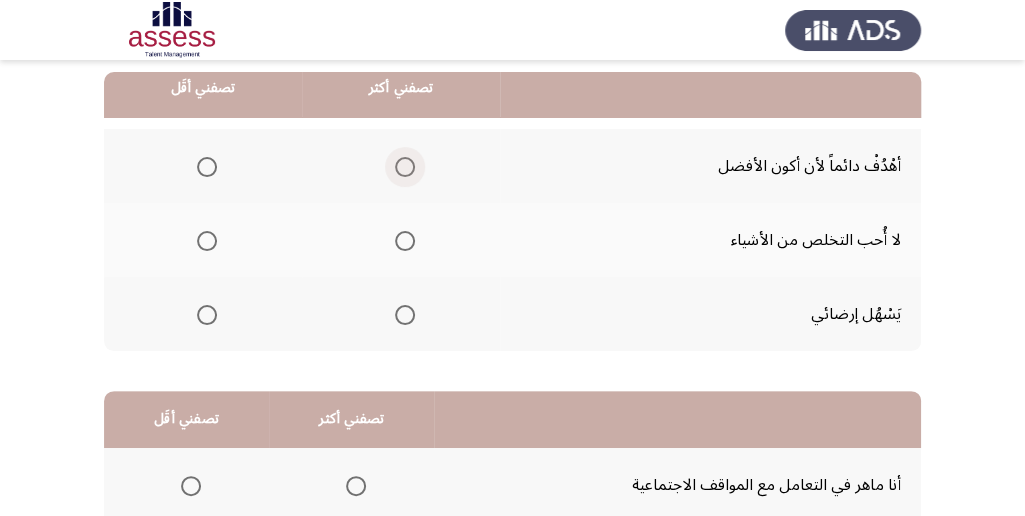 click at bounding box center (405, 167) 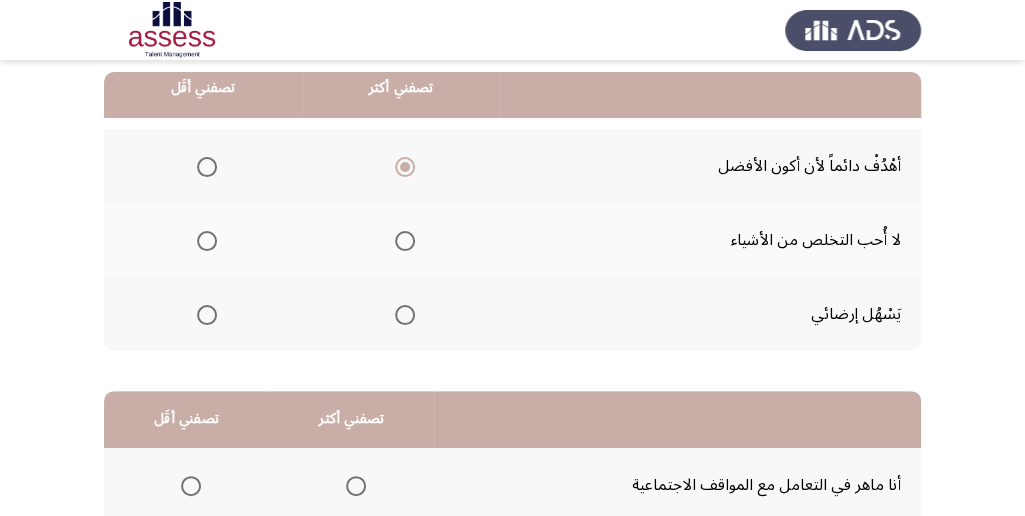 click at bounding box center (207, 241) 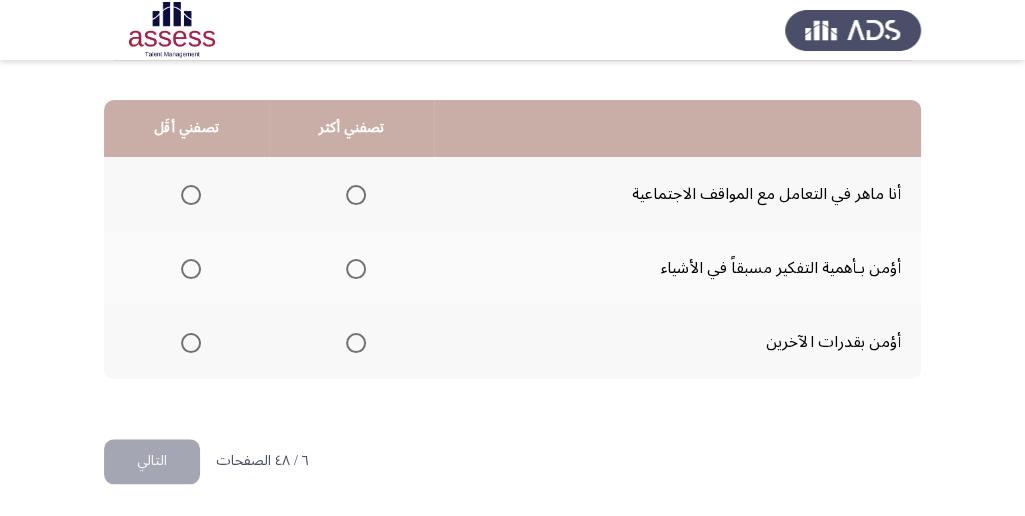 scroll, scrollTop: 494, scrollLeft: 0, axis: vertical 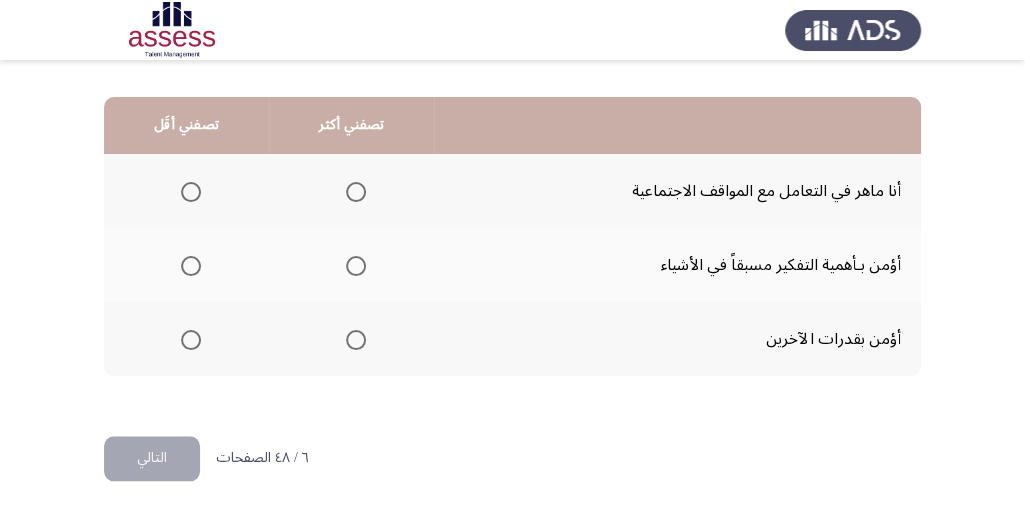 click at bounding box center (356, 266) 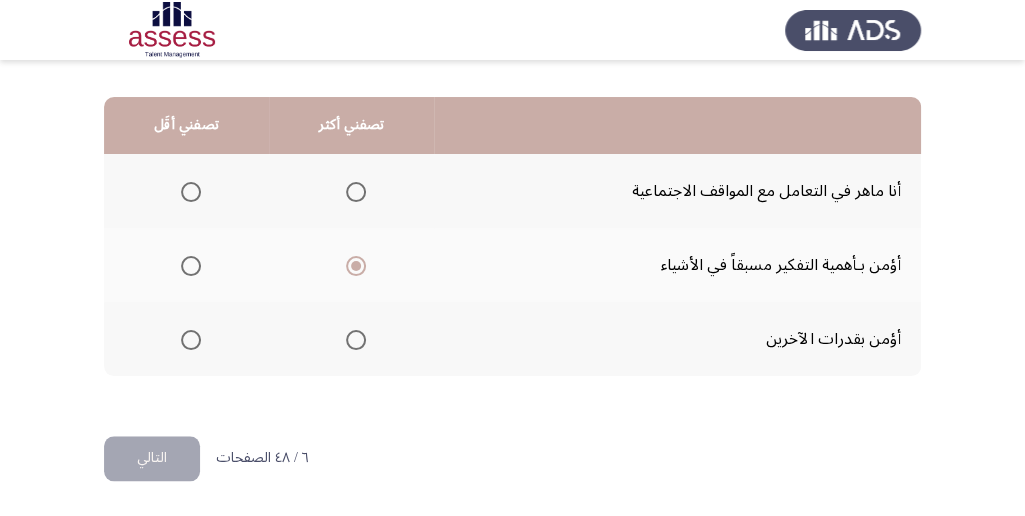 click at bounding box center (191, 192) 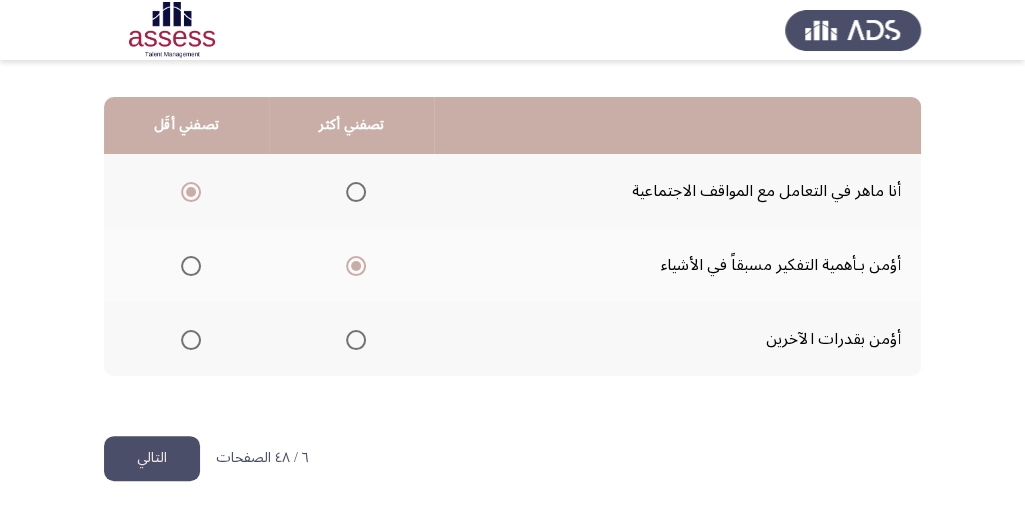 click on "التالي" 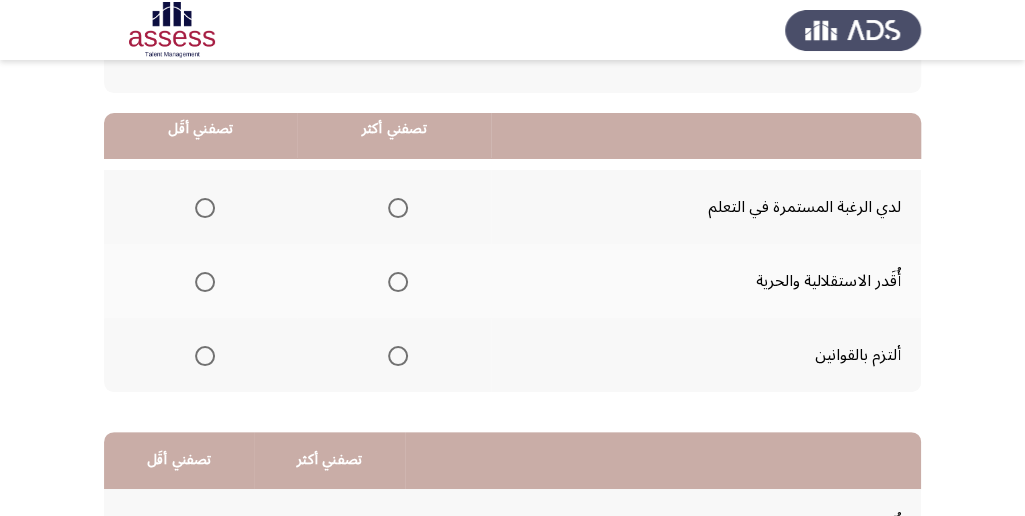 scroll, scrollTop: 200, scrollLeft: 0, axis: vertical 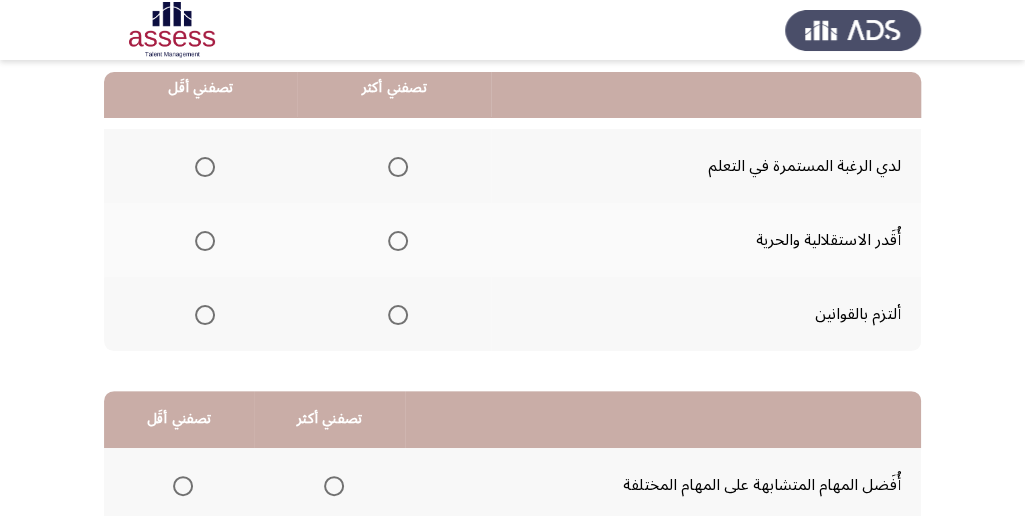 click at bounding box center [398, 315] 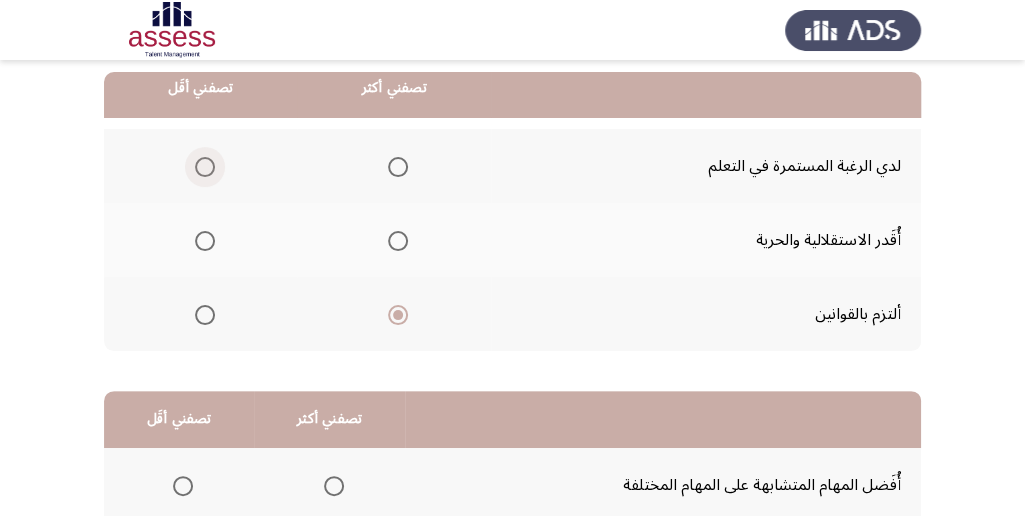 click at bounding box center (205, 167) 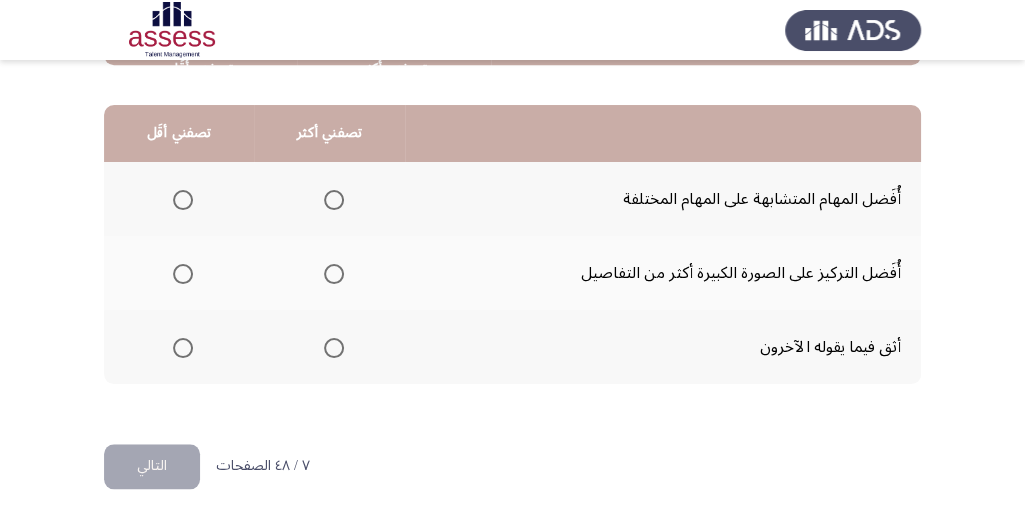 scroll, scrollTop: 494, scrollLeft: 0, axis: vertical 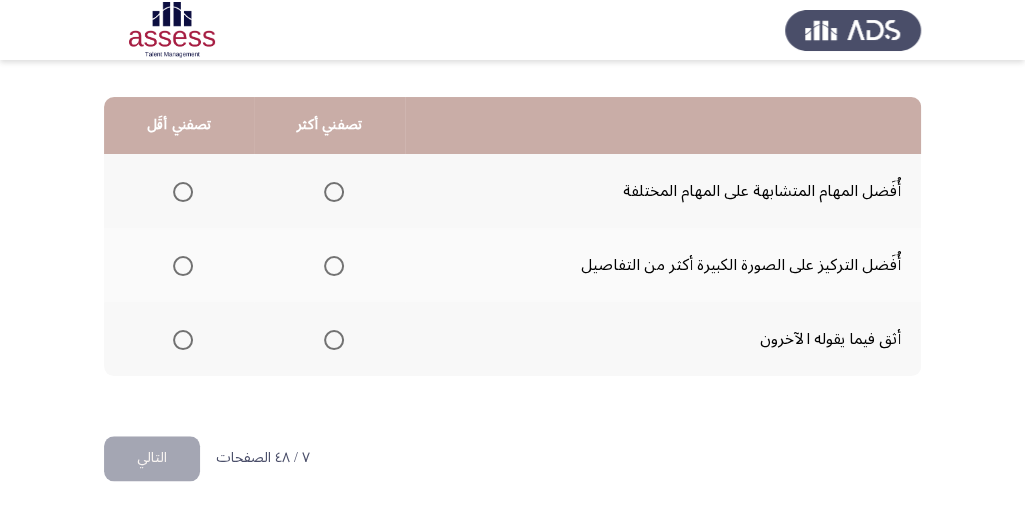 click at bounding box center (334, 192) 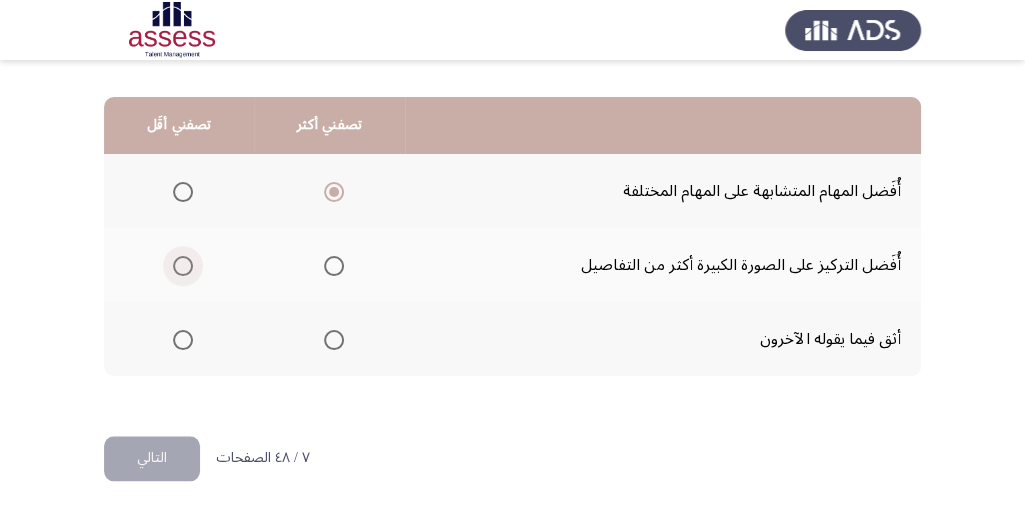 click at bounding box center (183, 266) 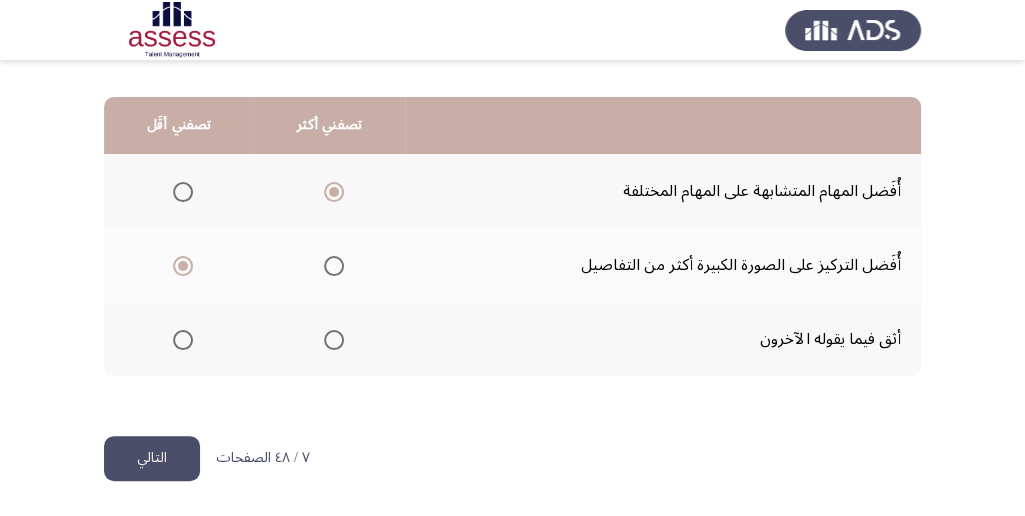 click on "التالي" 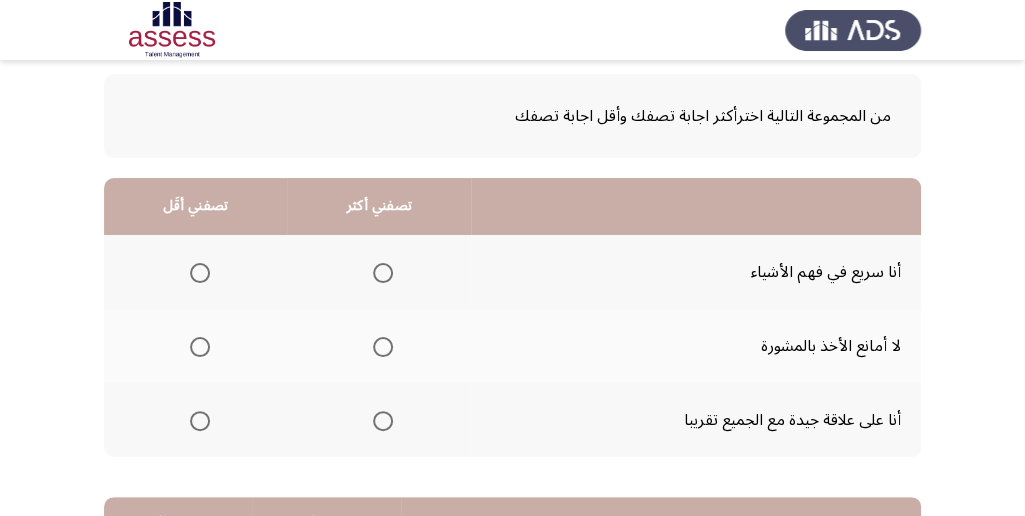 scroll, scrollTop: 160, scrollLeft: 0, axis: vertical 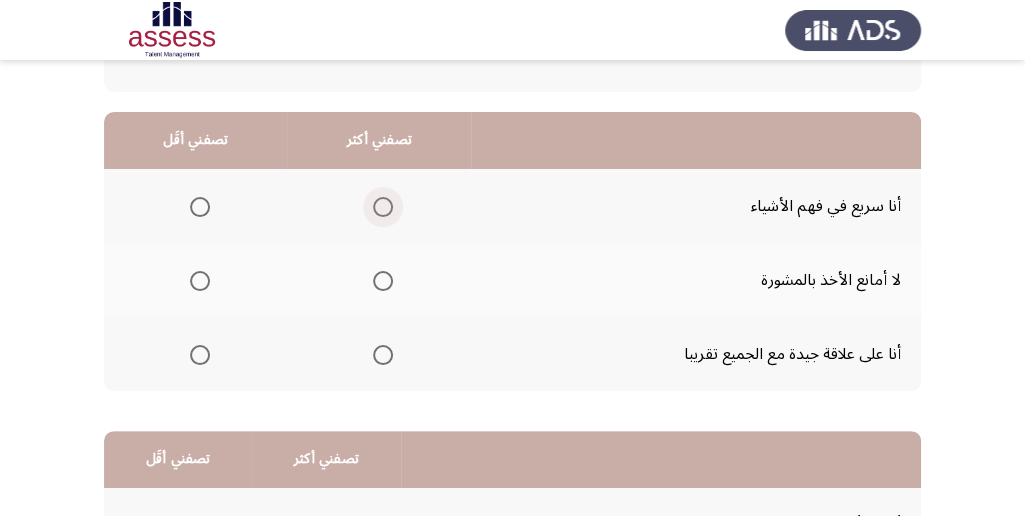 click at bounding box center [383, 207] 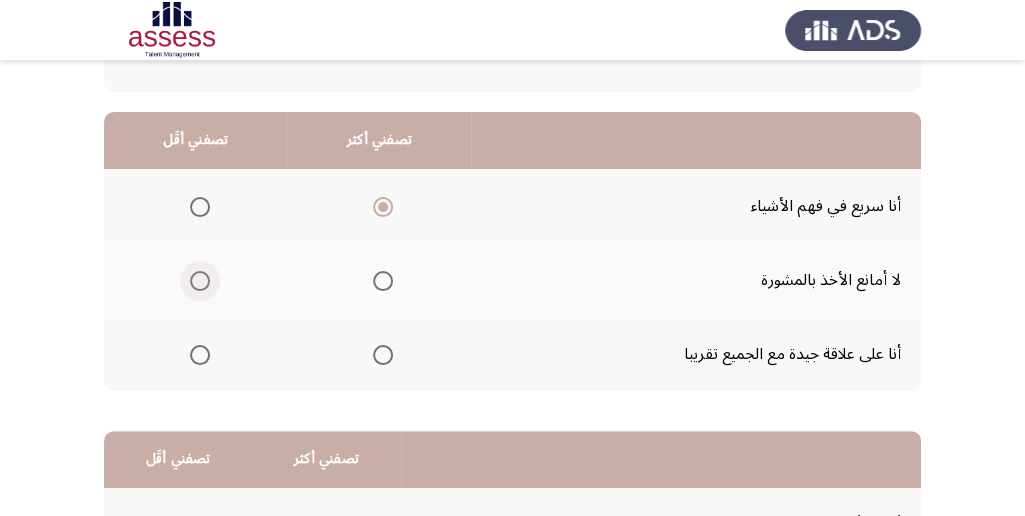 click at bounding box center (200, 281) 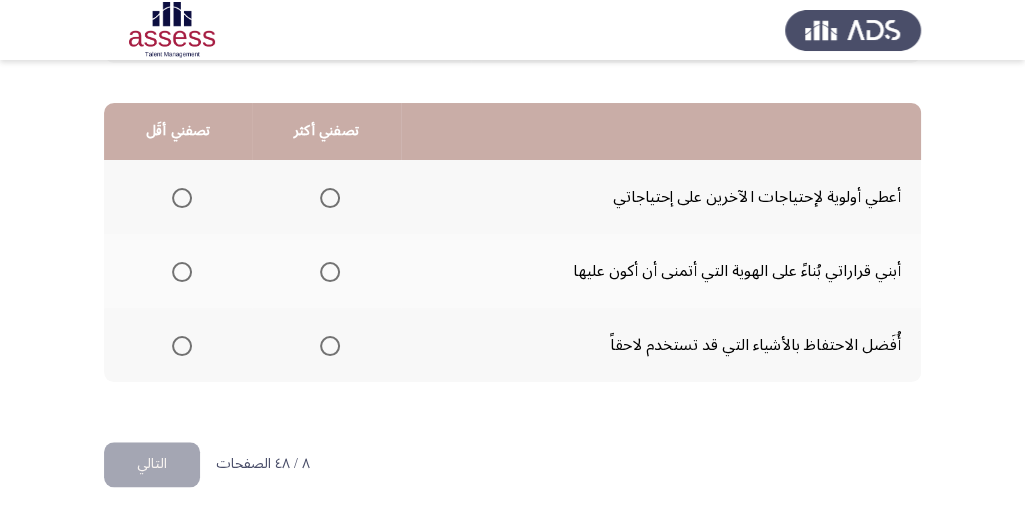 scroll, scrollTop: 494, scrollLeft: 0, axis: vertical 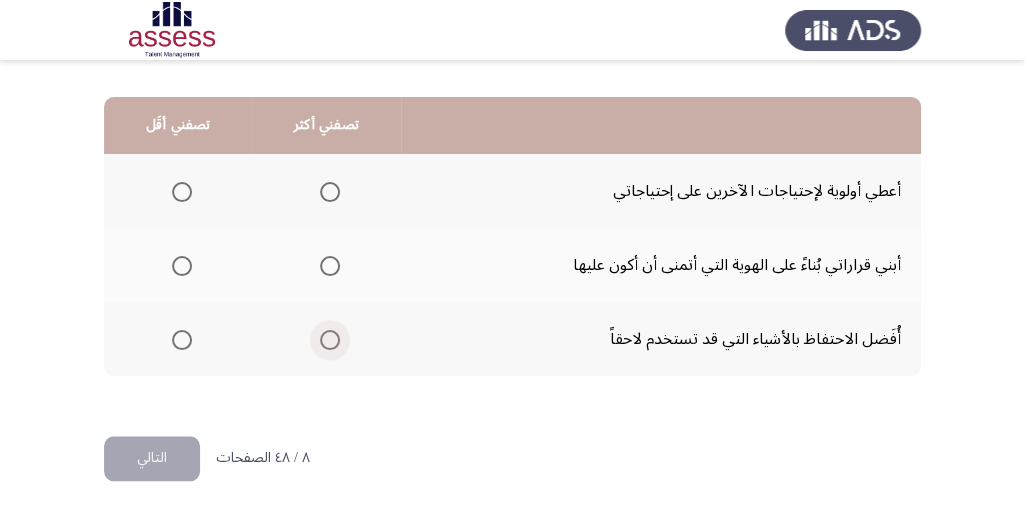 click at bounding box center (330, 340) 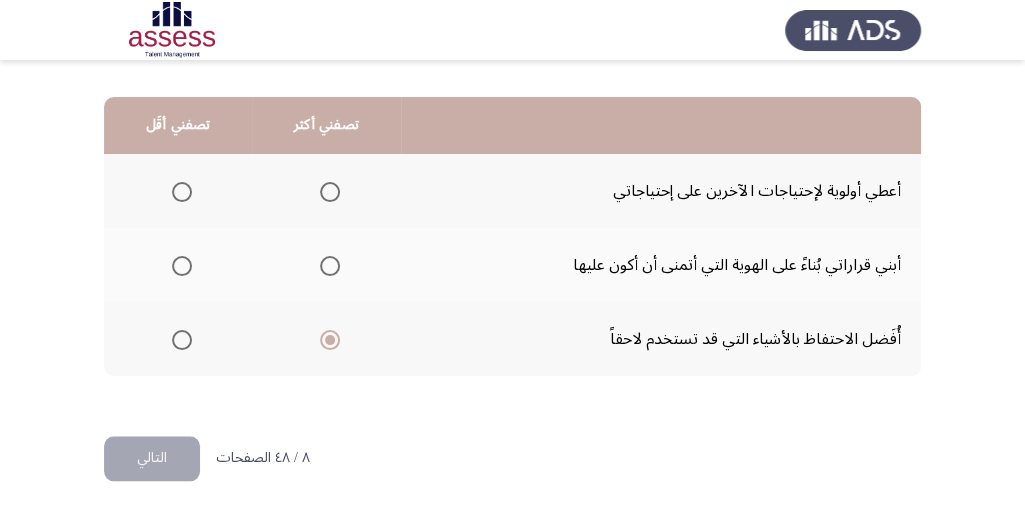 click at bounding box center [182, 266] 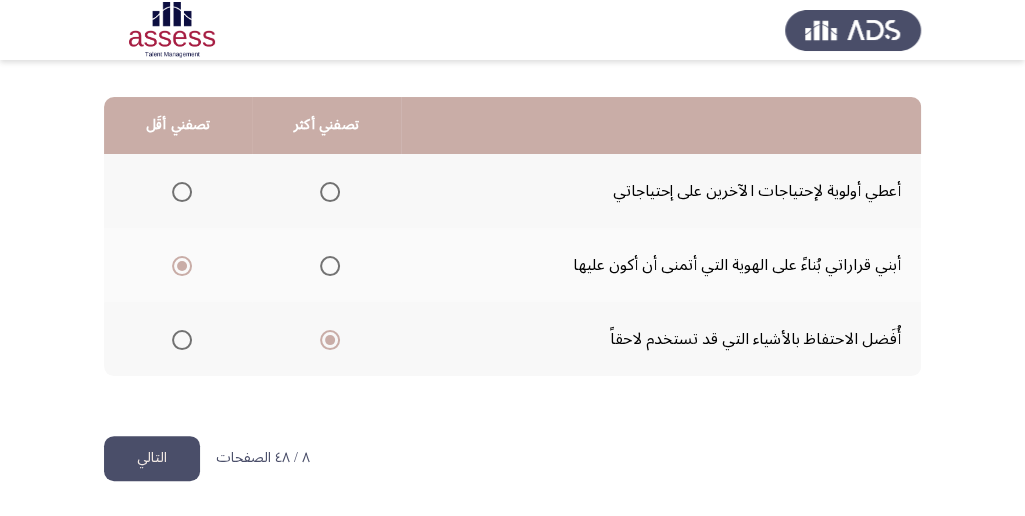 click on "التالي" 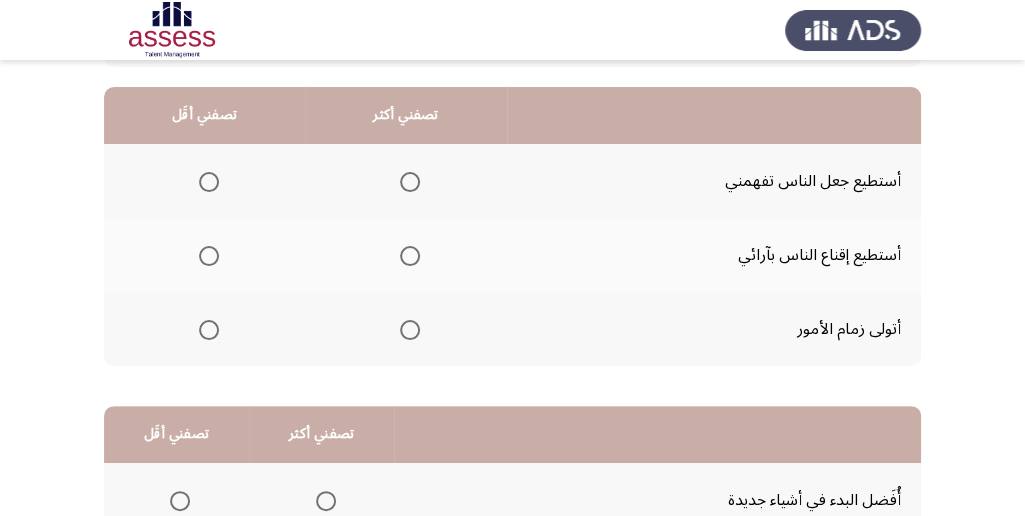 scroll, scrollTop: 200, scrollLeft: 0, axis: vertical 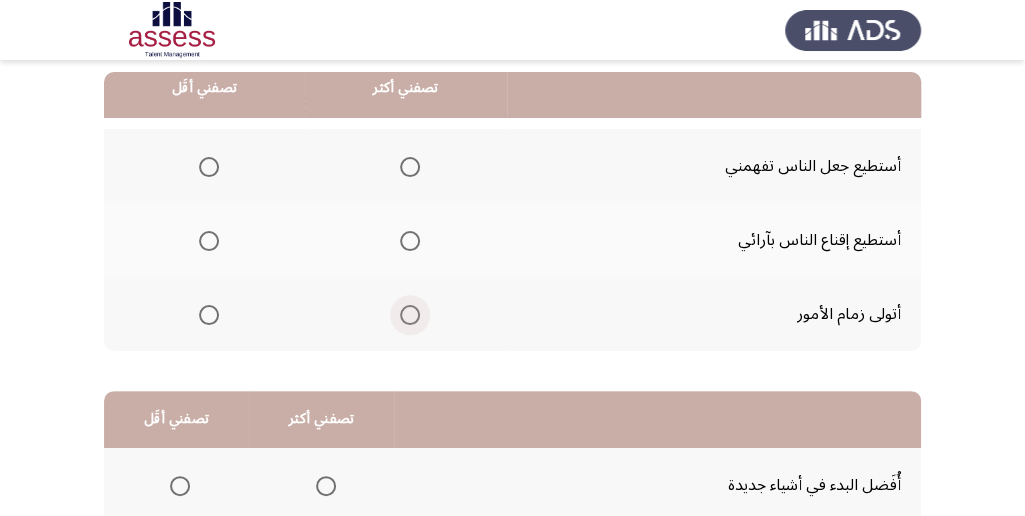 click at bounding box center [410, 315] 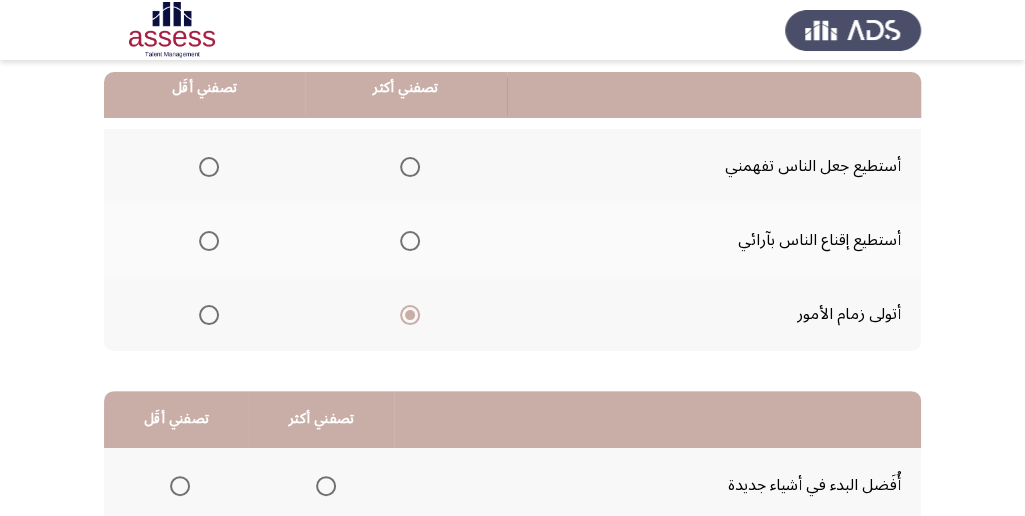 click at bounding box center [209, 241] 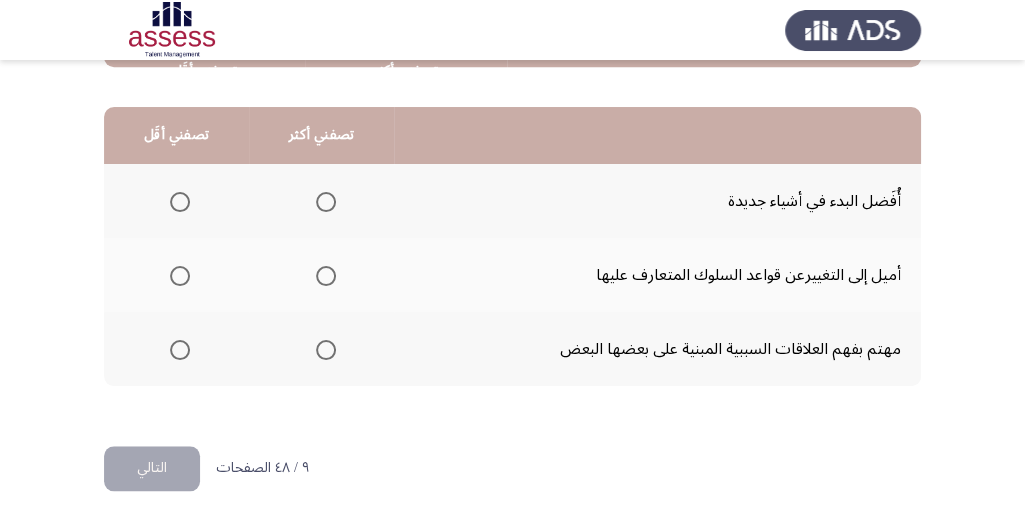 scroll, scrollTop: 494, scrollLeft: 0, axis: vertical 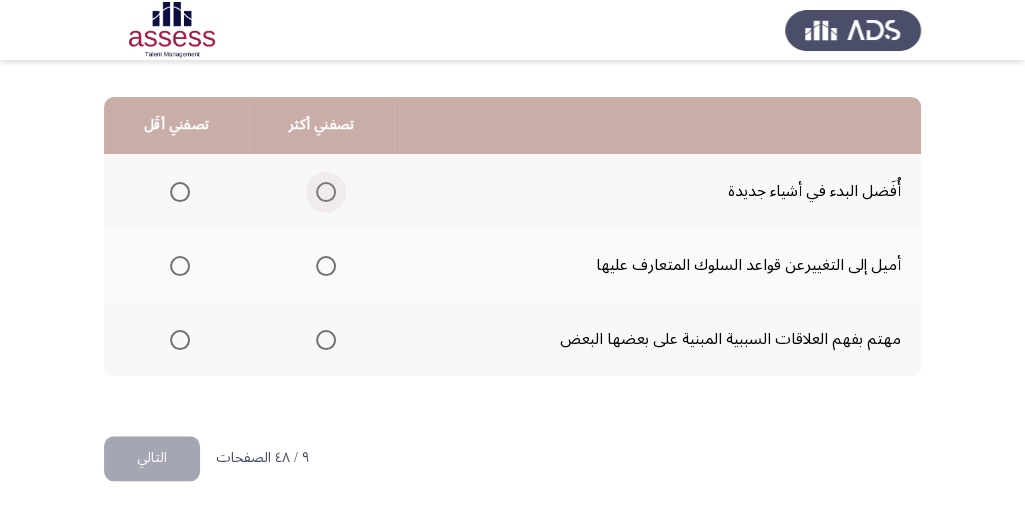 click at bounding box center (326, 192) 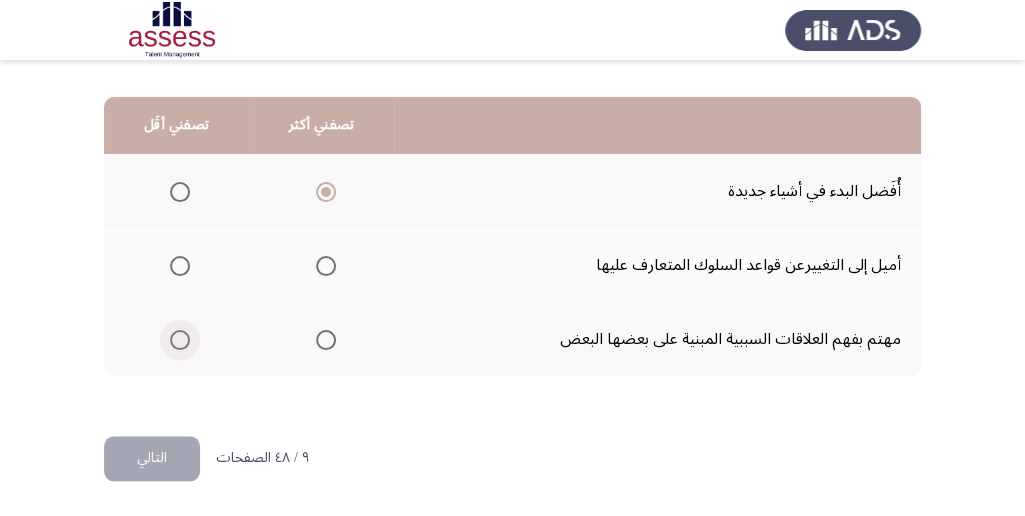 click at bounding box center (180, 340) 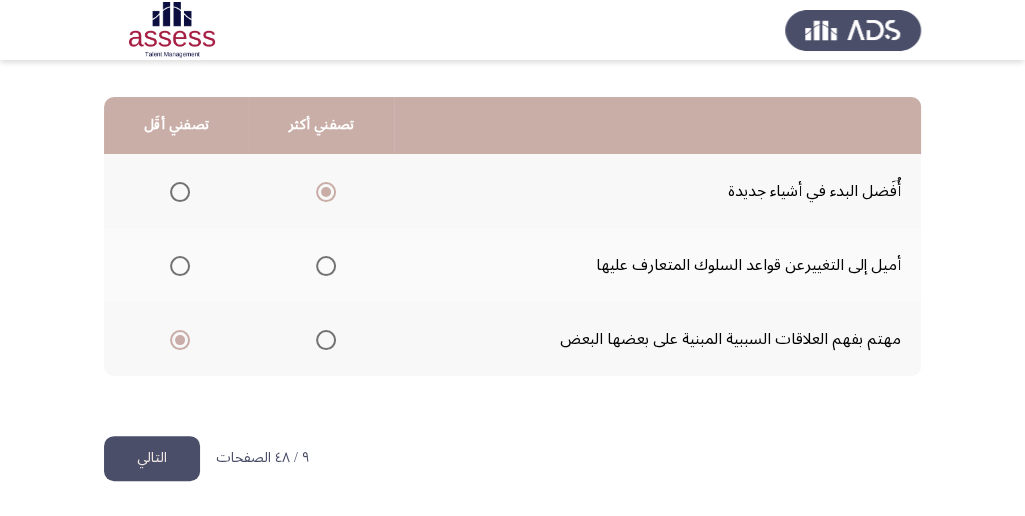 click on "التالي" 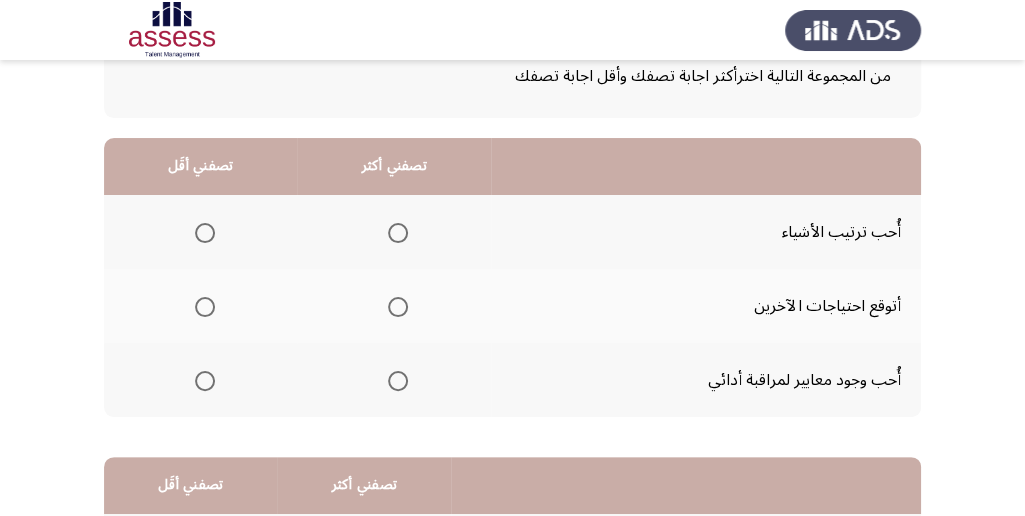 scroll, scrollTop: 133, scrollLeft: 0, axis: vertical 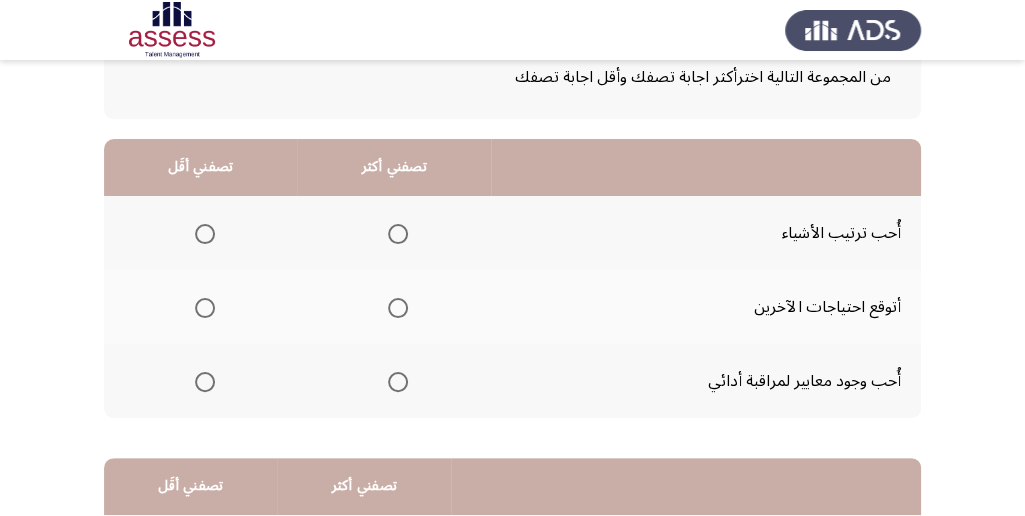 click at bounding box center [398, 234] 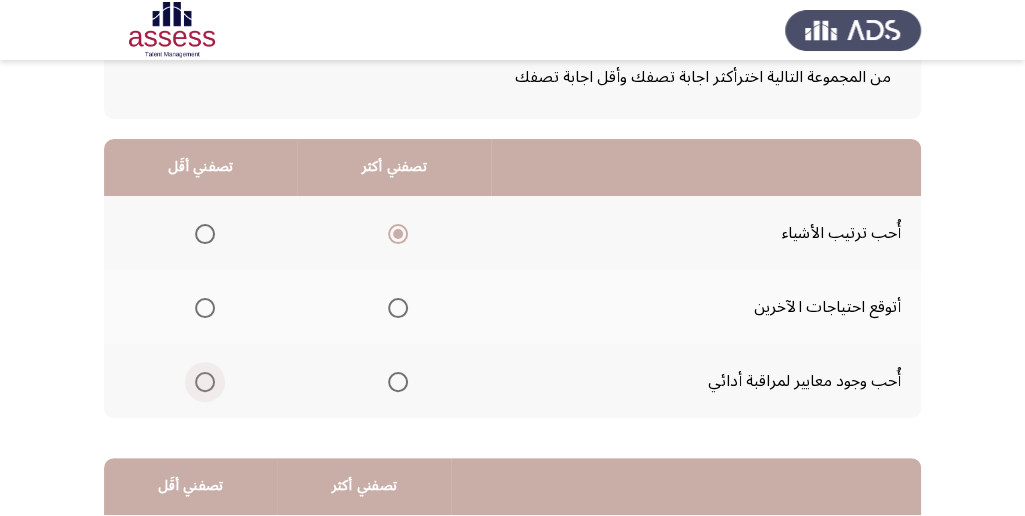 click at bounding box center [205, 382] 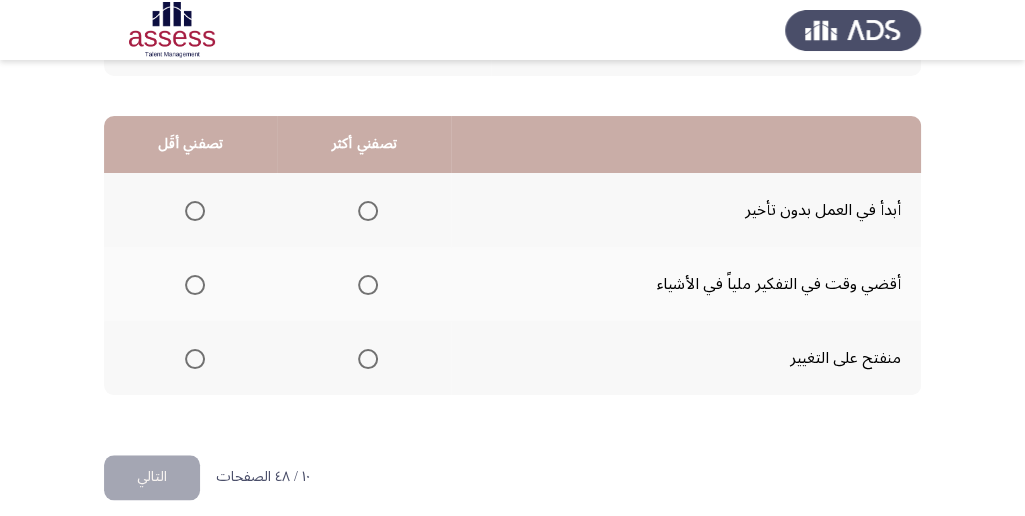 scroll, scrollTop: 494, scrollLeft: 0, axis: vertical 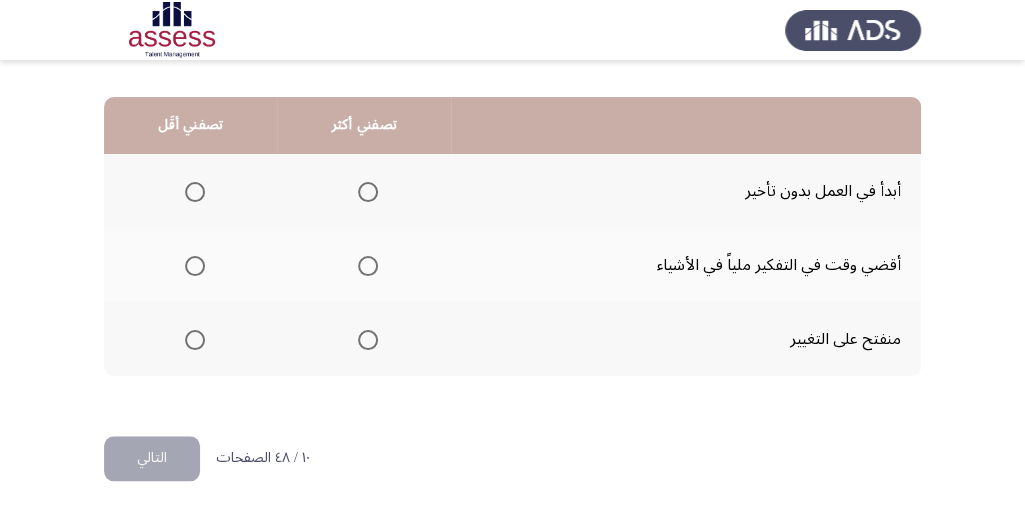 click at bounding box center [368, 192] 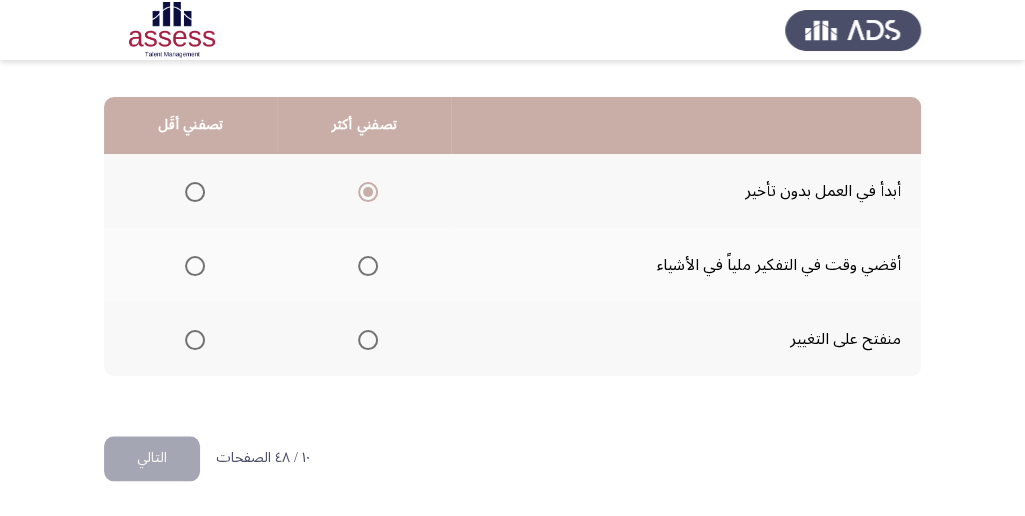 click at bounding box center [195, 340] 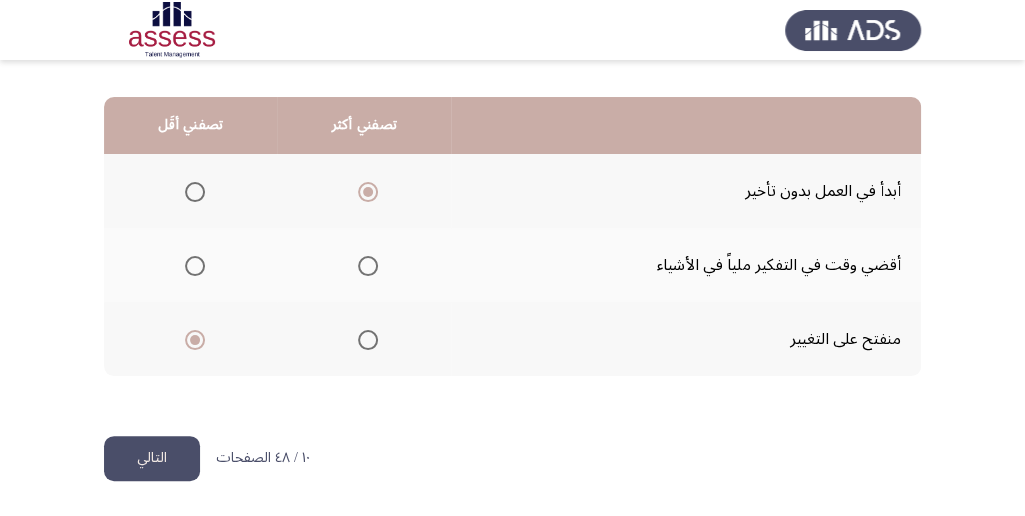 click on "التالي" 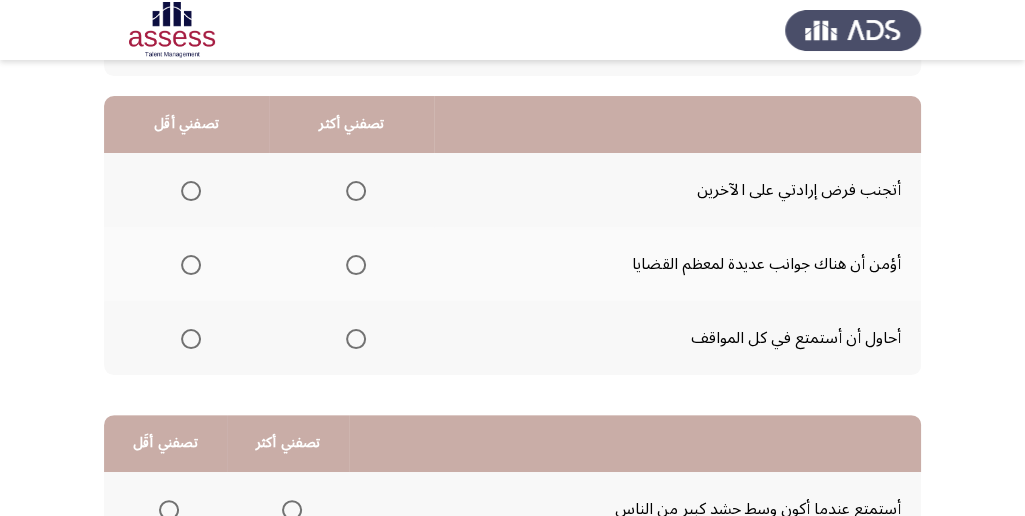 scroll, scrollTop: 200, scrollLeft: 0, axis: vertical 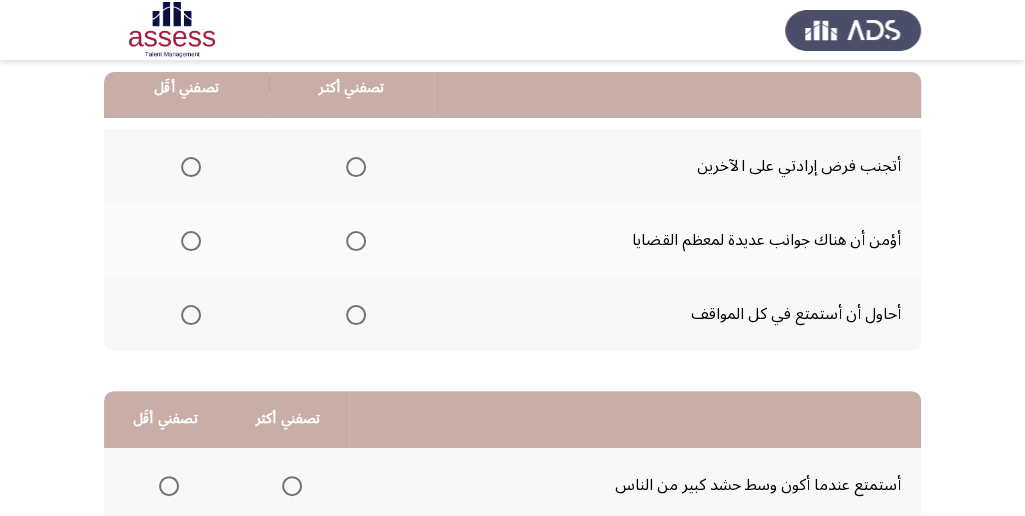 click at bounding box center (356, 241) 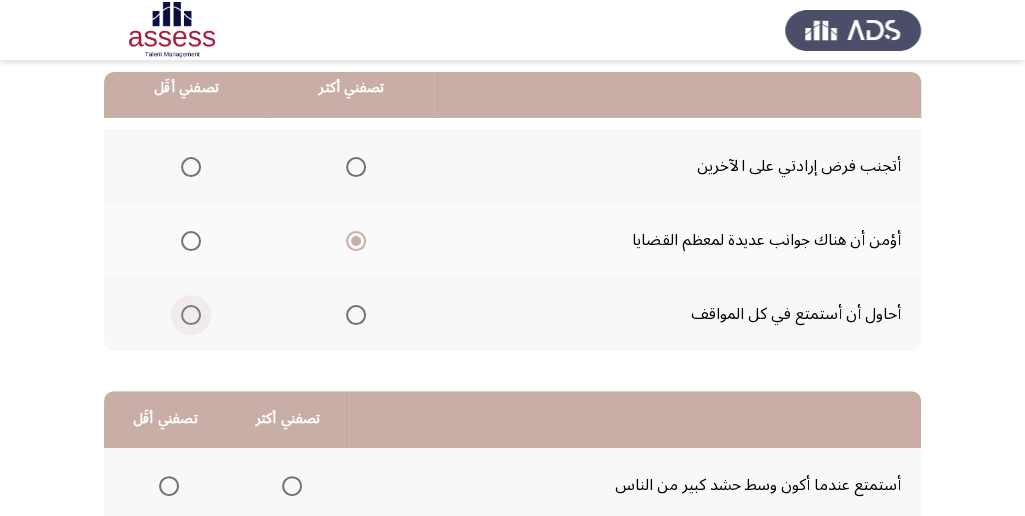 click at bounding box center [191, 315] 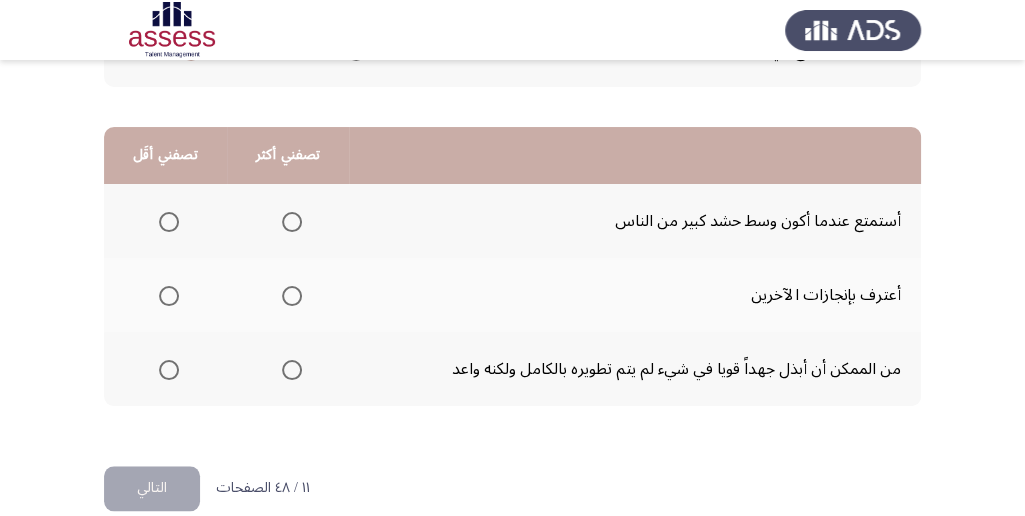 scroll, scrollTop: 494, scrollLeft: 0, axis: vertical 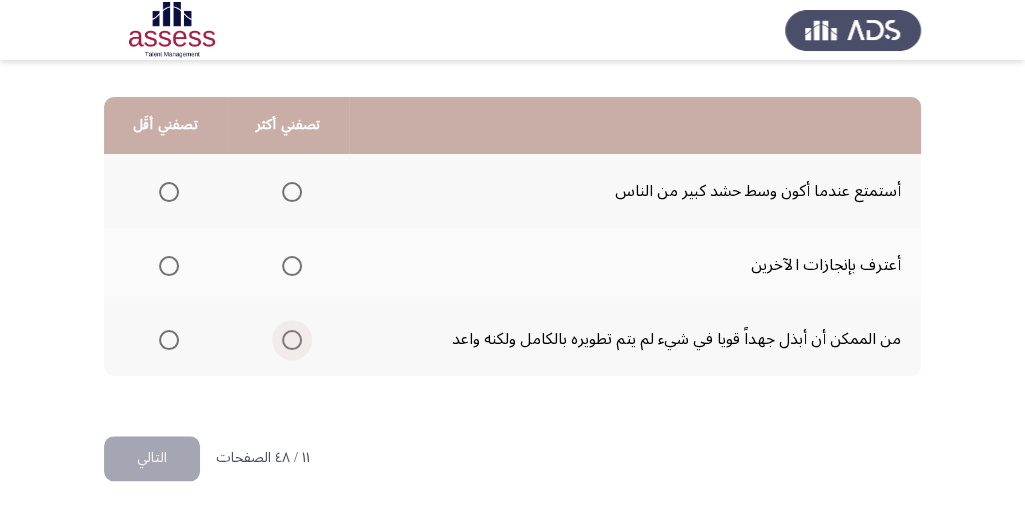 click at bounding box center (292, 340) 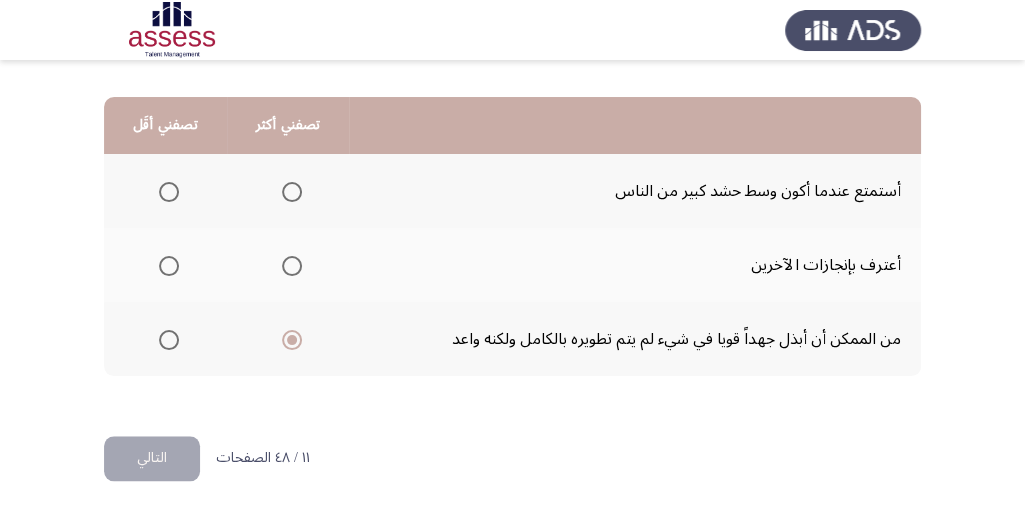 click at bounding box center (169, 192) 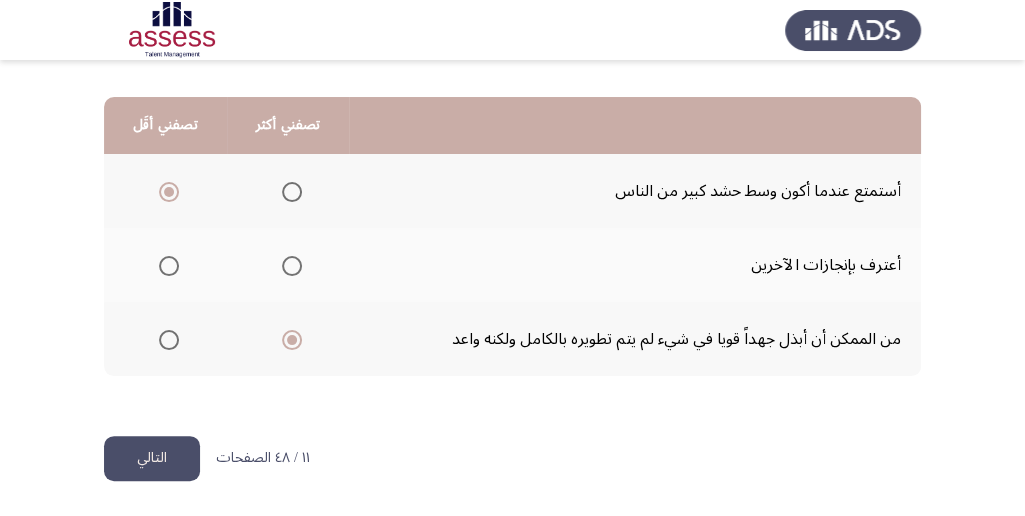 click on "التالي" 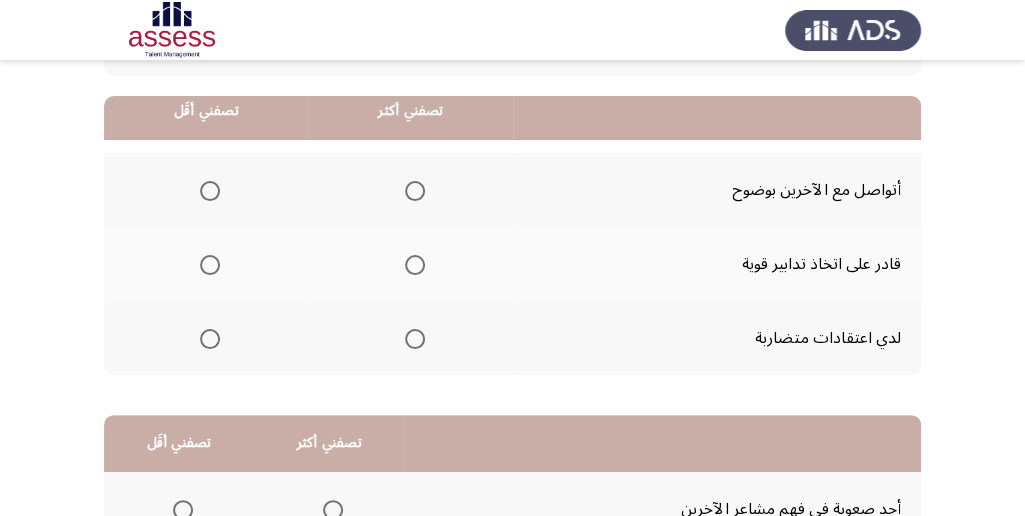scroll, scrollTop: 200, scrollLeft: 0, axis: vertical 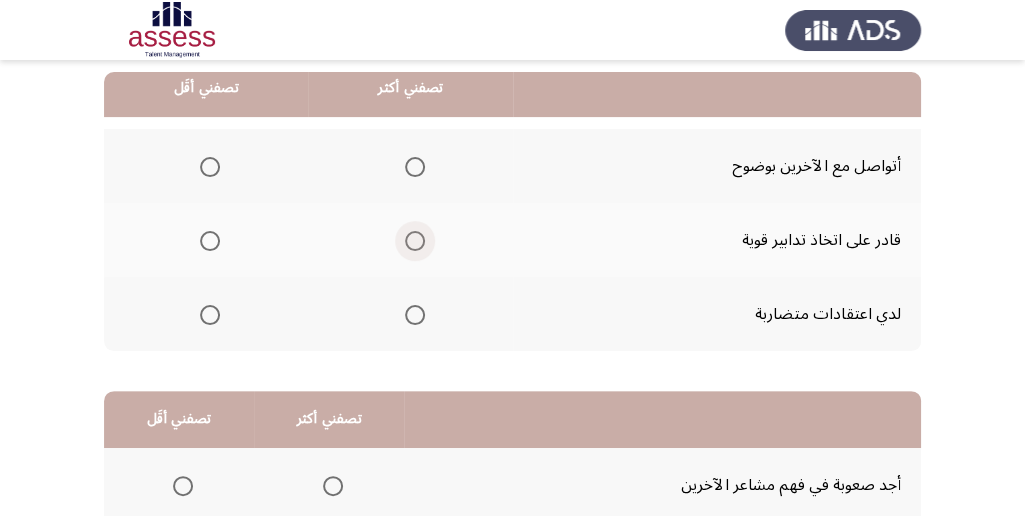 click at bounding box center [415, 241] 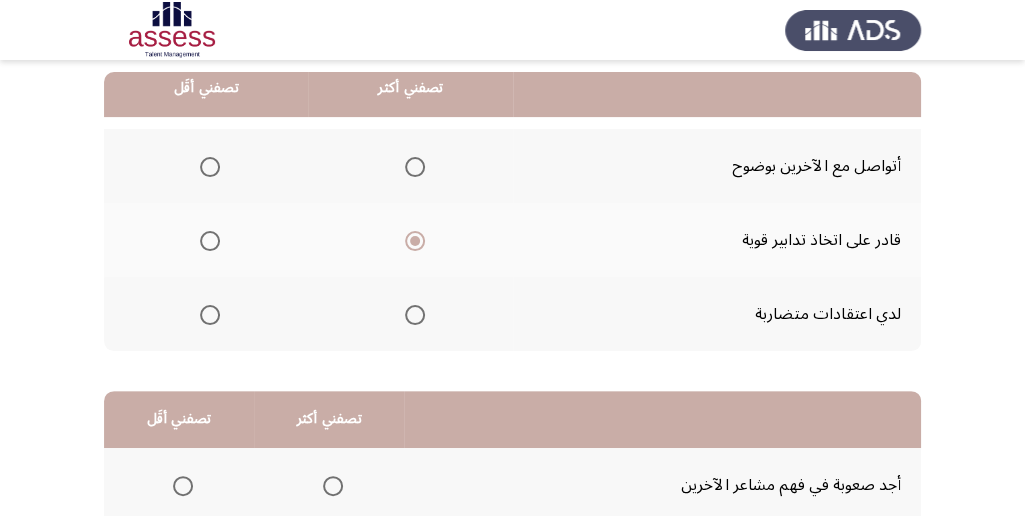click at bounding box center [210, 167] 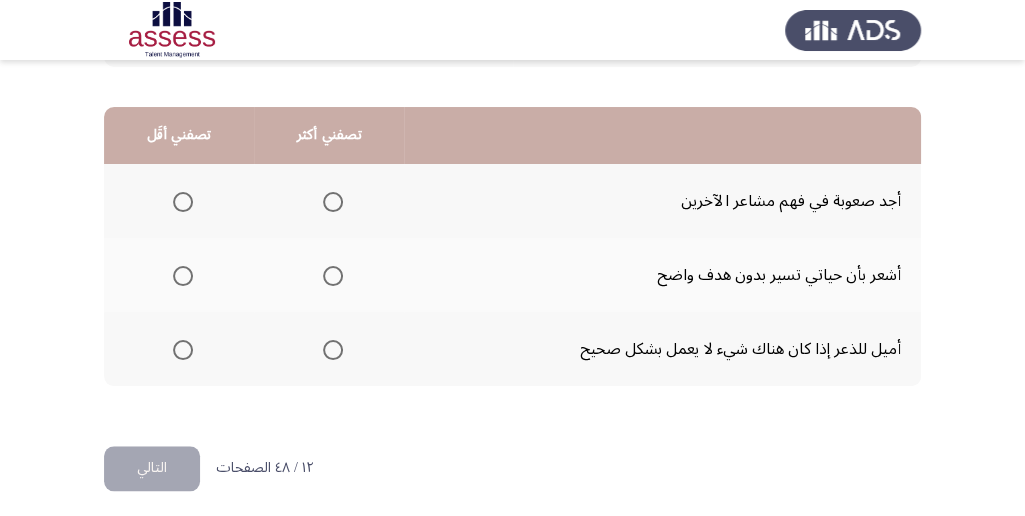 scroll, scrollTop: 494, scrollLeft: 0, axis: vertical 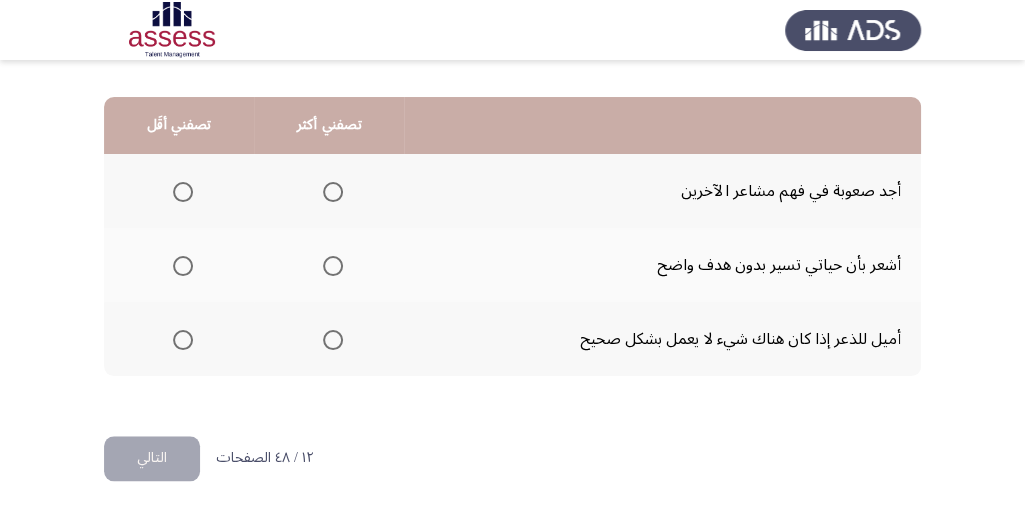click at bounding box center [333, 340] 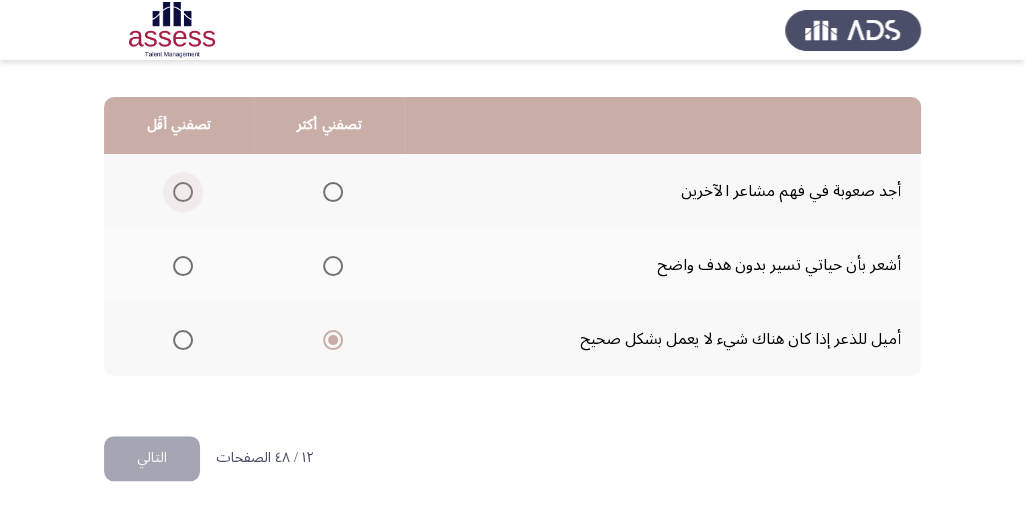 click at bounding box center (183, 192) 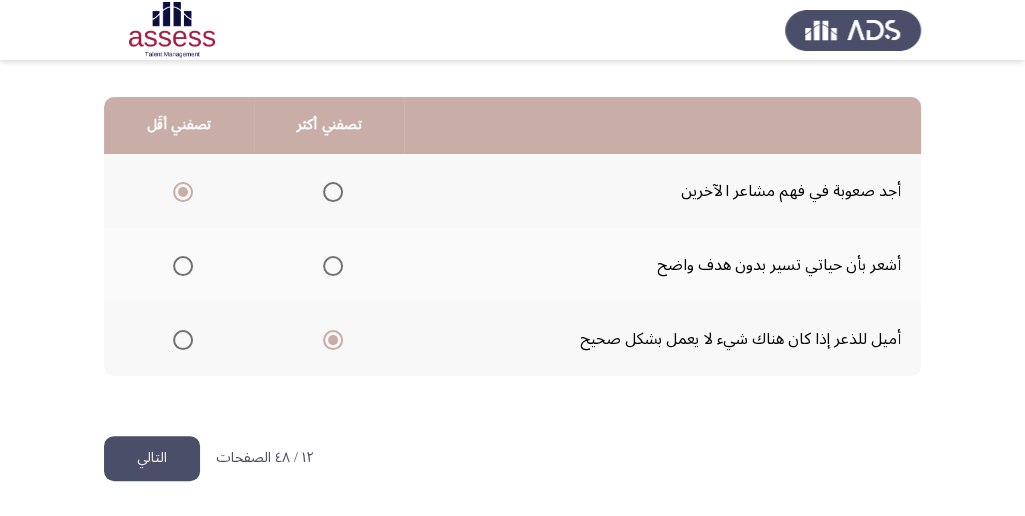 click on "التالي" 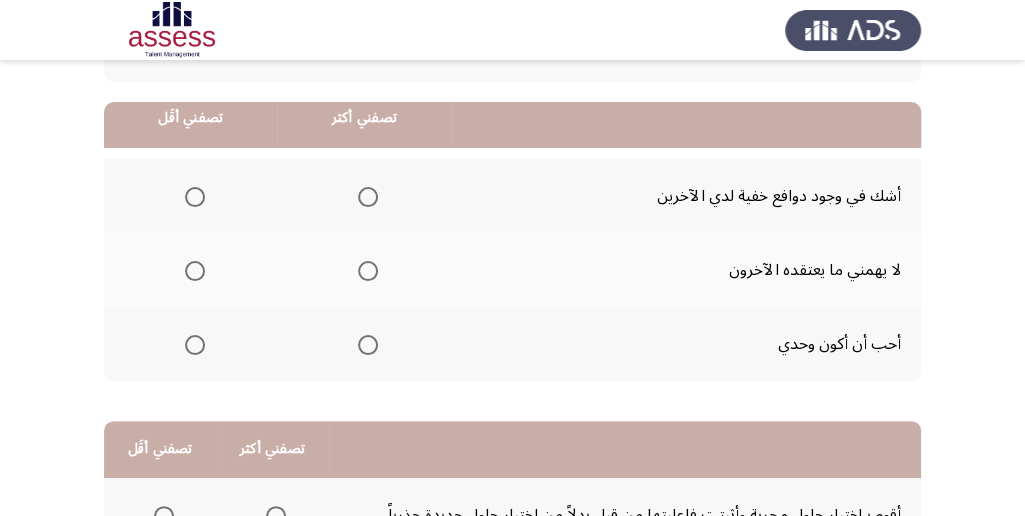 scroll, scrollTop: 200, scrollLeft: 0, axis: vertical 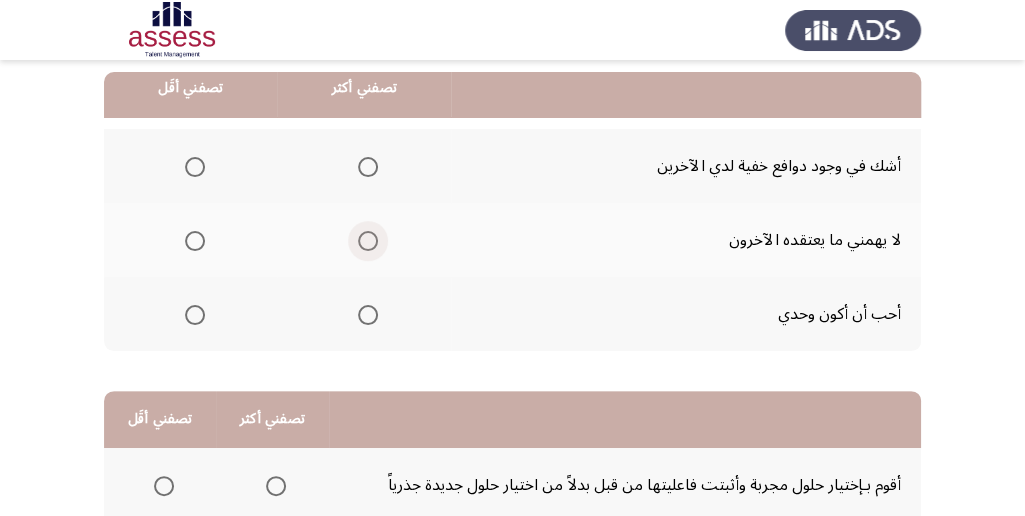 click at bounding box center [368, 241] 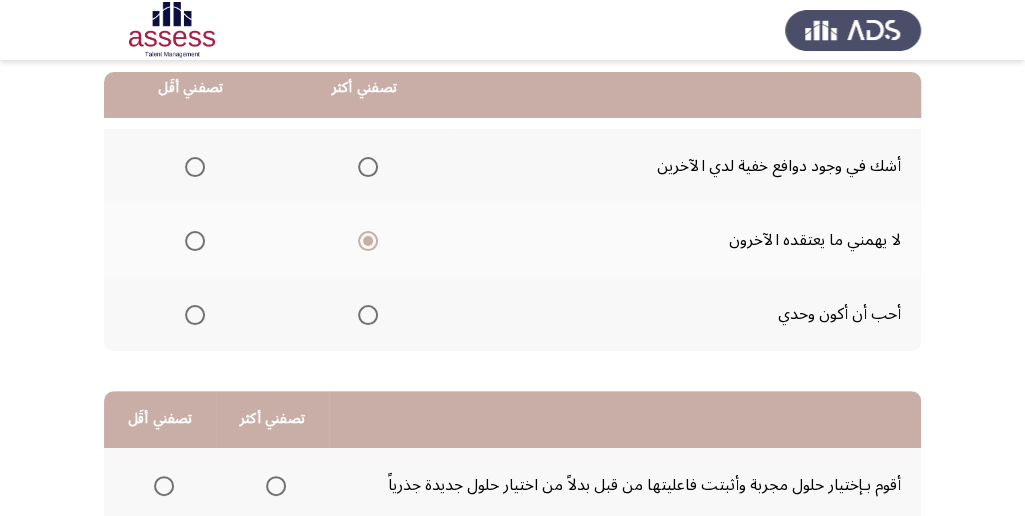 click at bounding box center [195, 315] 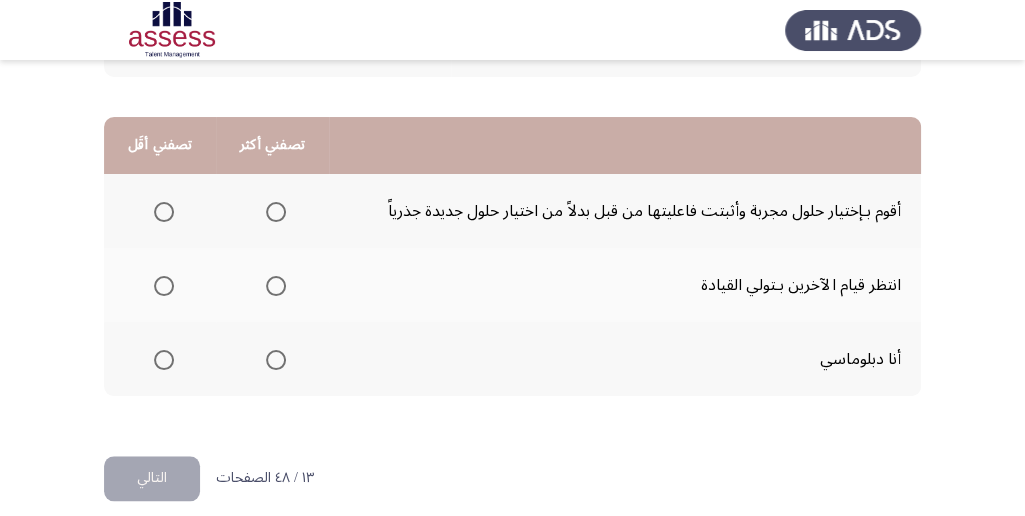 scroll, scrollTop: 494, scrollLeft: 0, axis: vertical 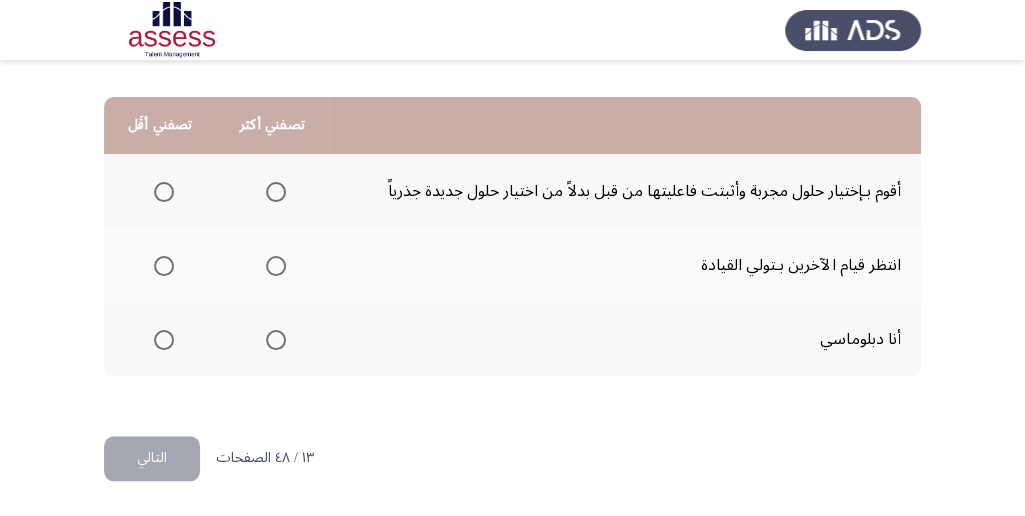 click at bounding box center [276, 340] 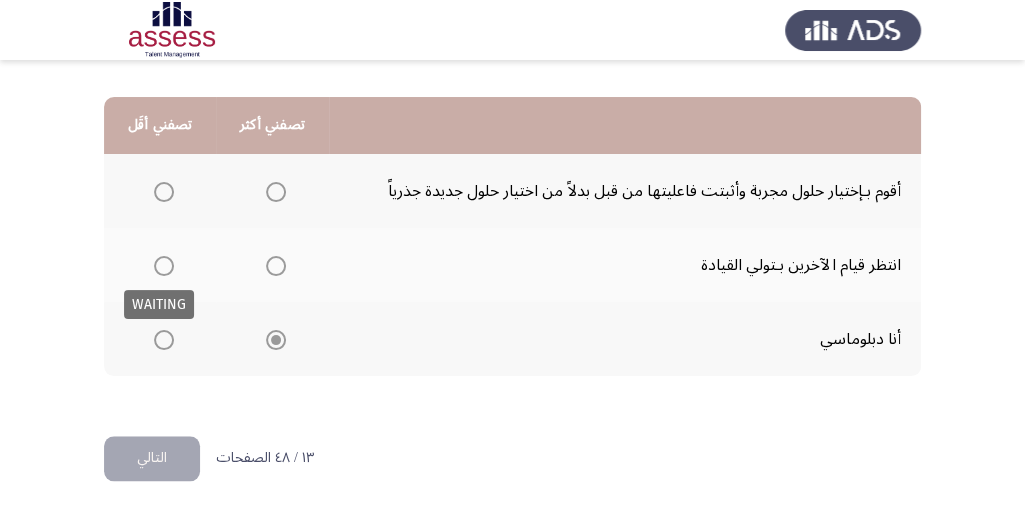 click at bounding box center (164, 266) 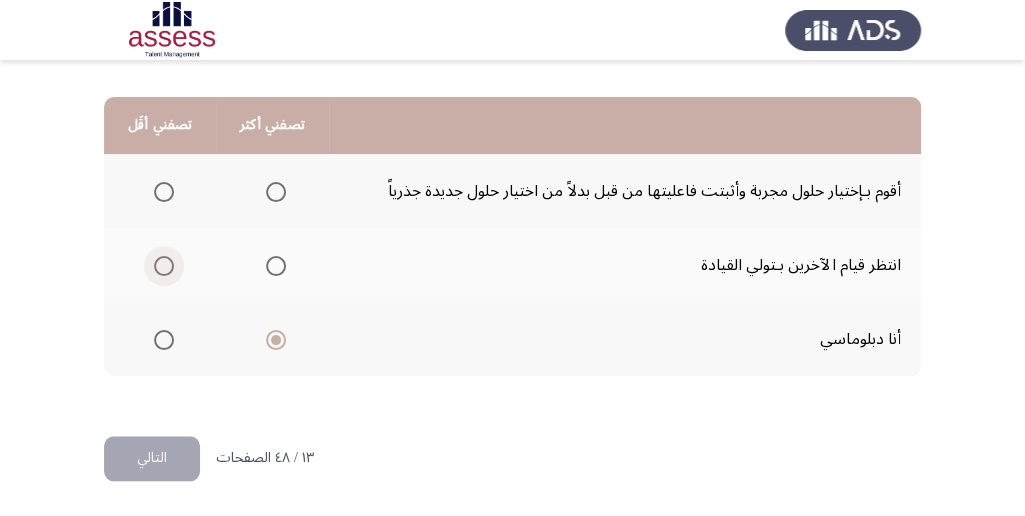 click at bounding box center [164, 266] 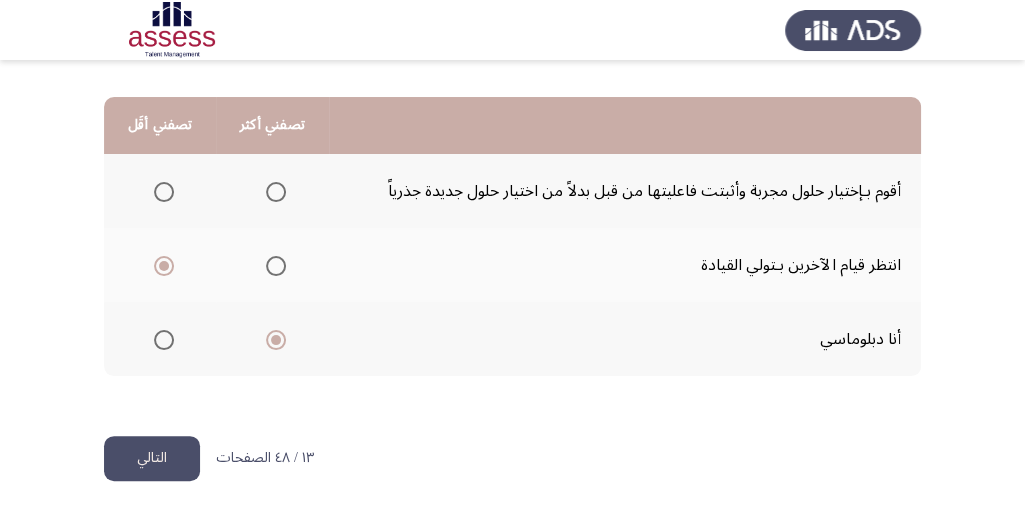 click on "التالي" 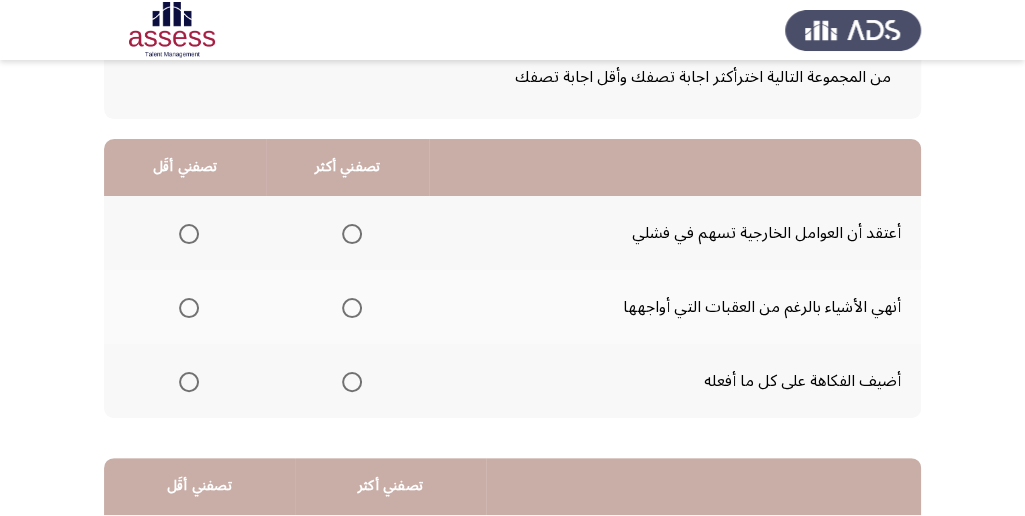 scroll, scrollTop: 200, scrollLeft: 0, axis: vertical 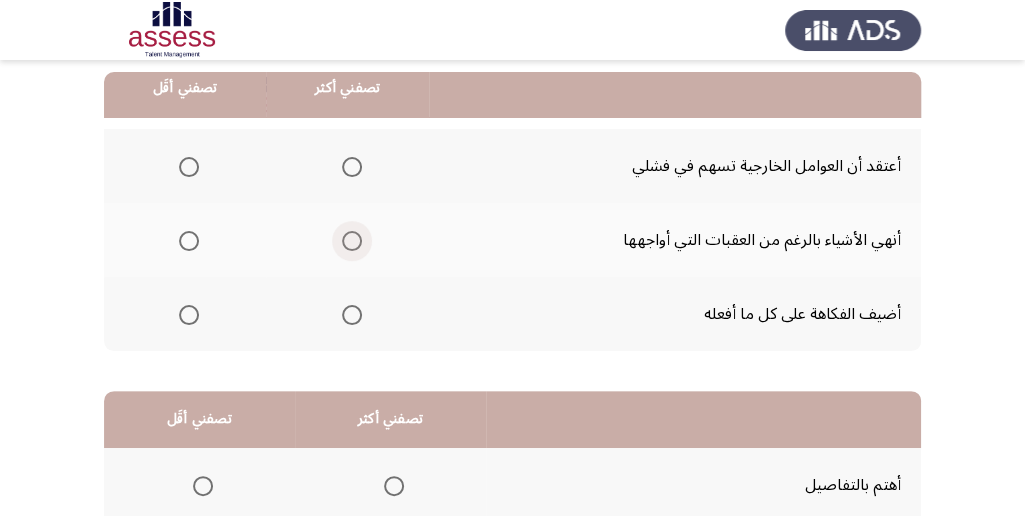 click at bounding box center (352, 241) 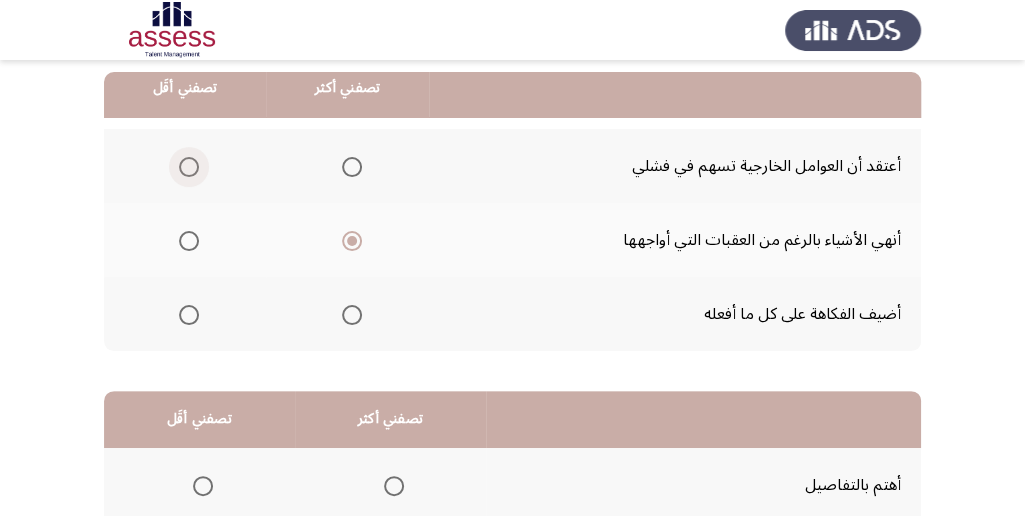 click at bounding box center (189, 167) 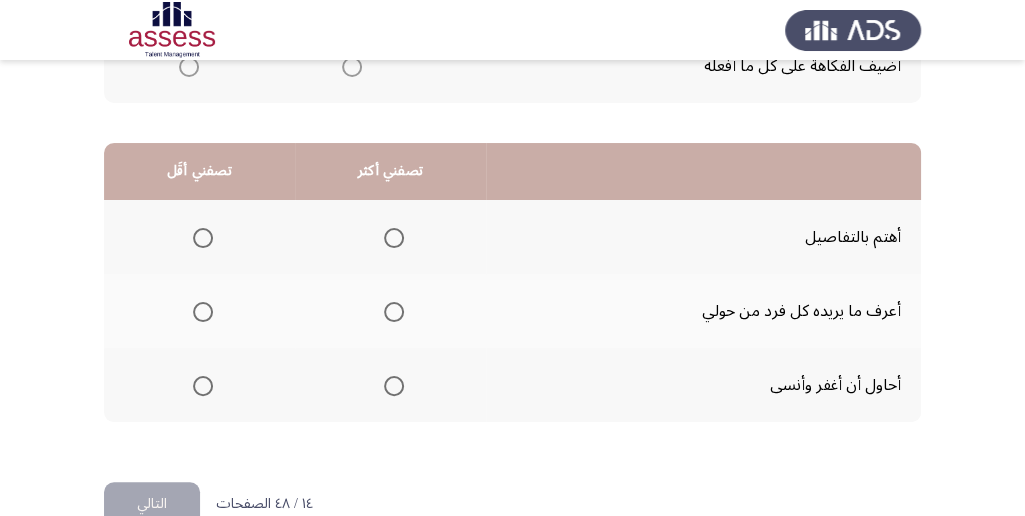 scroll, scrollTop: 494, scrollLeft: 0, axis: vertical 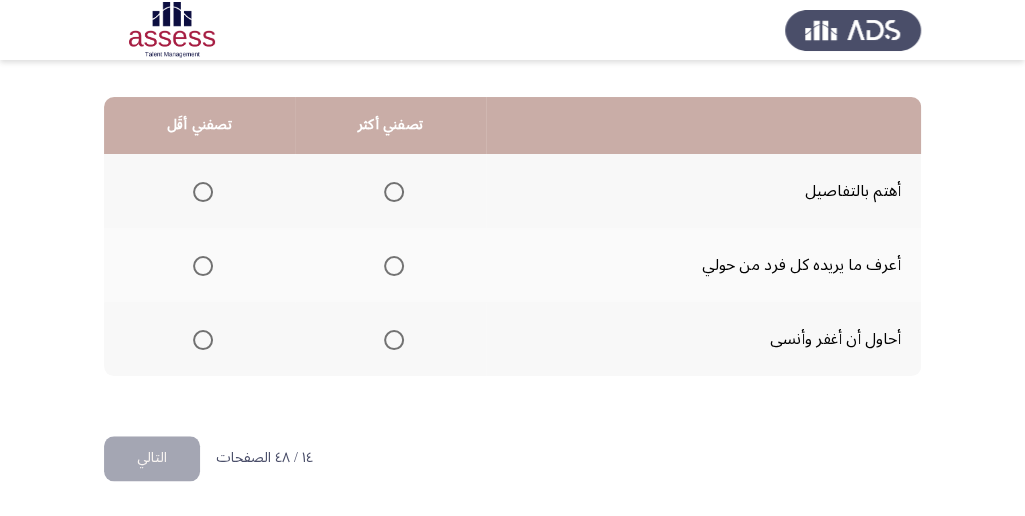 click at bounding box center (394, 192) 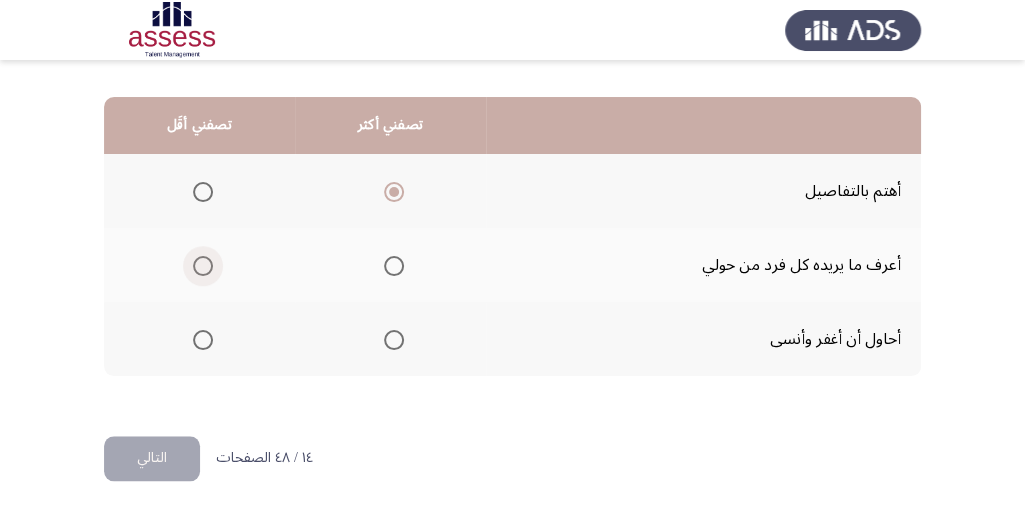 click at bounding box center [203, 266] 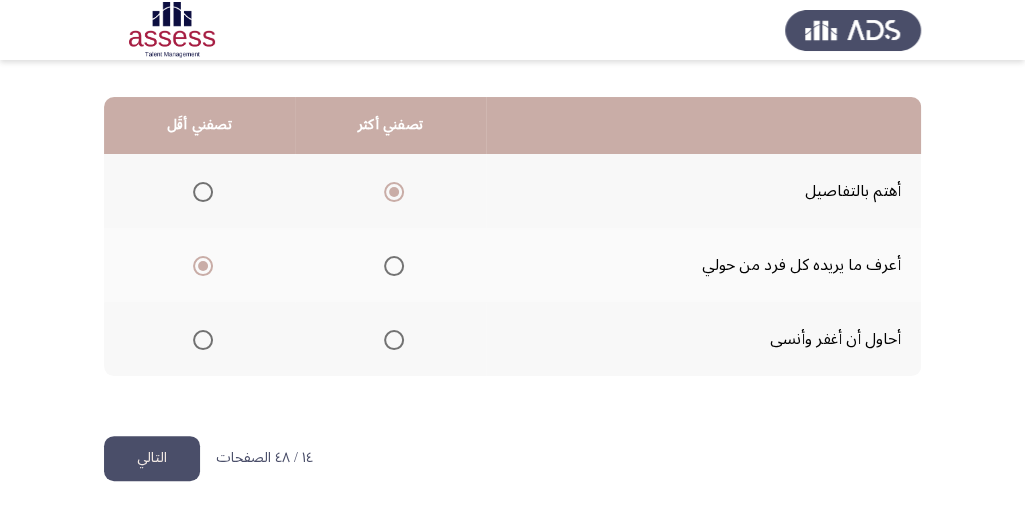 click on "التالي" 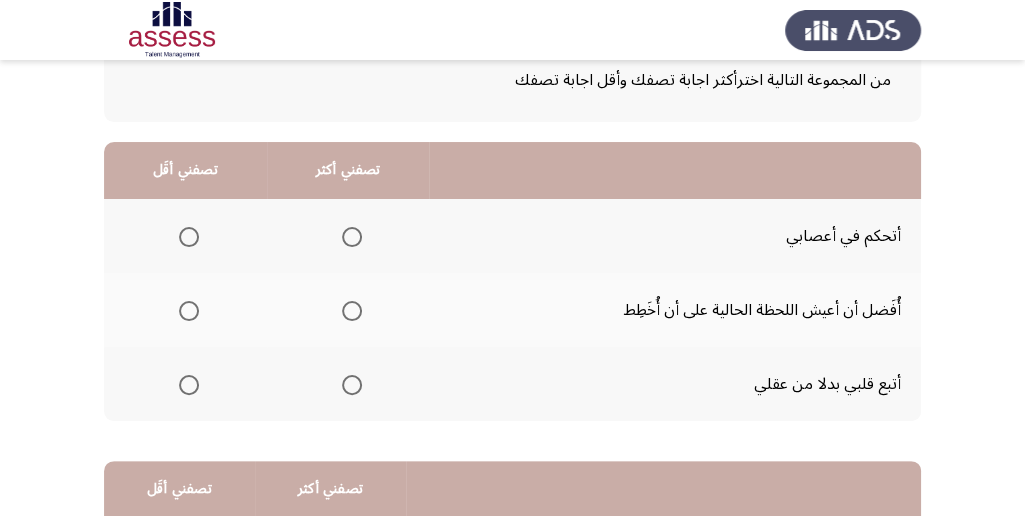 scroll, scrollTop: 200, scrollLeft: 0, axis: vertical 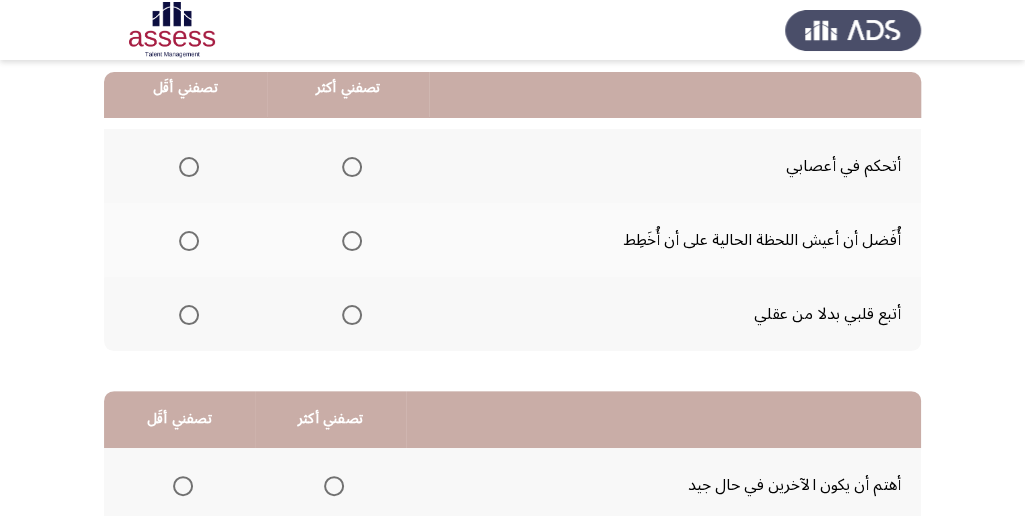 click at bounding box center [352, 167] 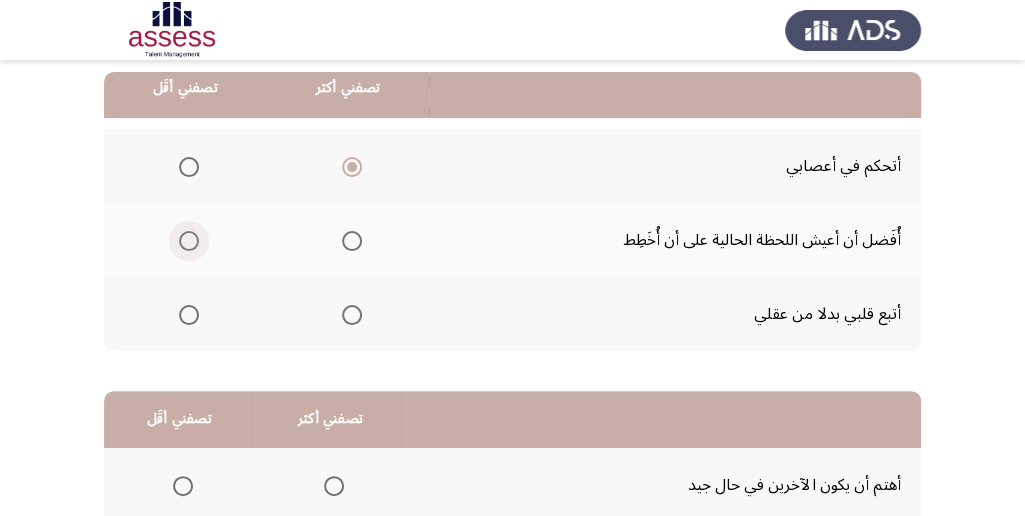 click at bounding box center [189, 241] 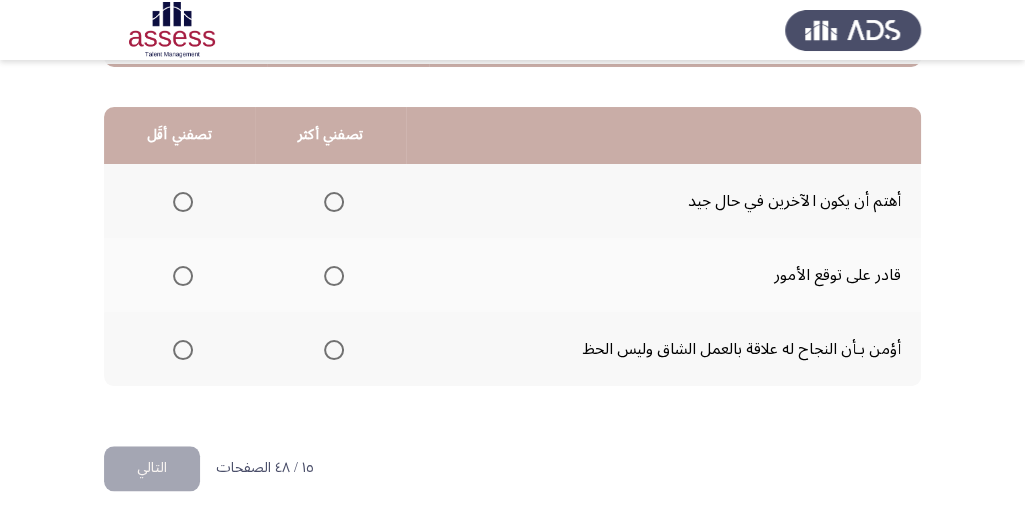 scroll, scrollTop: 494, scrollLeft: 0, axis: vertical 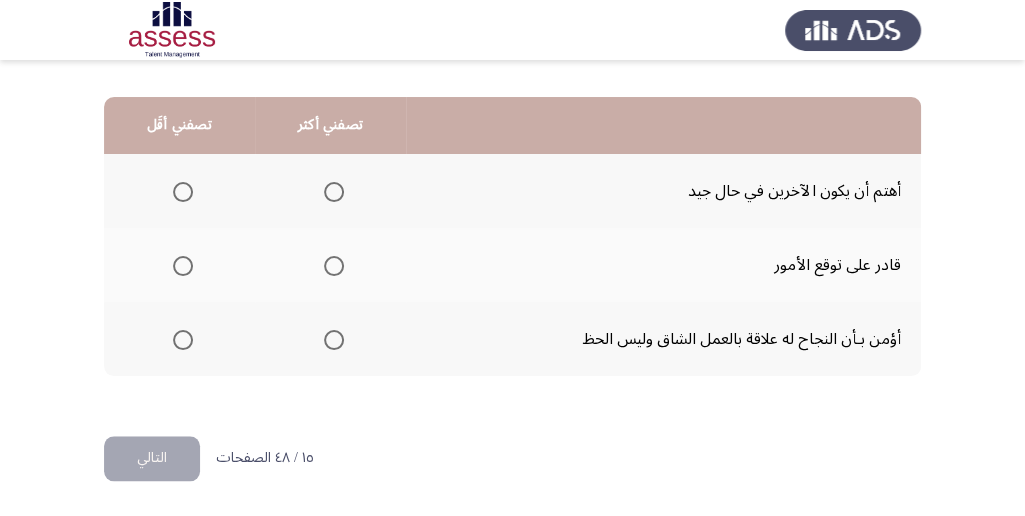 click at bounding box center [334, 340] 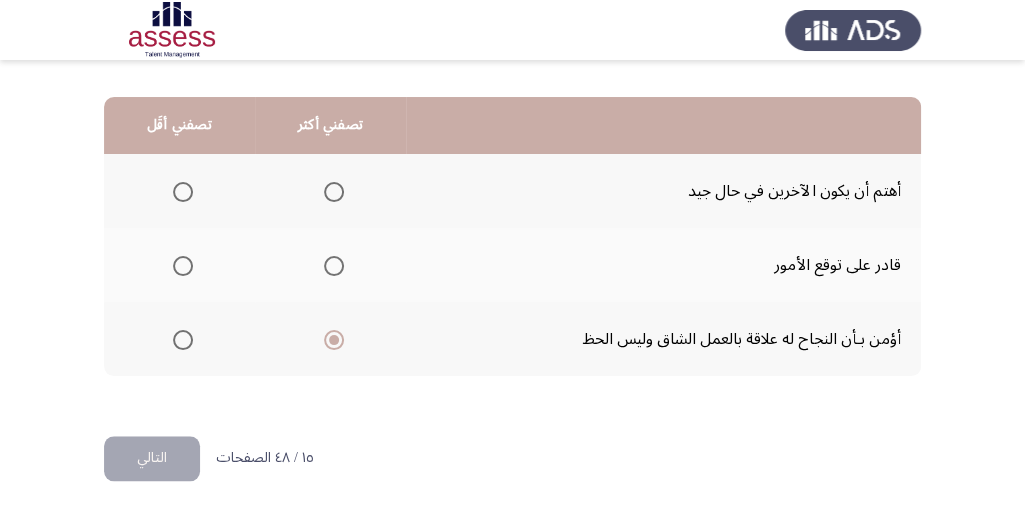 click at bounding box center (183, 266) 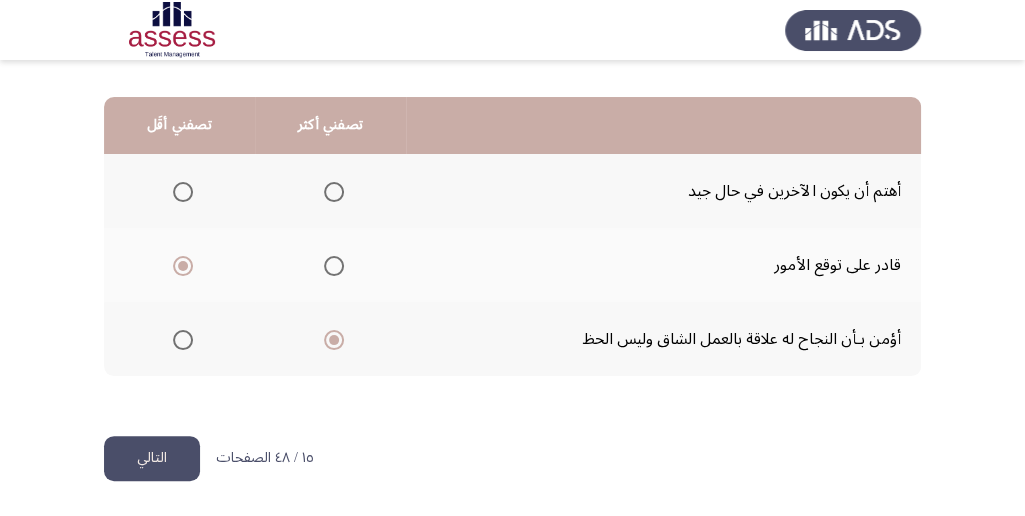 click on "التالي" 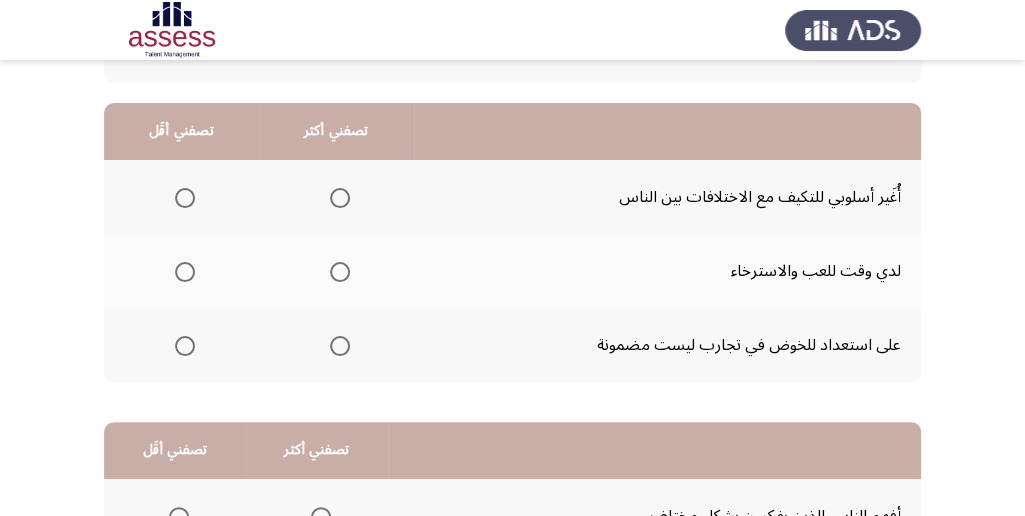 scroll, scrollTop: 200, scrollLeft: 0, axis: vertical 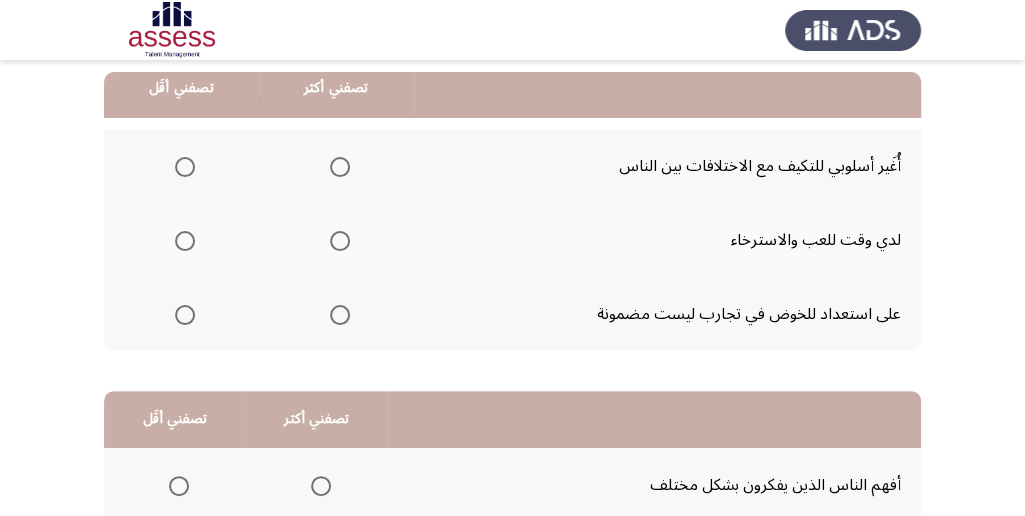 click at bounding box center [340, 315] 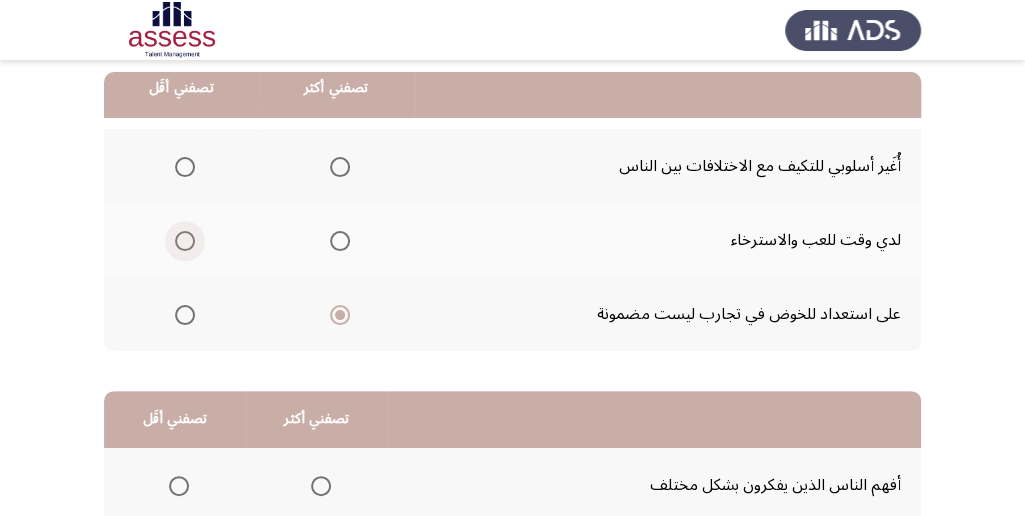 click at bounding box center [185, 241] 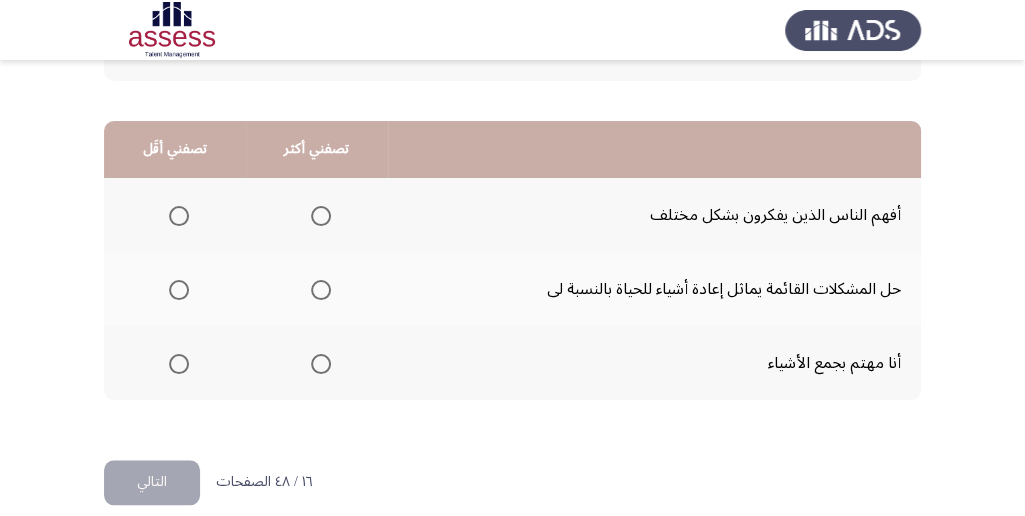 scroll, scrollTop: 494, scrollLeft: 0, axis: vertical 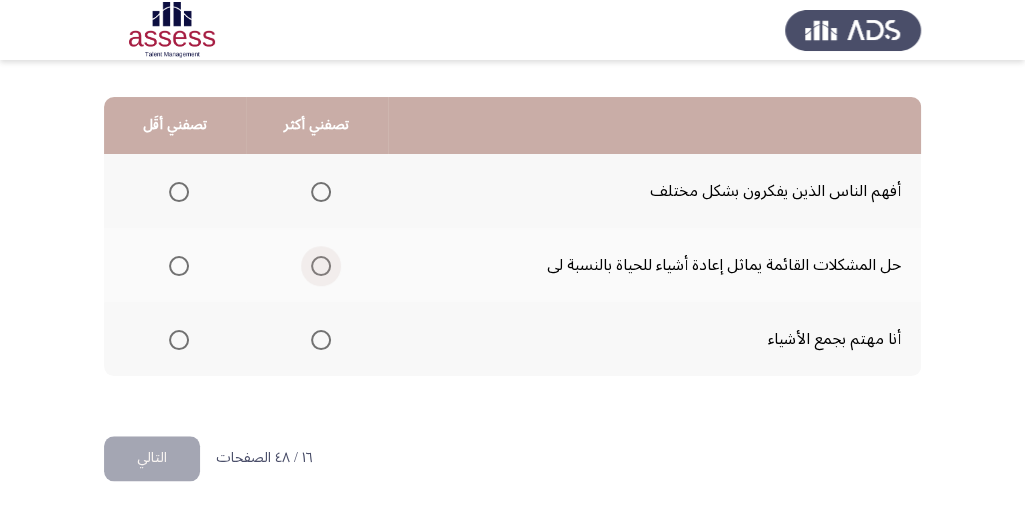 click at bounding box center (321, 266) 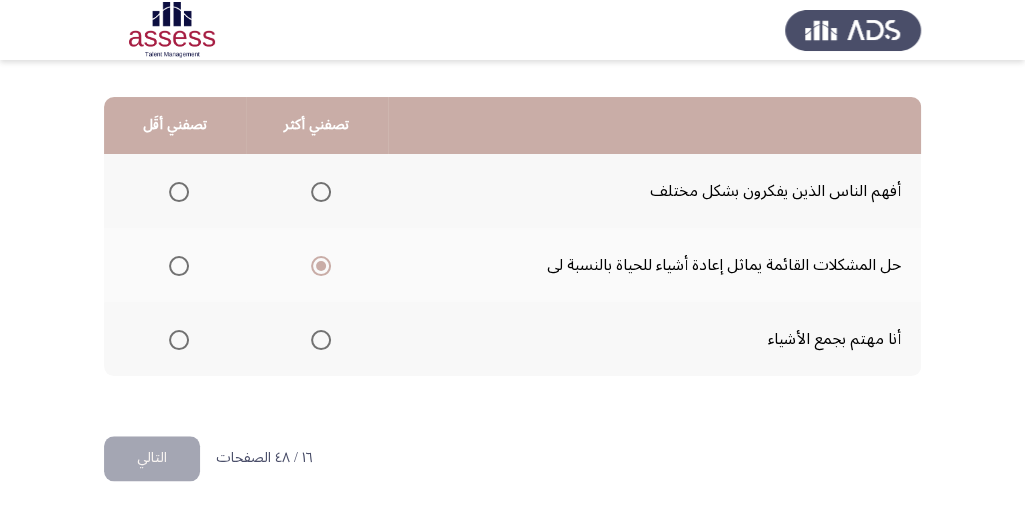 click at bounding box center [179, 340] 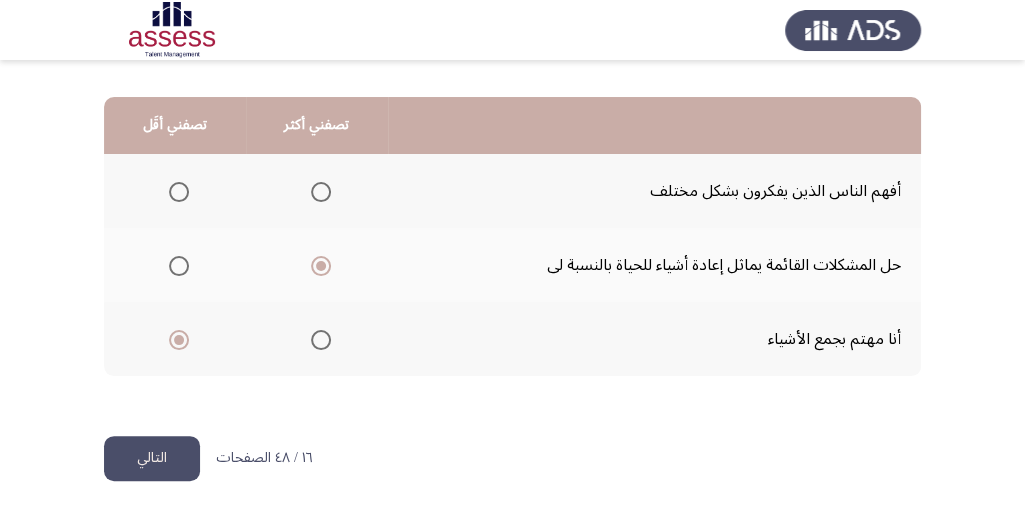 click on "التالي" 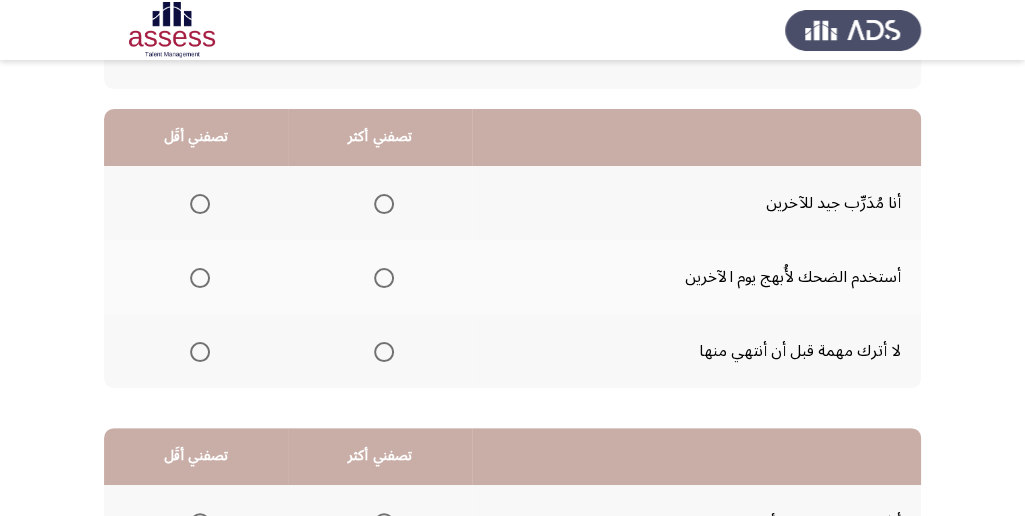 scroll, scrollTop: 200, scrollLeft: 0, axis: vertical 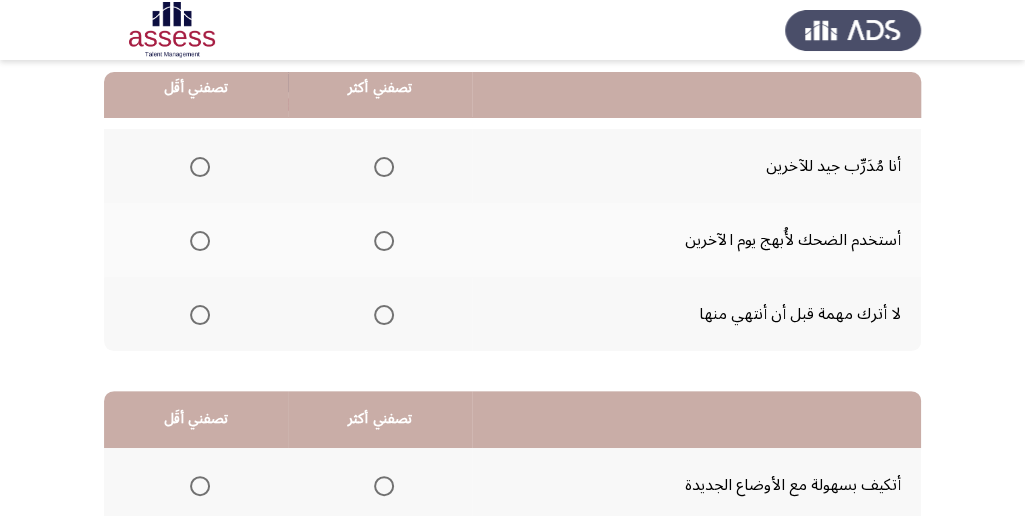 click at bounding box center [384, 315] 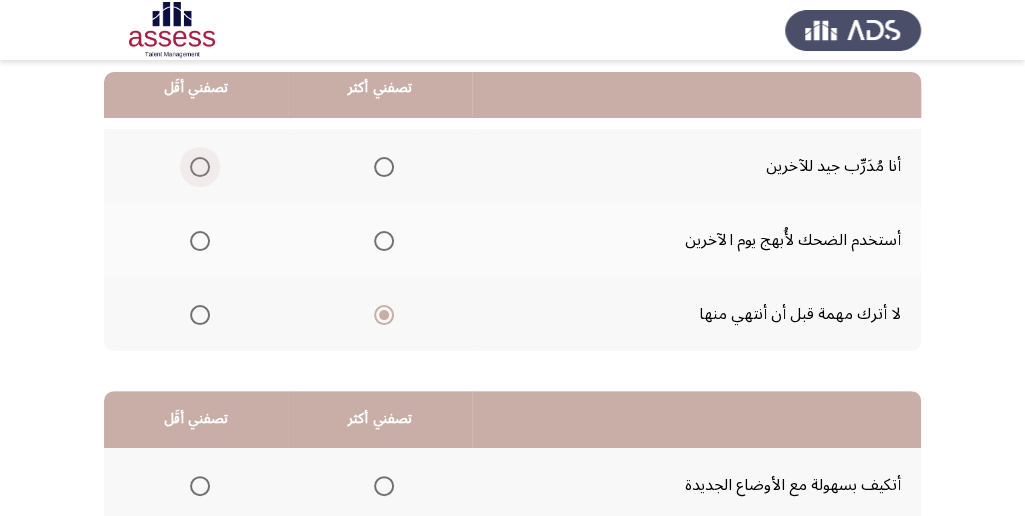 click at bounding box center (200, 167) 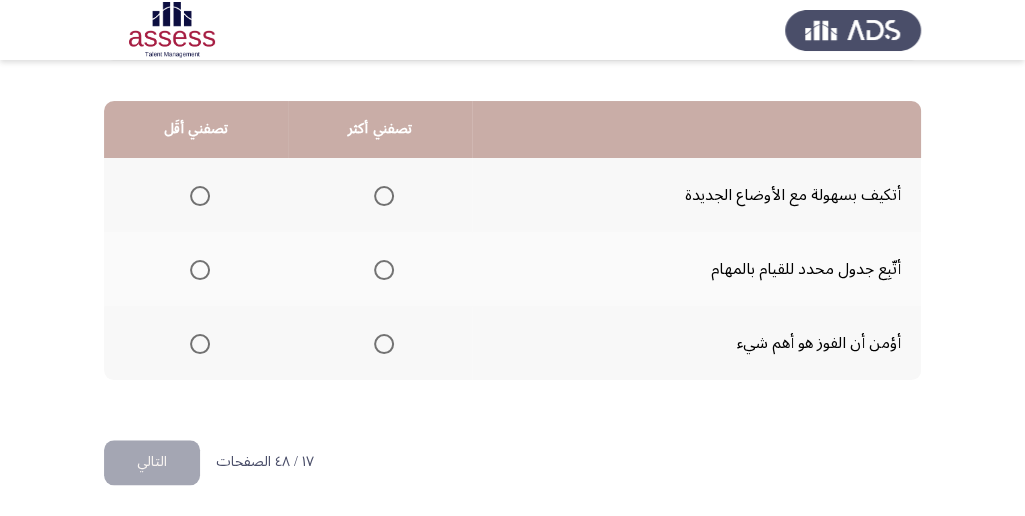 scroll, scrollTop: 494, scrollLeft: 0, axis: vertical 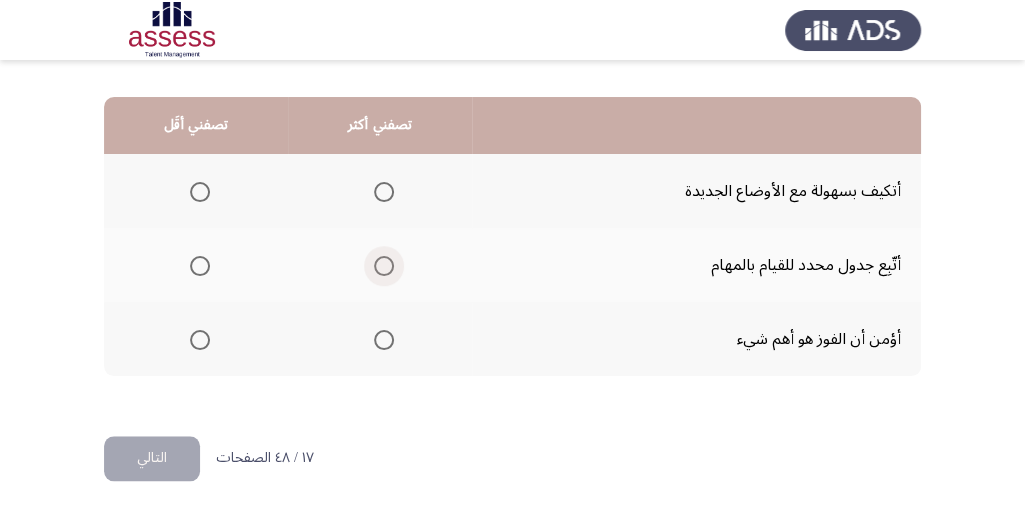 click at bounding box center [384, 266] 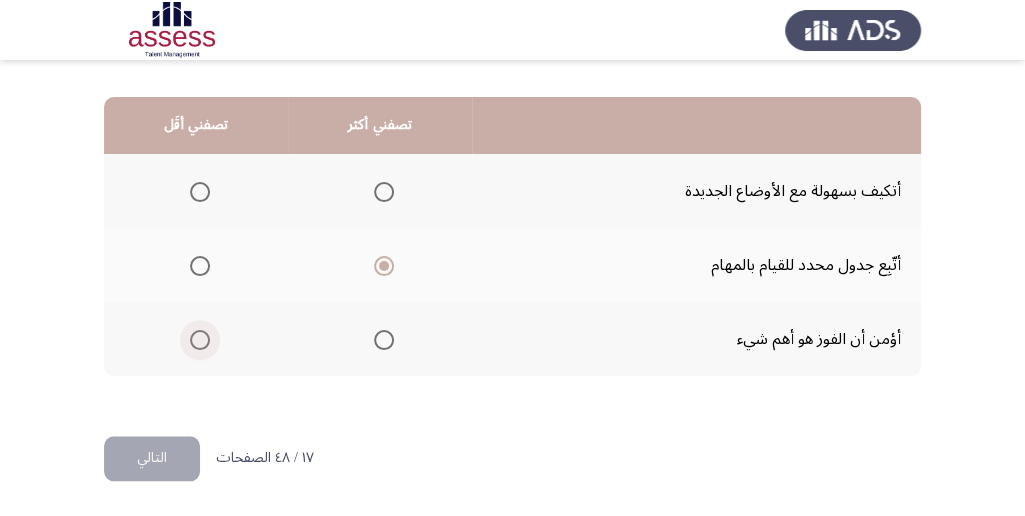 click at bounding box center [200, 340] 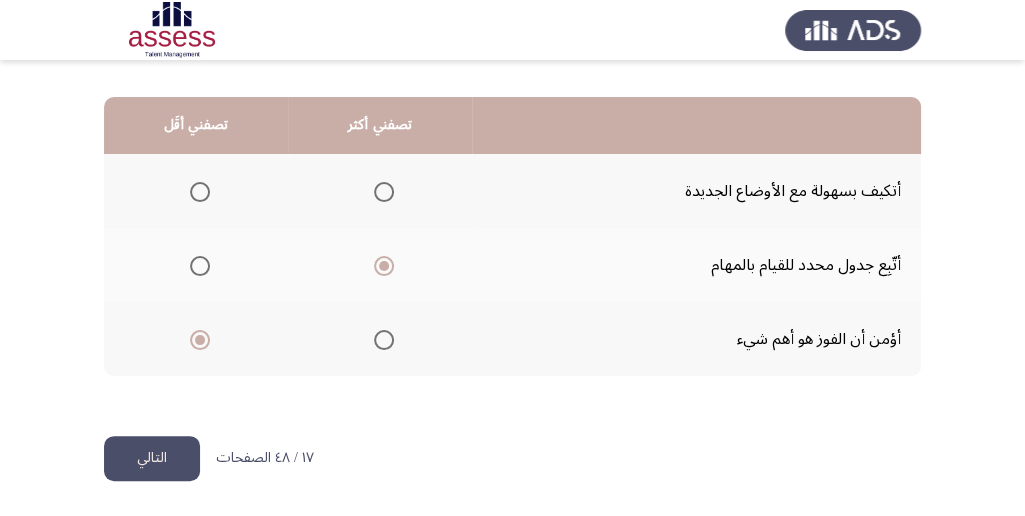 click on "التالي" 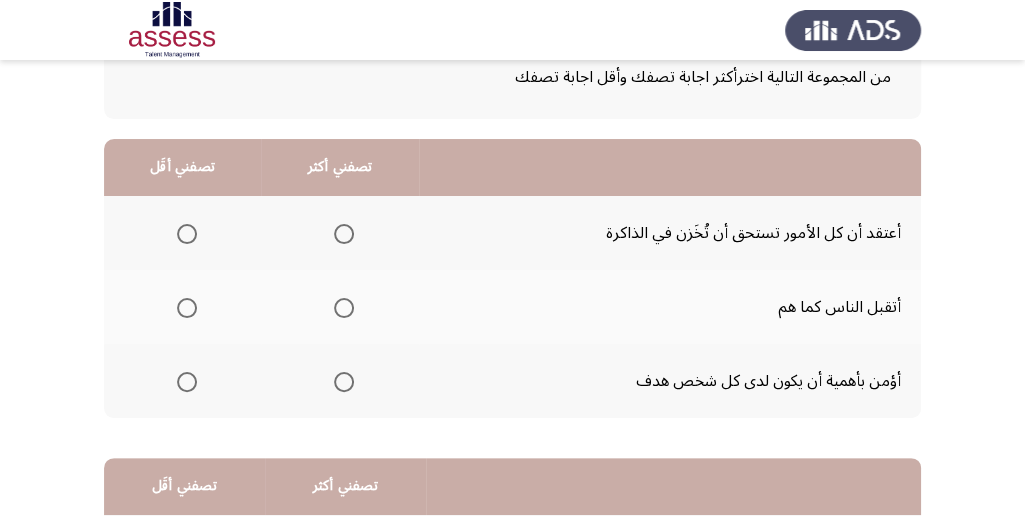 scroll, scrollTop: 200, scrollLeft: 0, axis: vertical 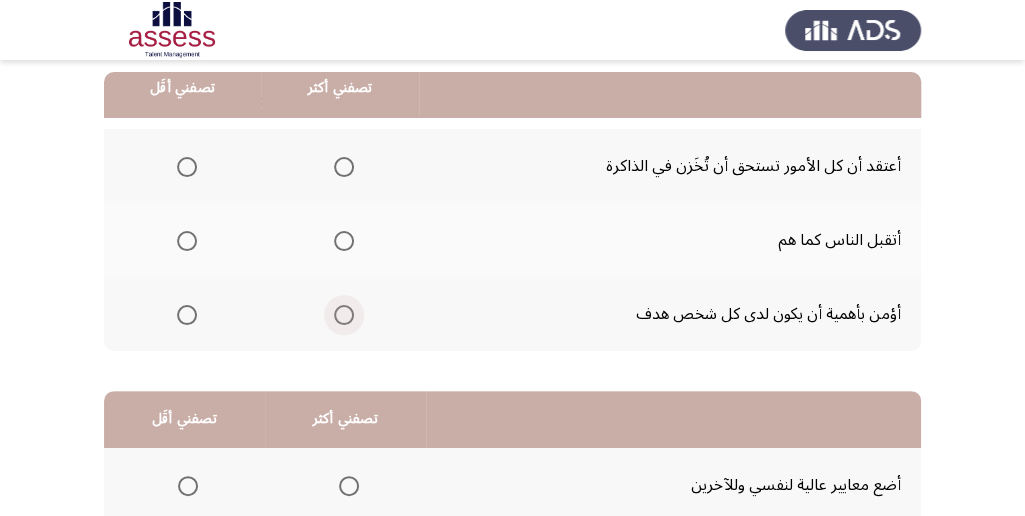click at bounding box center [344, 315] 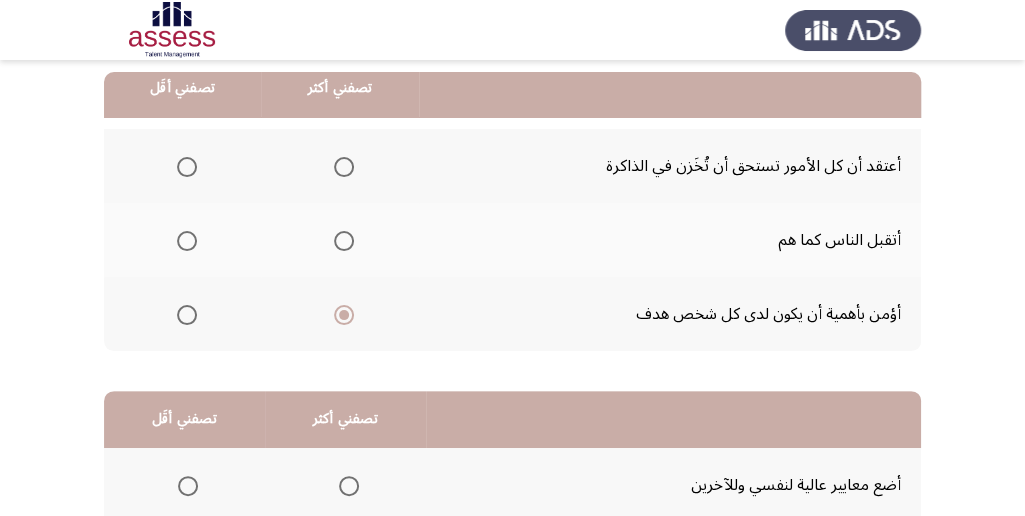 click at bounding box center [187, 241] 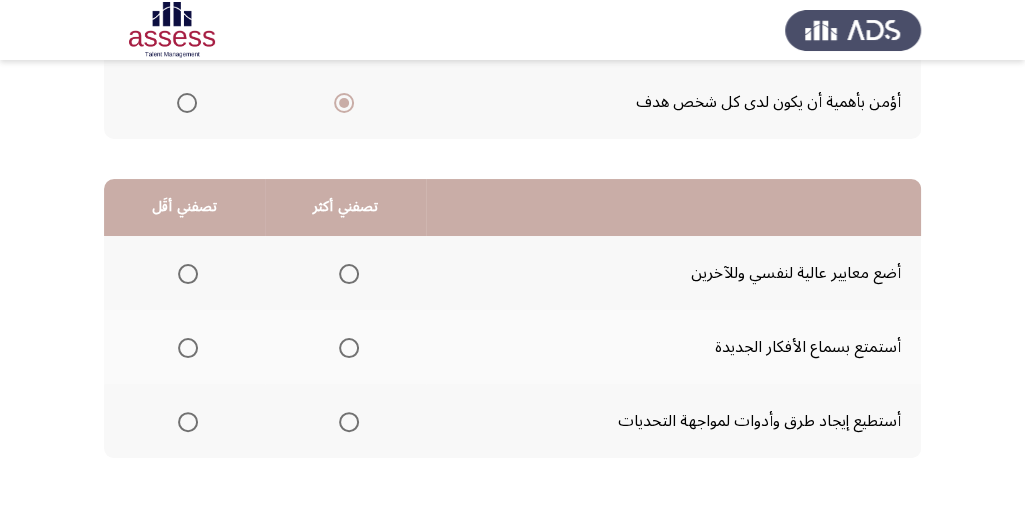 scroll, scrollTop: 494, scrollLeft: 0, axis: vertical 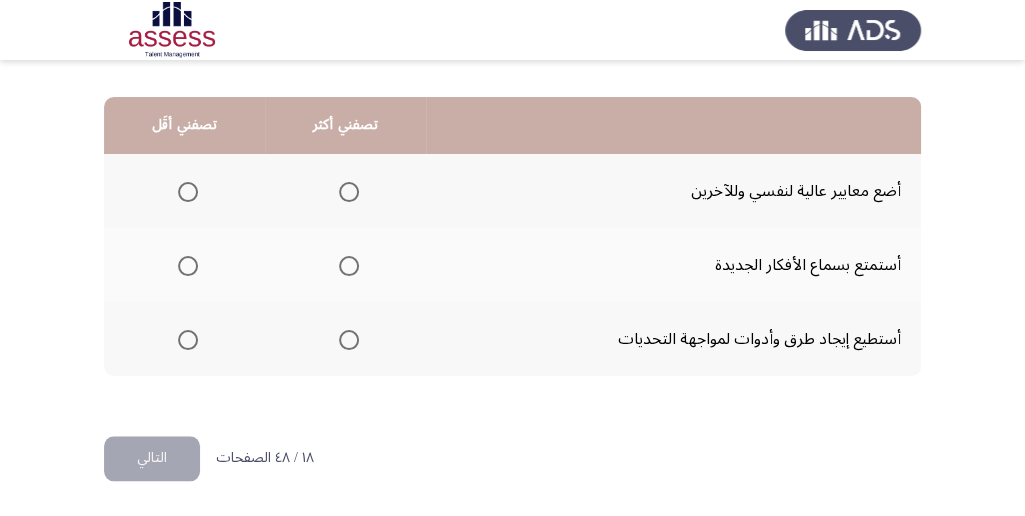 click at bounding box center (349, 340) 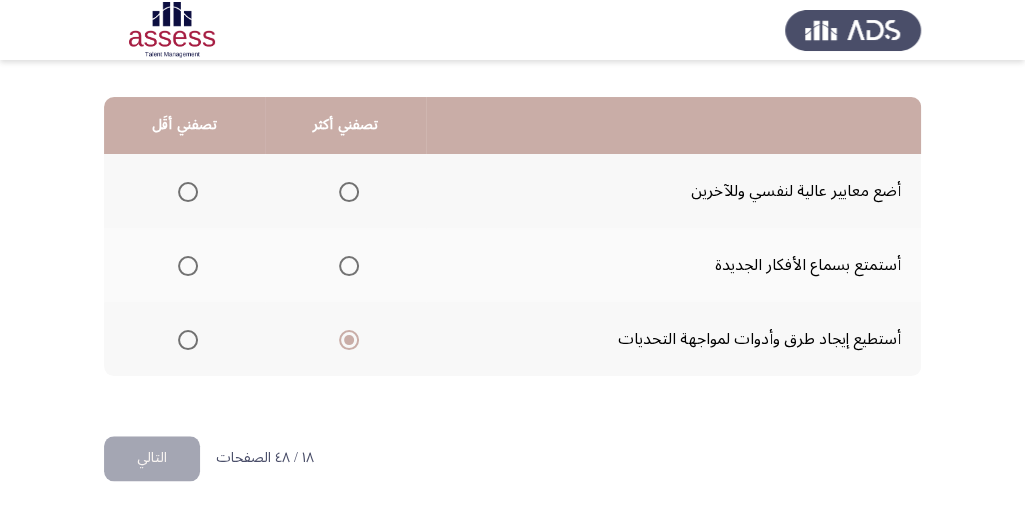 click at bounding box center [188, 266] 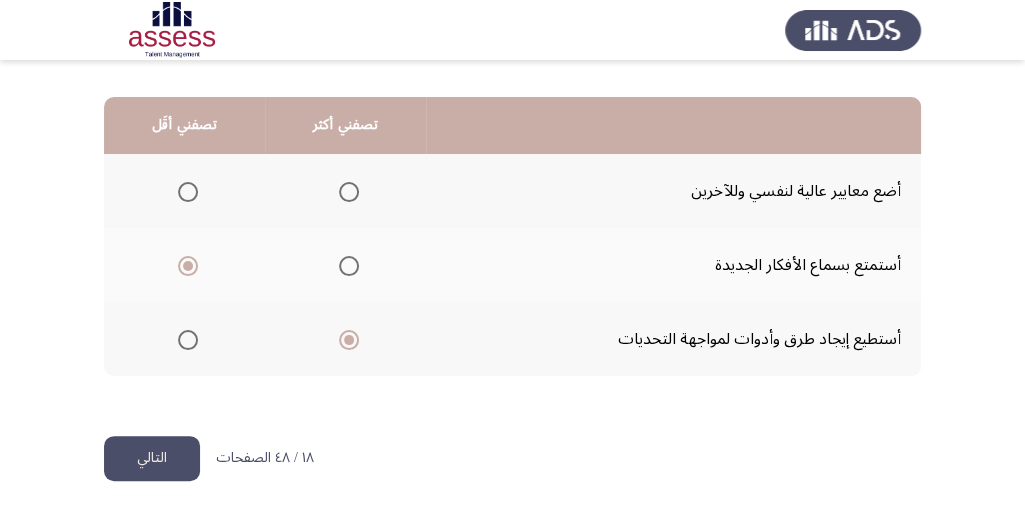click on "التالي" 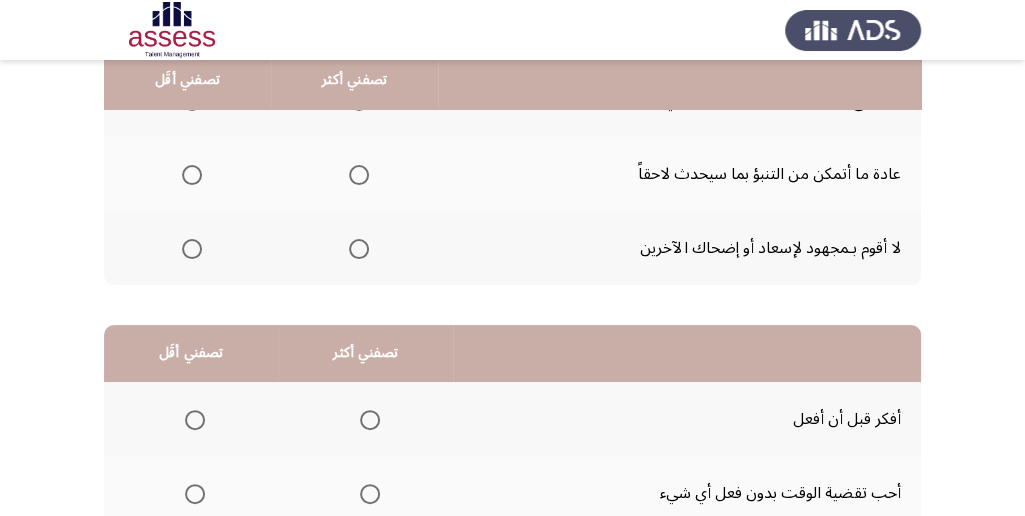 scroll, scrollTop: 200, scrollLeft: 0, axis: vertical 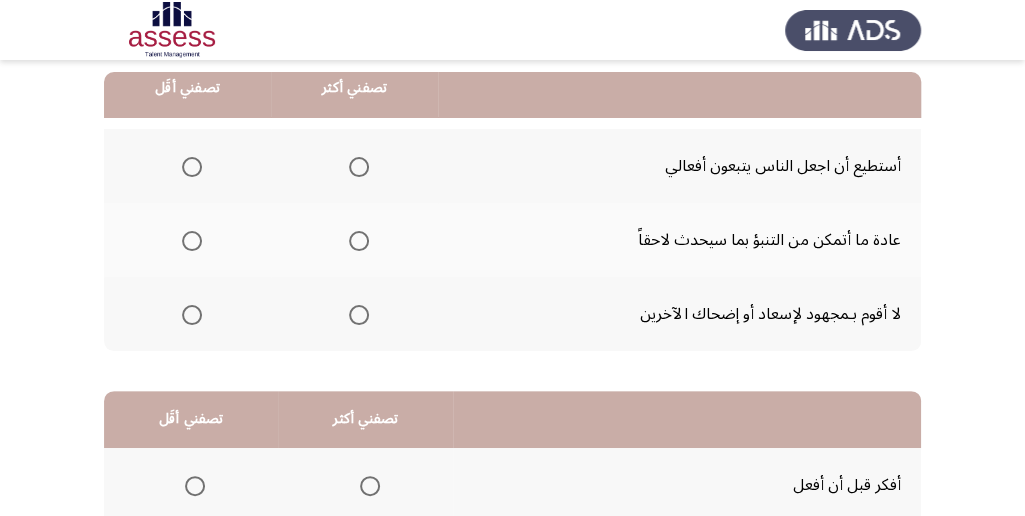 click at bounding box center [359, 241] 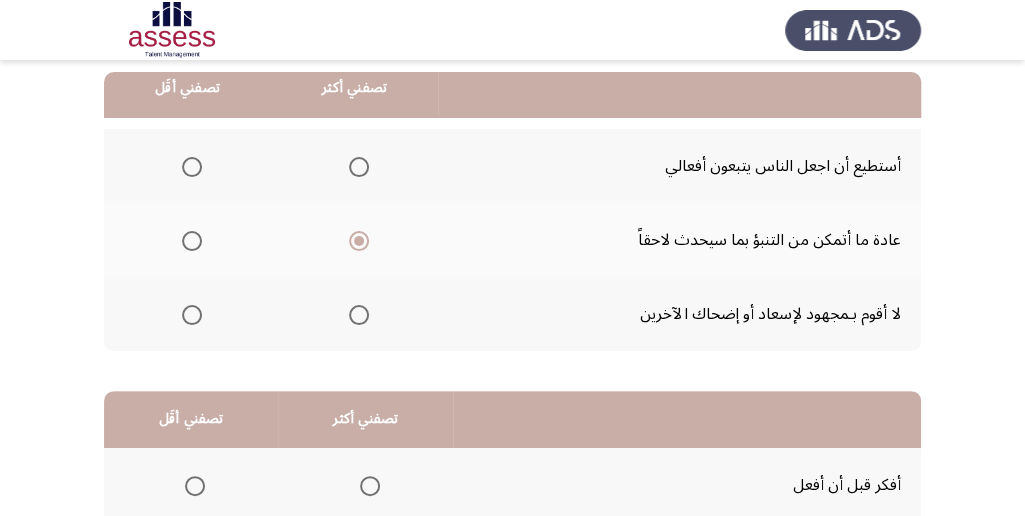 click at bounding box center (192, 167) 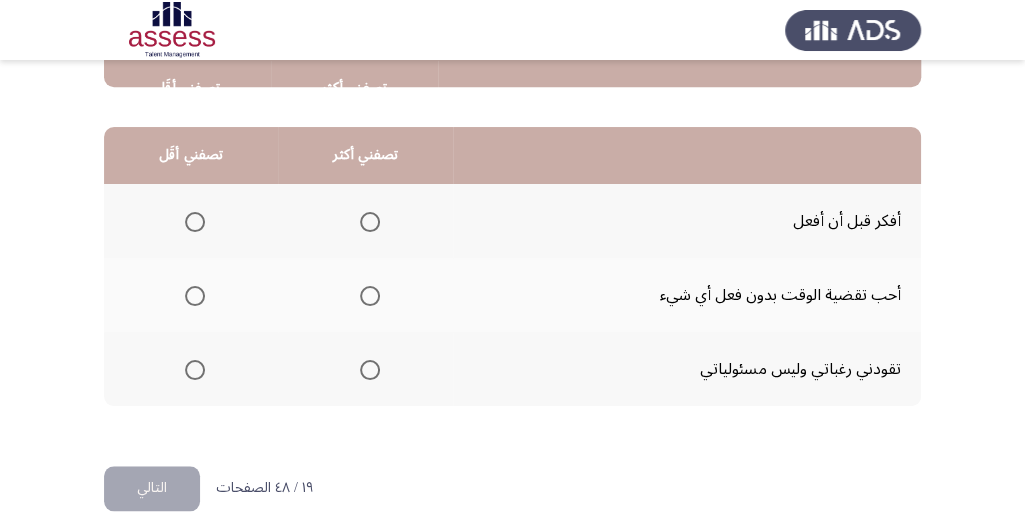 scroll, scrollTop: 494, scrollLeft: 0, axis: vertical 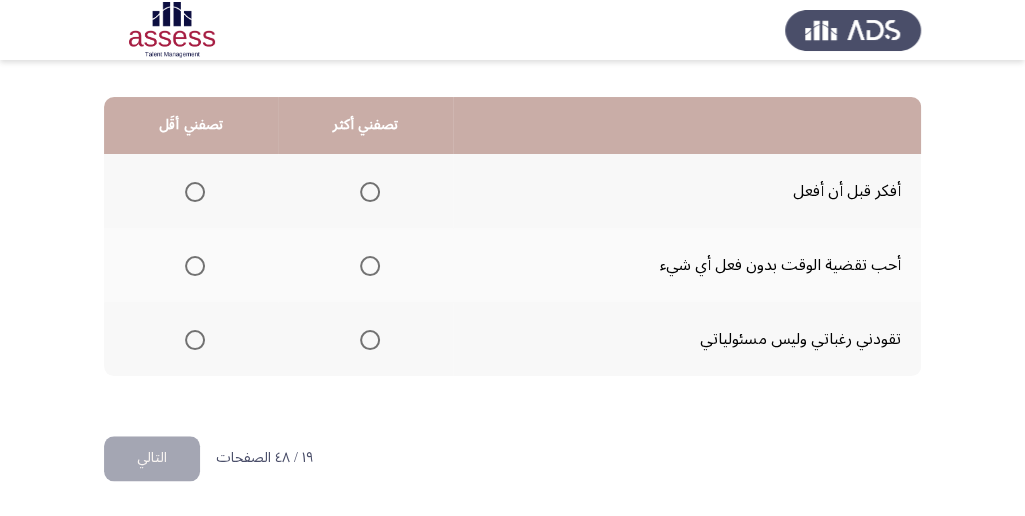 click at bounding box center [370, 192] 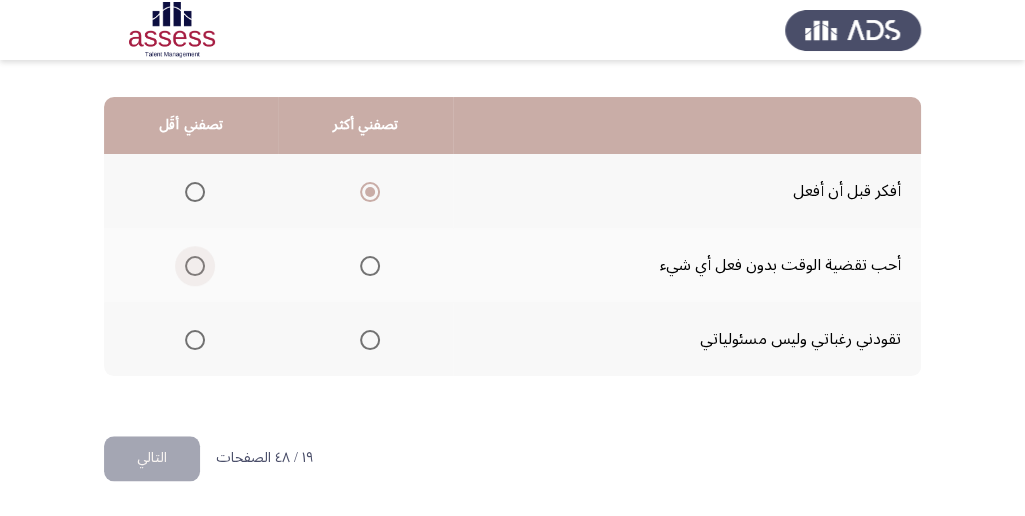 click at bounding box center (195, 266) 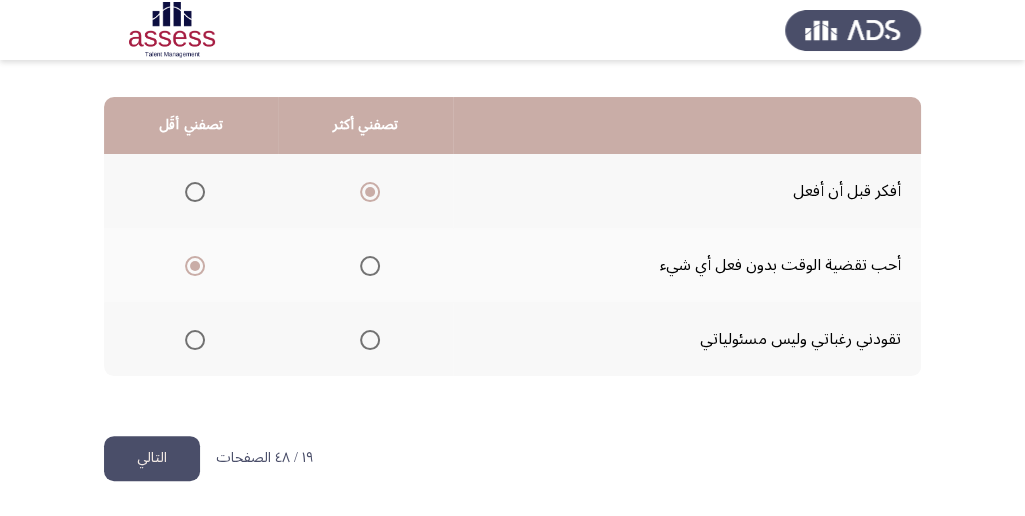 click on "التالي" 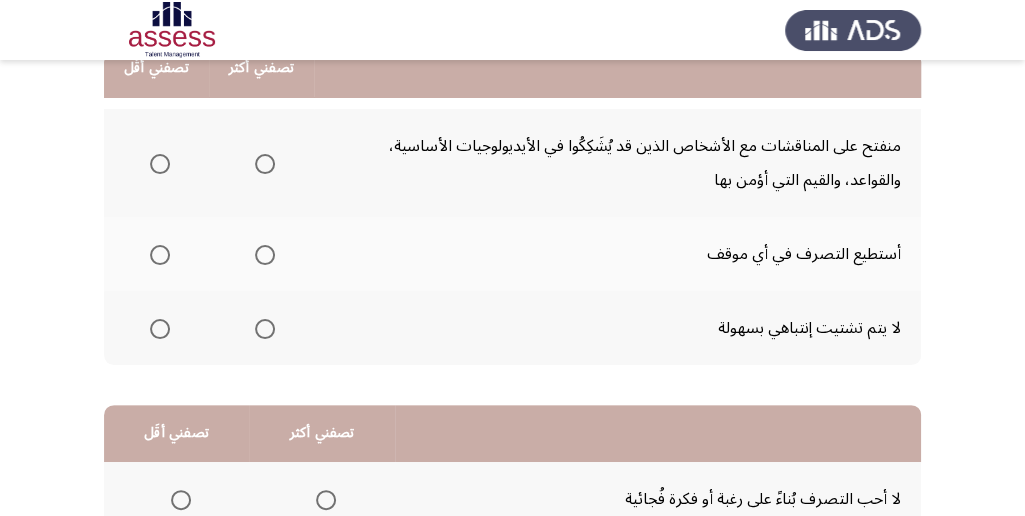scroll, scrollTop: 200, scrollLeft: 0, axis: vertical 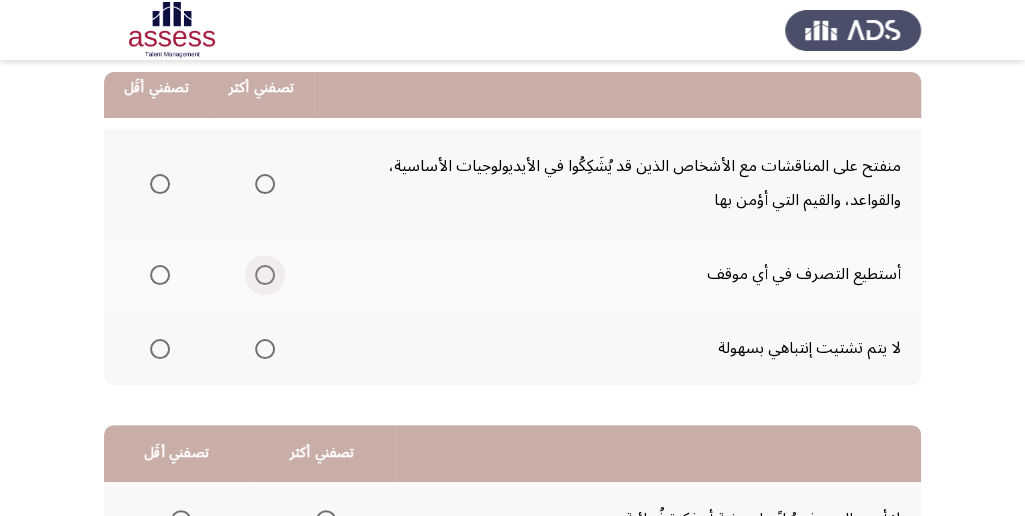 click at bounding box center [265, 275] 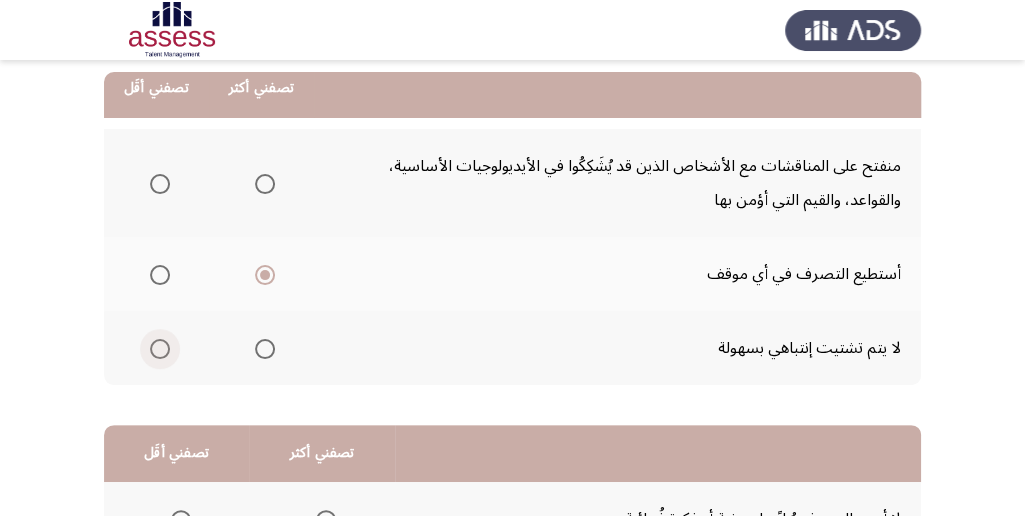 click at bounding box center [160, 349] 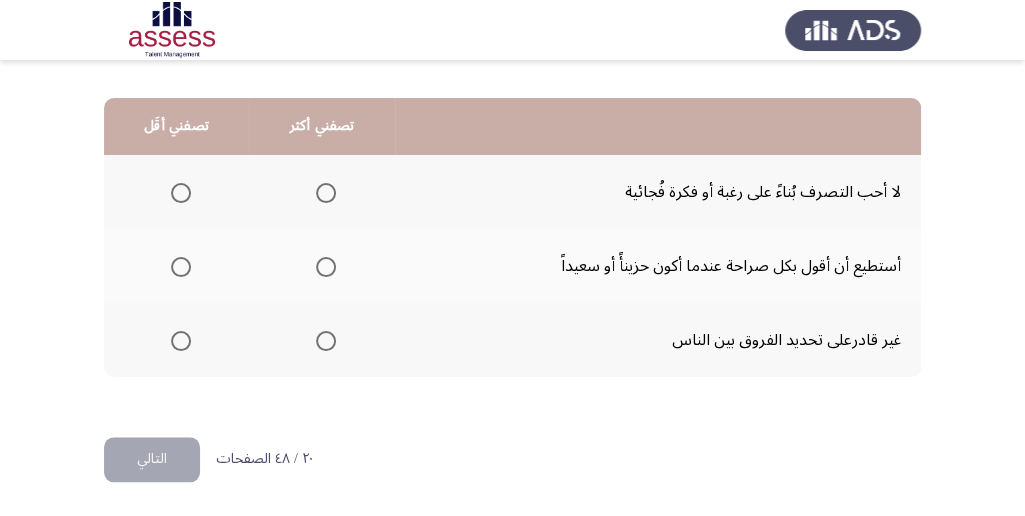 scroll, scrollTop: 528, scrollLeft: 0, axis: vertical 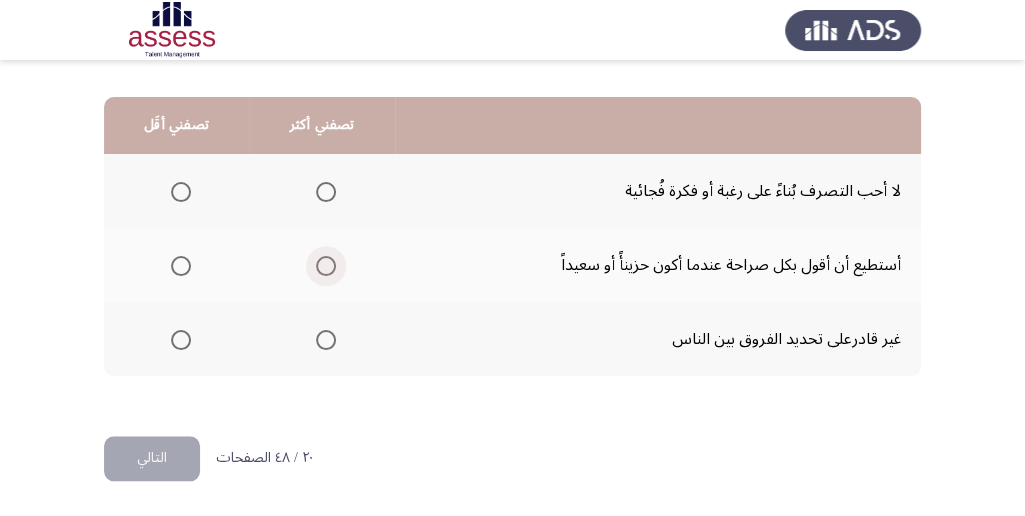 click at bounding box center [326, 266] 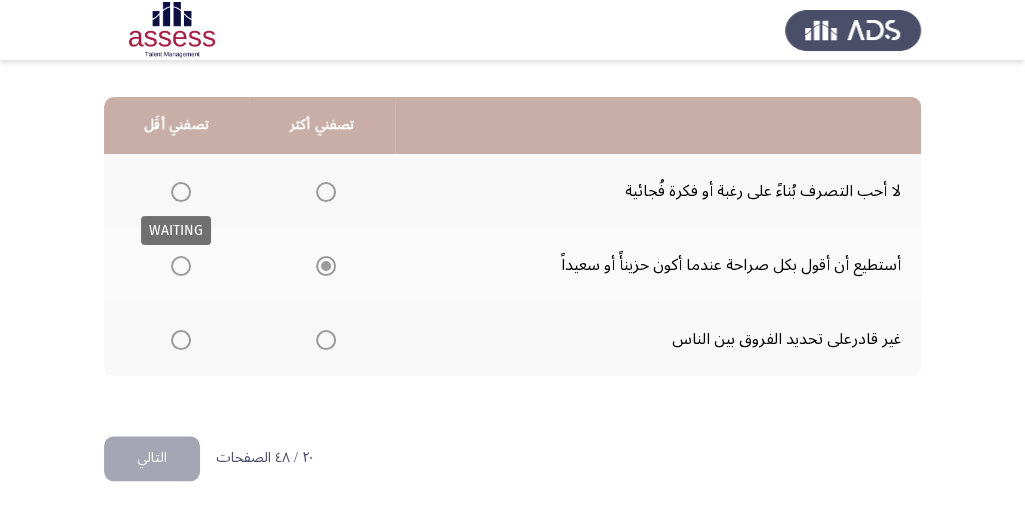 click at bounding box center [181, 192] 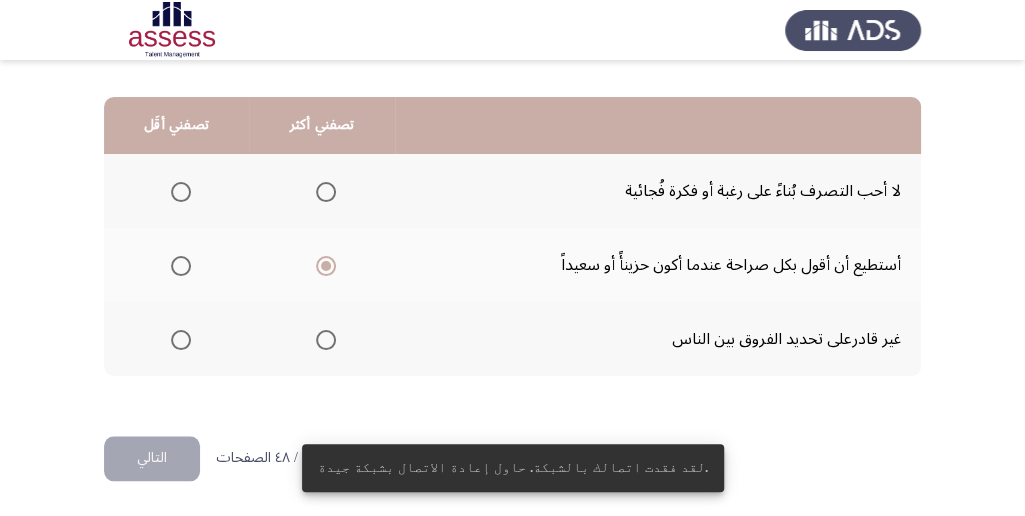 click at bounding box center (181, 192) 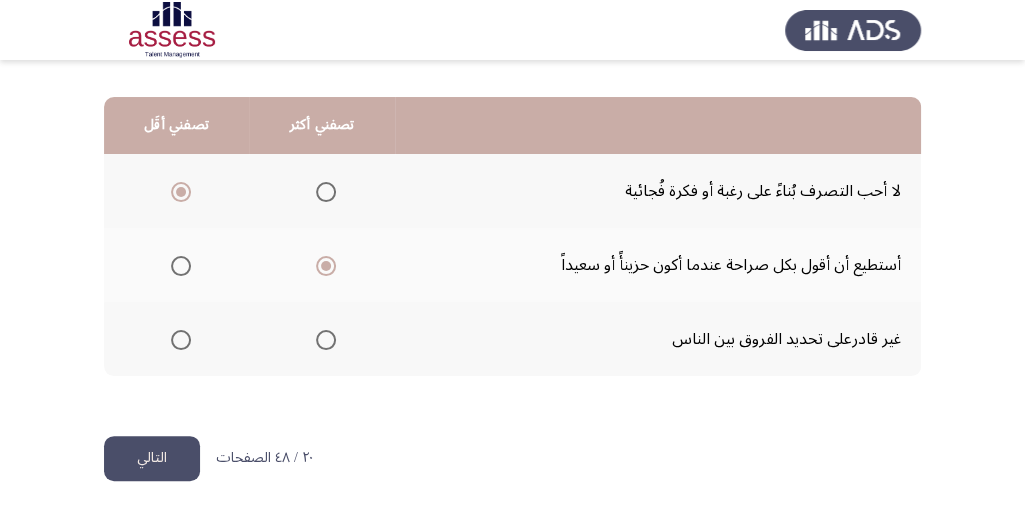 click on "التالي" 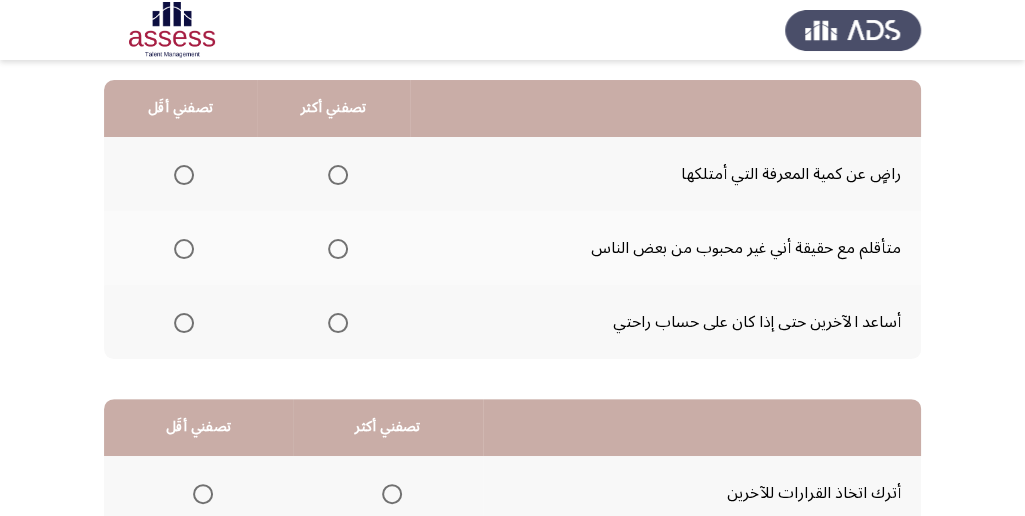 scroll, scrollTop: 200, scrollLeft: 0, axis: vertical 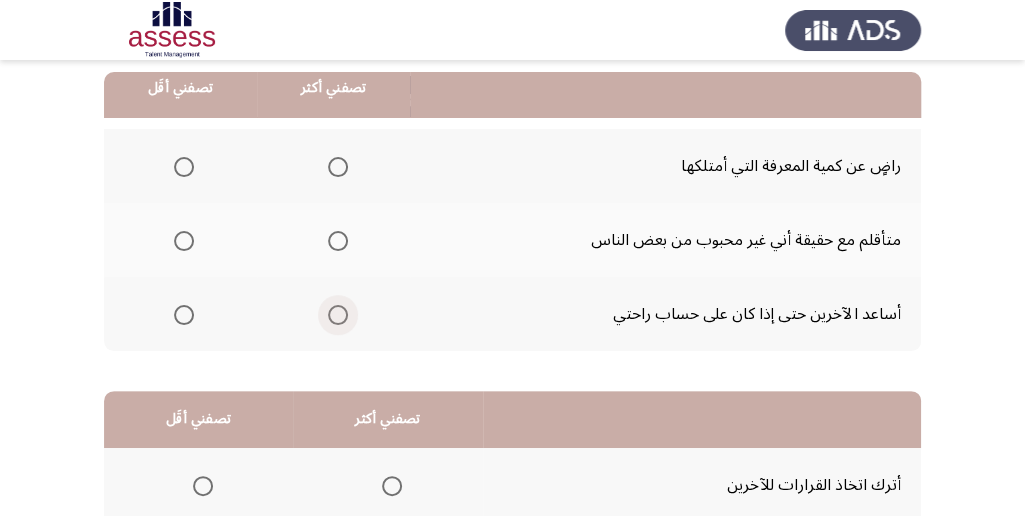click at bounding box center [338, 315] 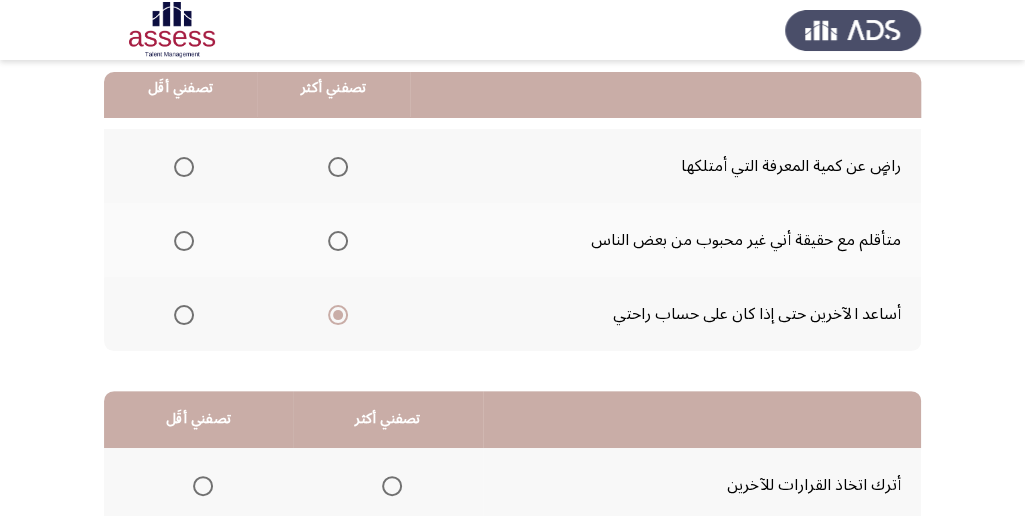 click at bounding box center (184, 167) 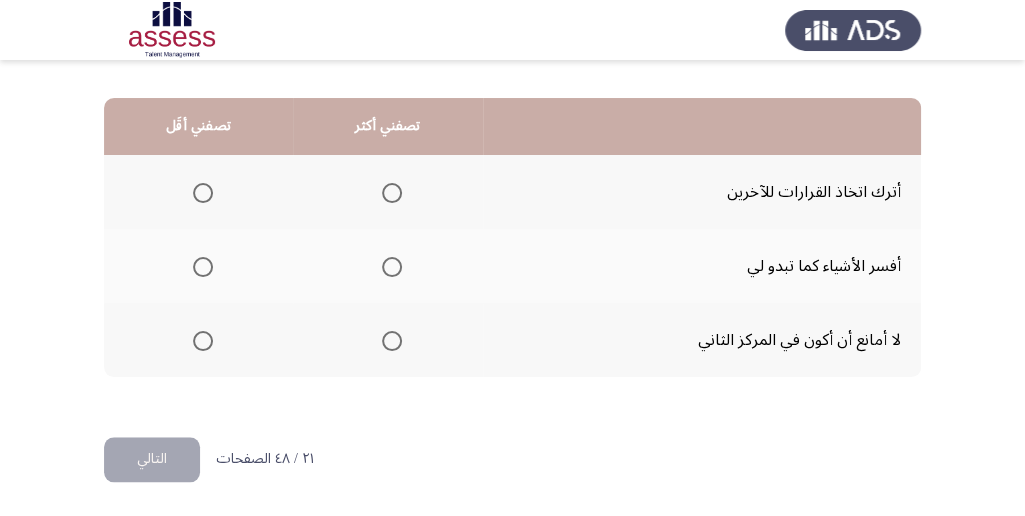 scroll, scrollTop: 494, scrollLeft: 0, axis: vertical 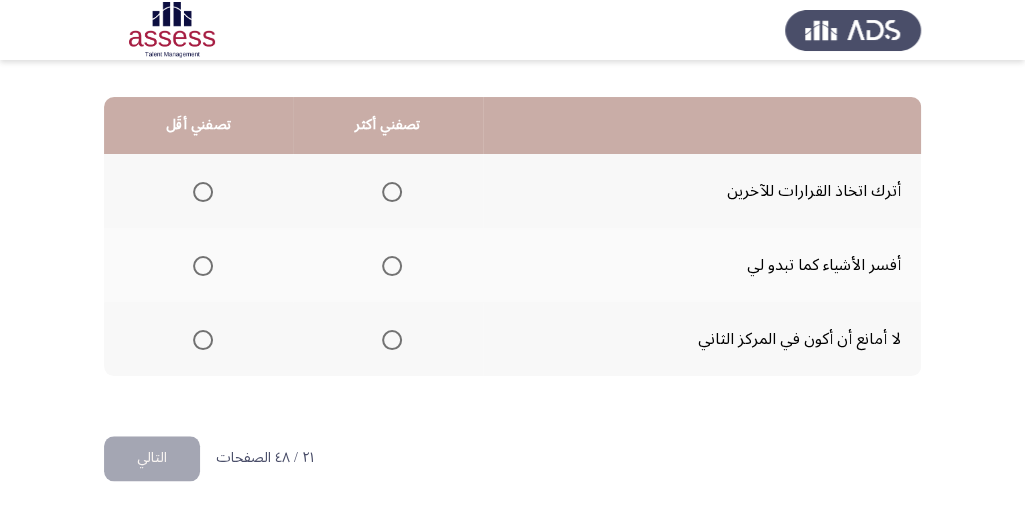 click at bounding box center [203, 340] 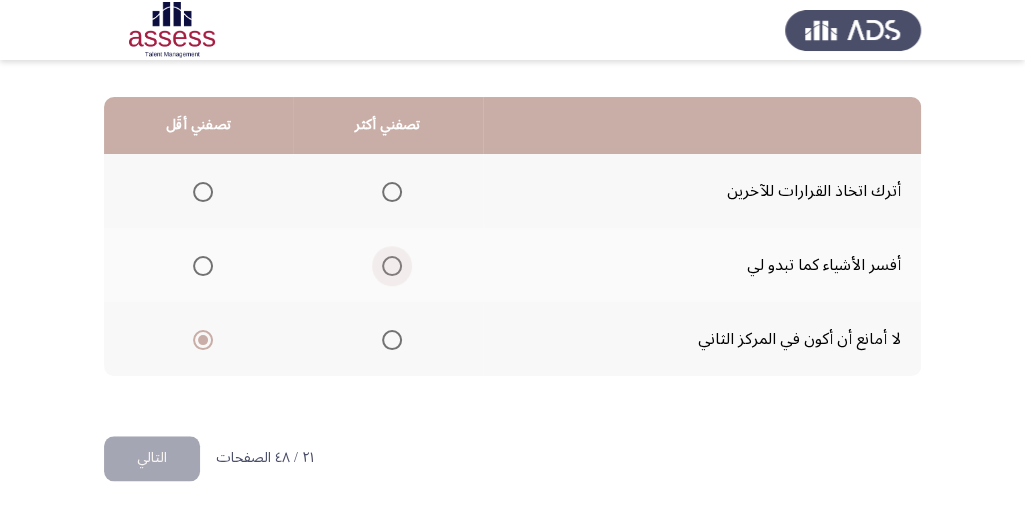 click at bounding box center (392, 266) 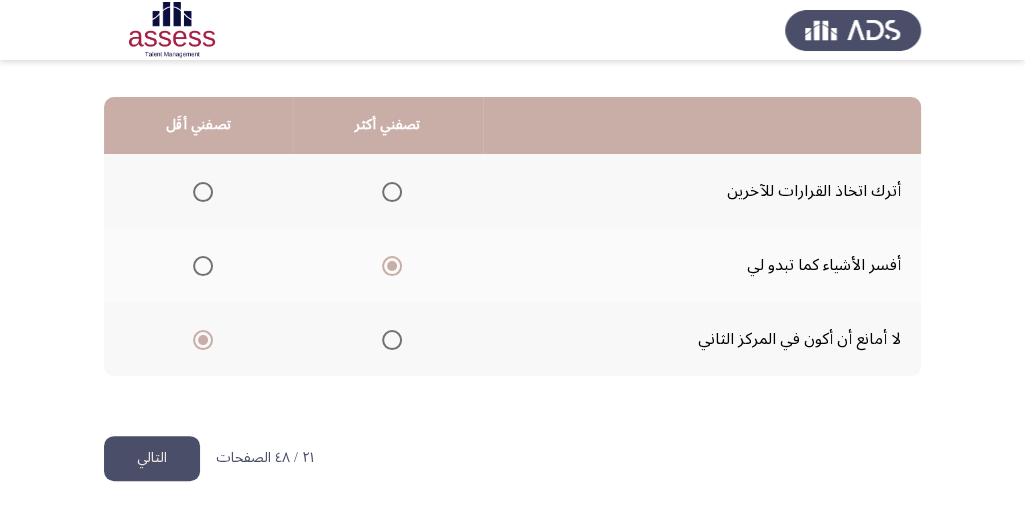 click on "التالي" 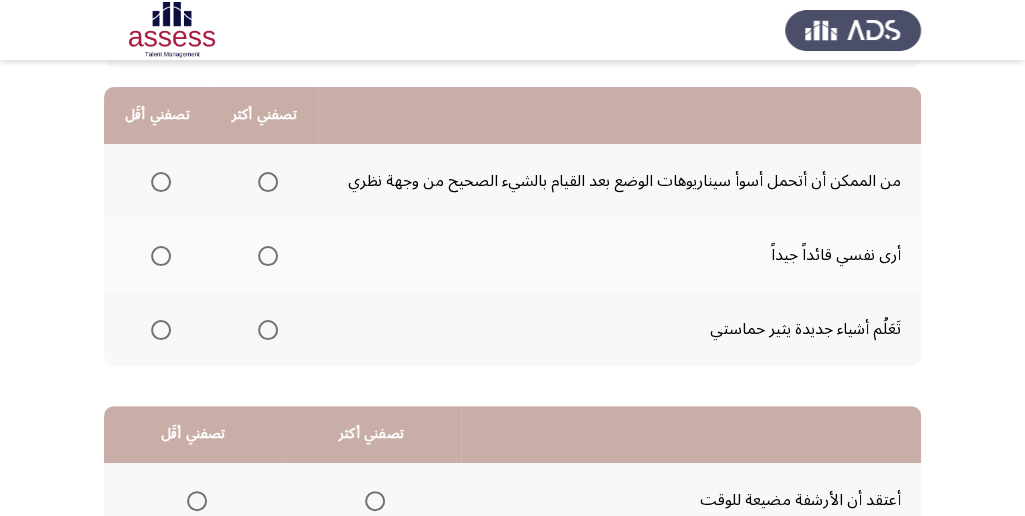 scroll, scrollTop: 200, scrollLeft: 0, axis: vertical 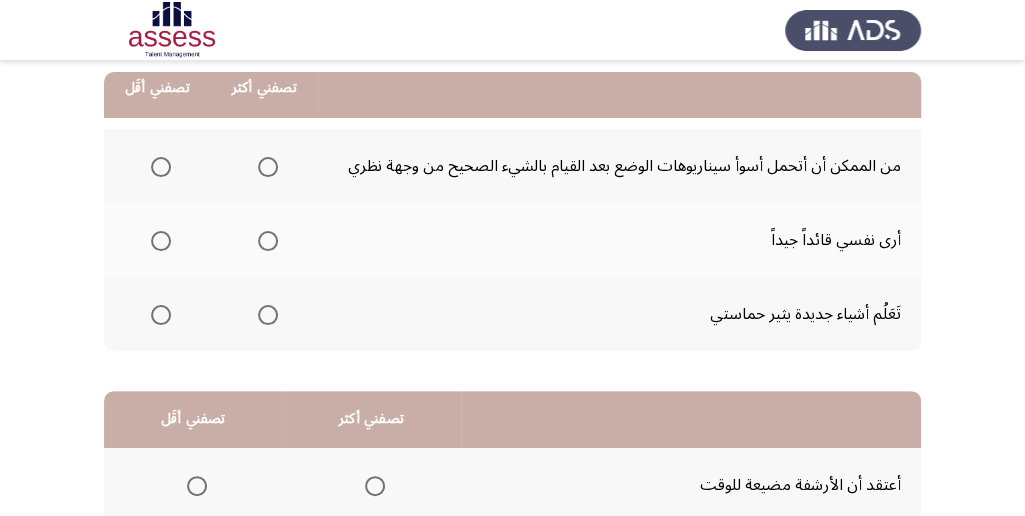 click at bounding box center [268, 241] 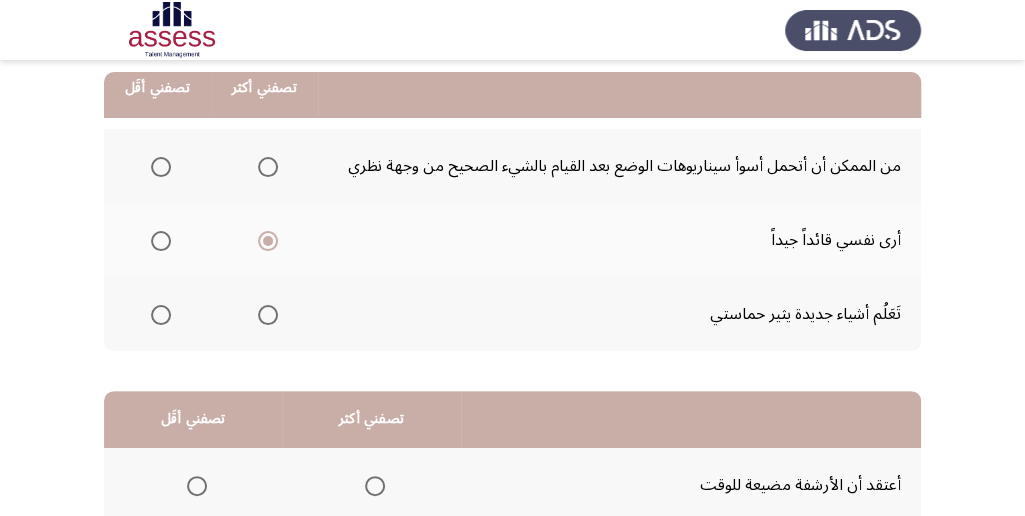 click at bounding box center (161, 315) 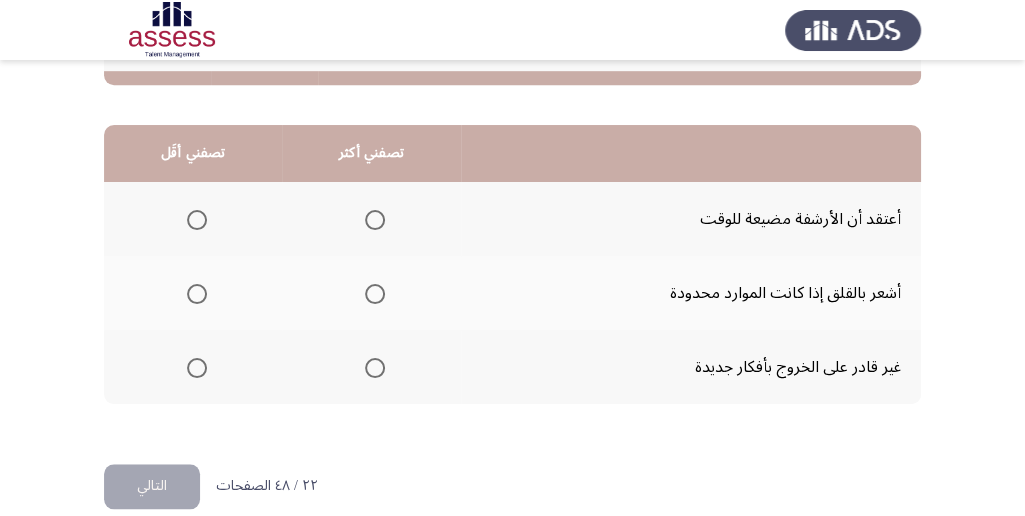 scroll, scrollTop: 494, scrollLeft: 0, axis: vertical 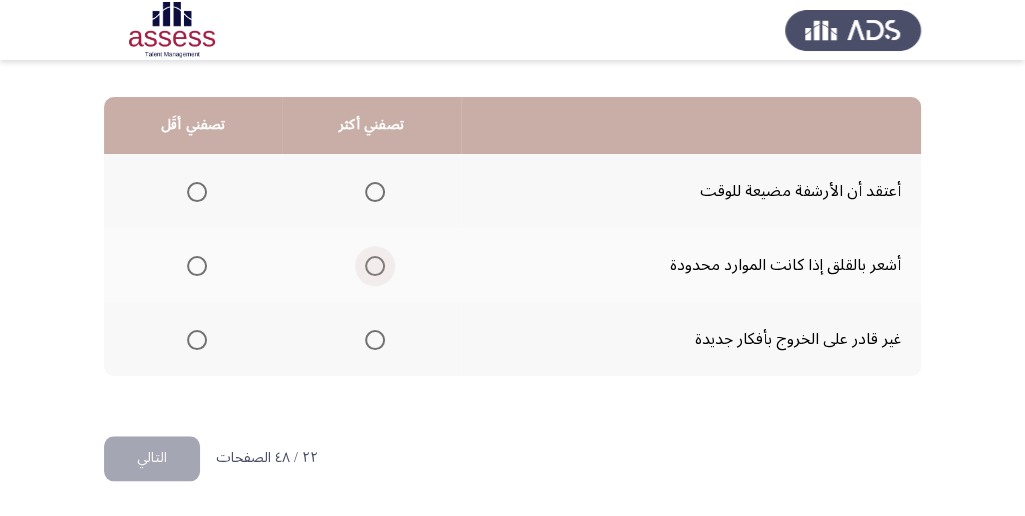 click at bounding box center (375, 266) 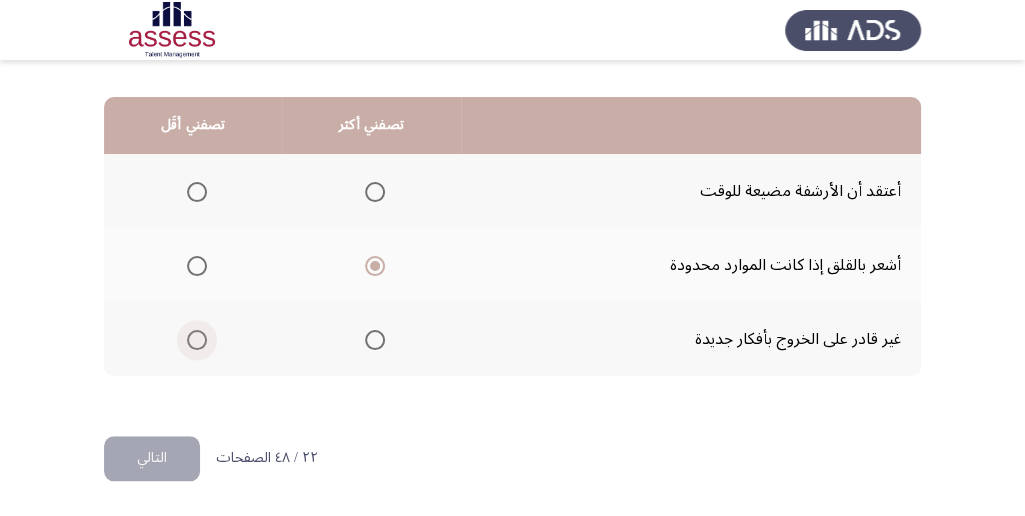 click at bounding box center [197, 340] 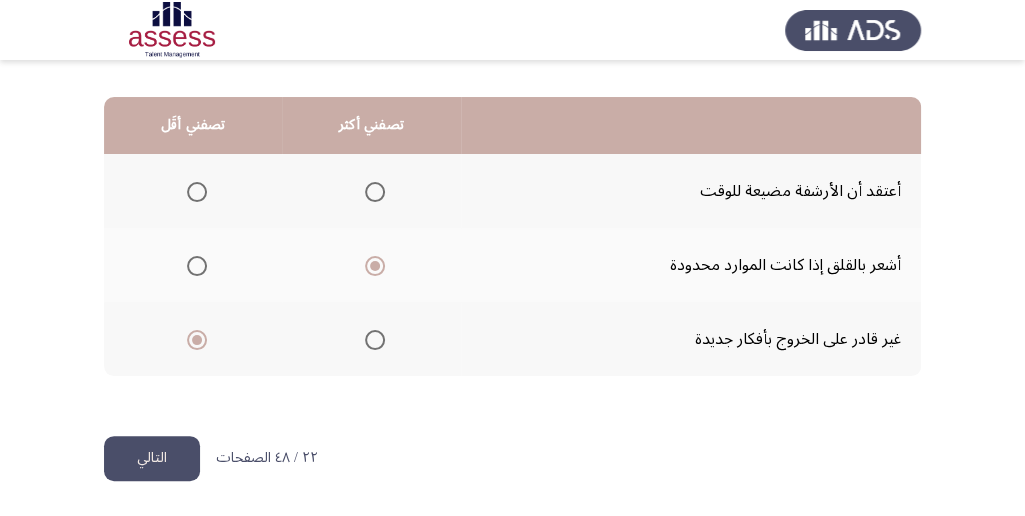 click on "التالي" 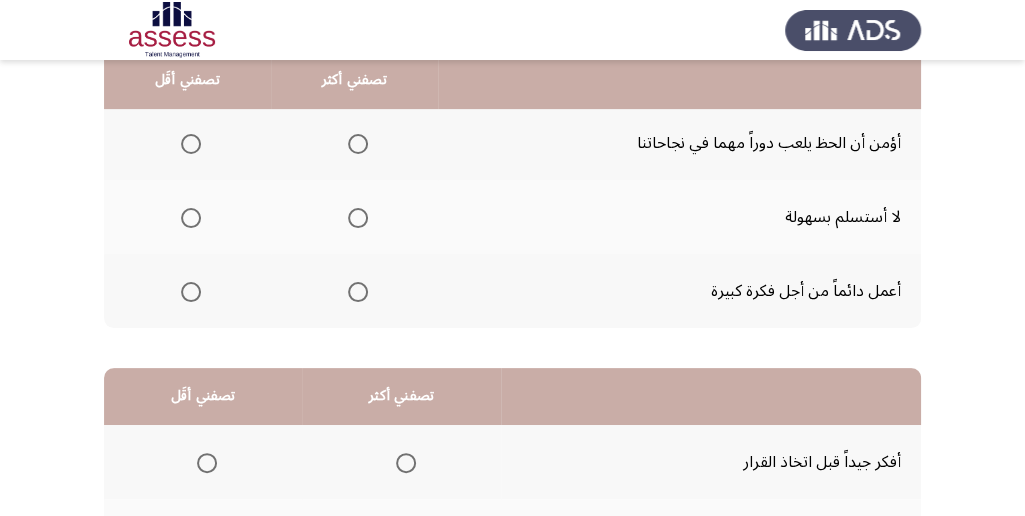 scroll, scrollTop: 200, scrollLeft: 0, axis: vertical 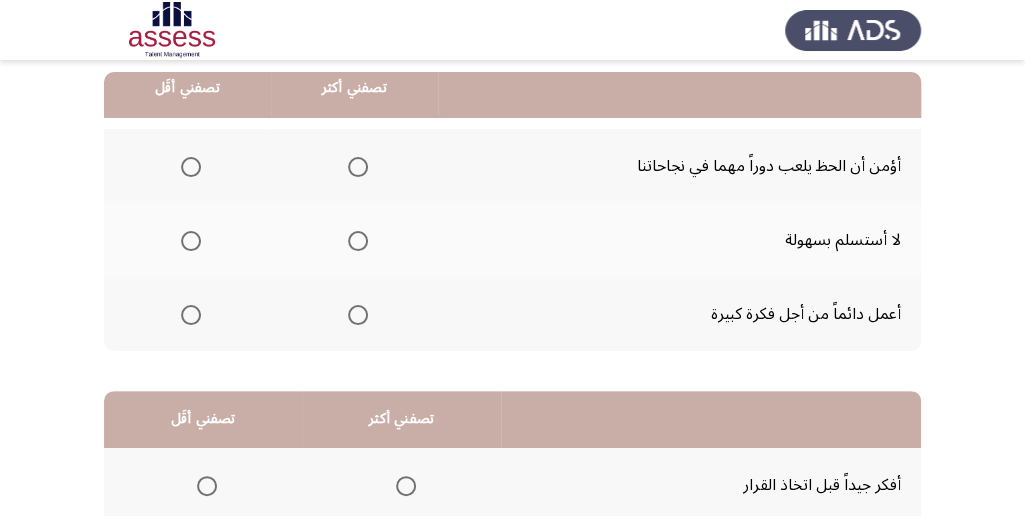 click at bounding box center (358, 315) 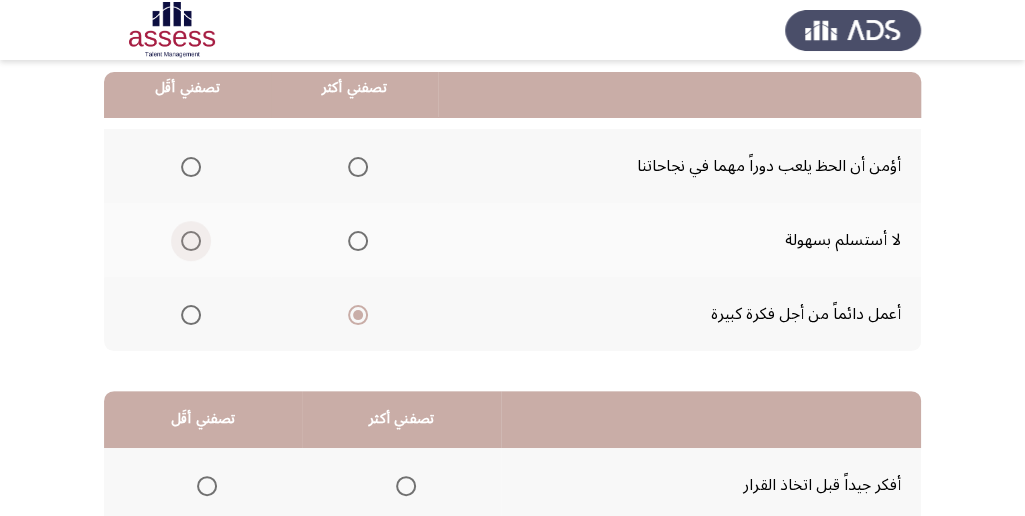 click at bounding box center (191, 241) 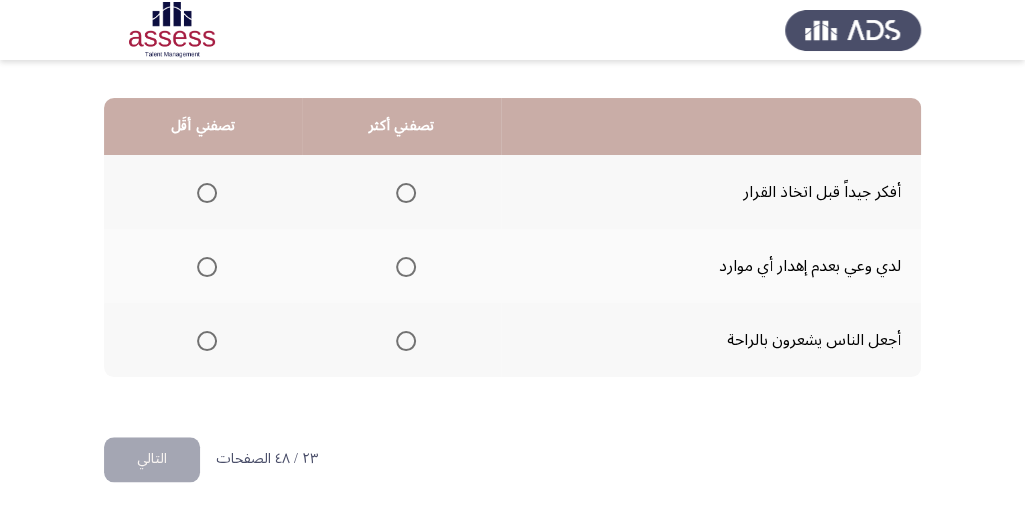 scroll, scrollTop: 494, scrollLeft: 0, axis: vertical 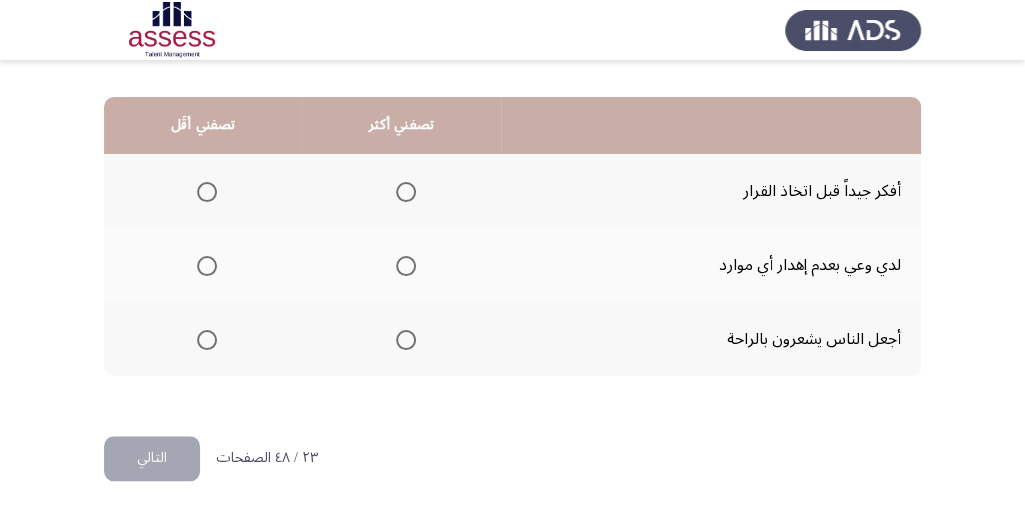 click at bounding box center [406, 266] 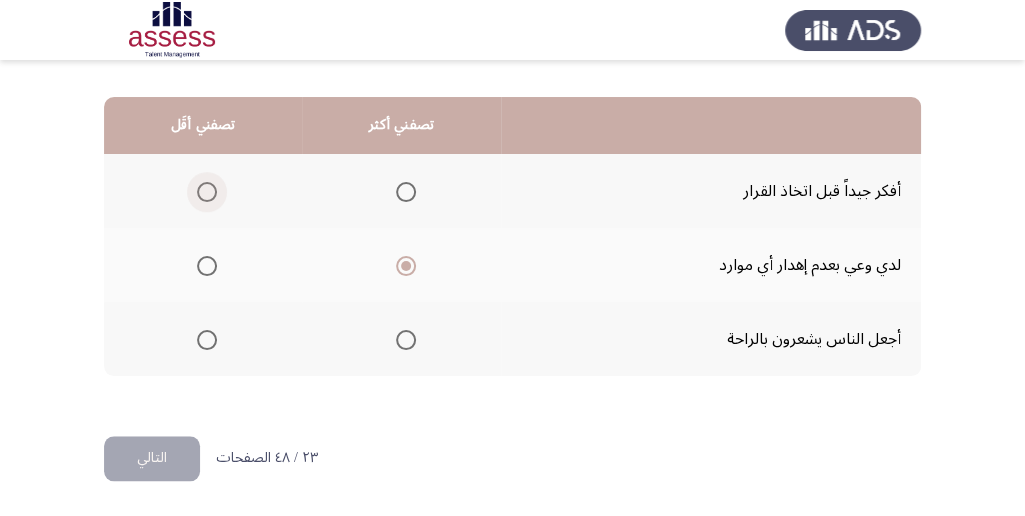 click at bounding box center (207, 192) 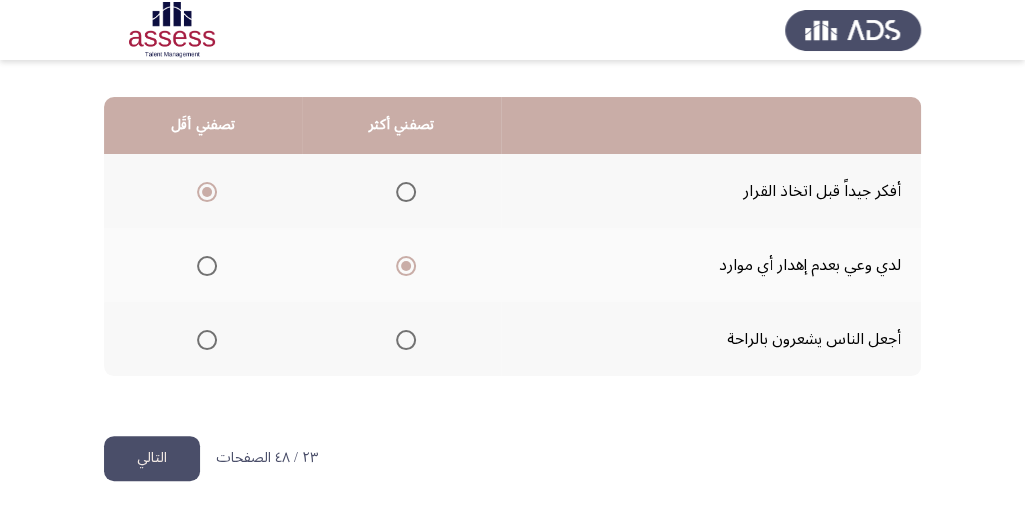 click on "التالي" 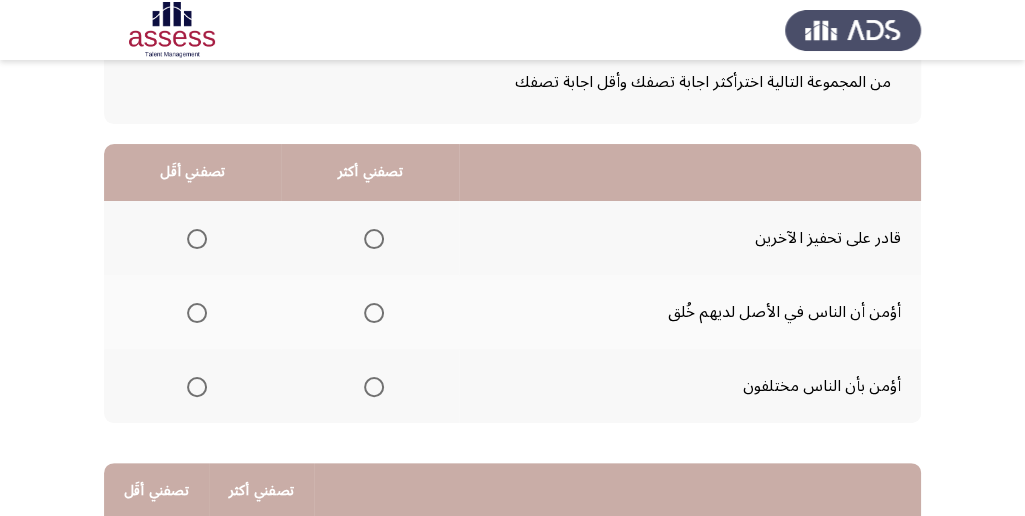 scroll, scrollTop: 200, scrollLeft: 0, axis: vertical 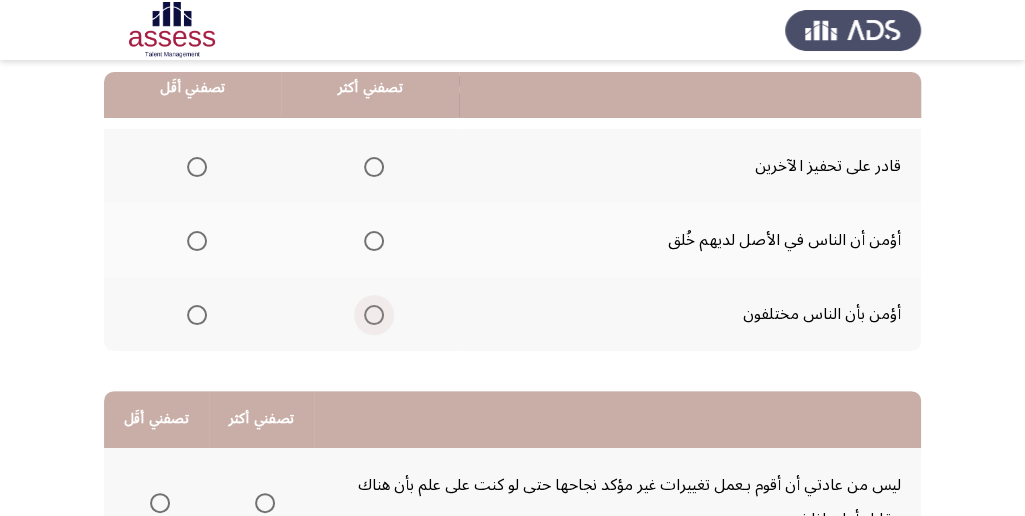 click at bounding box center (374, 315) 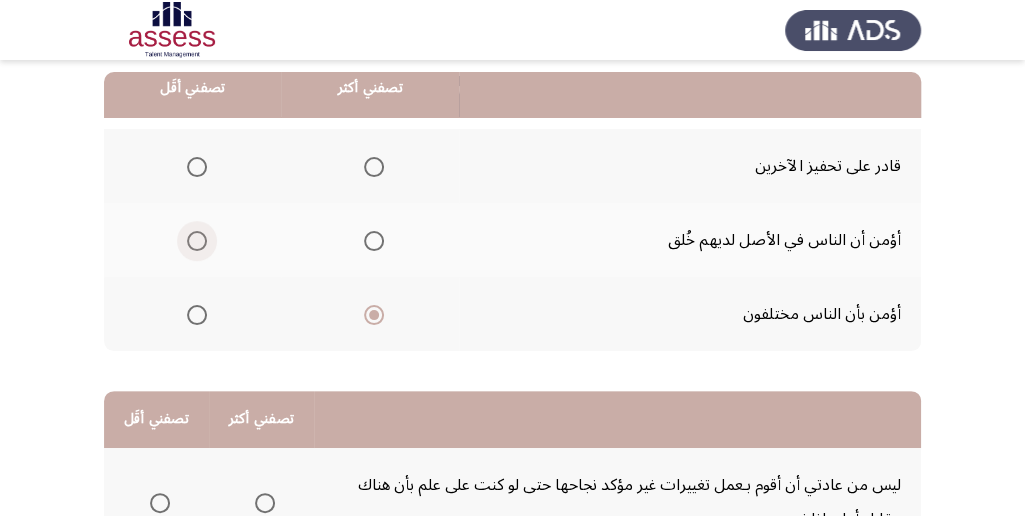 click at bounding box center [197, 241] 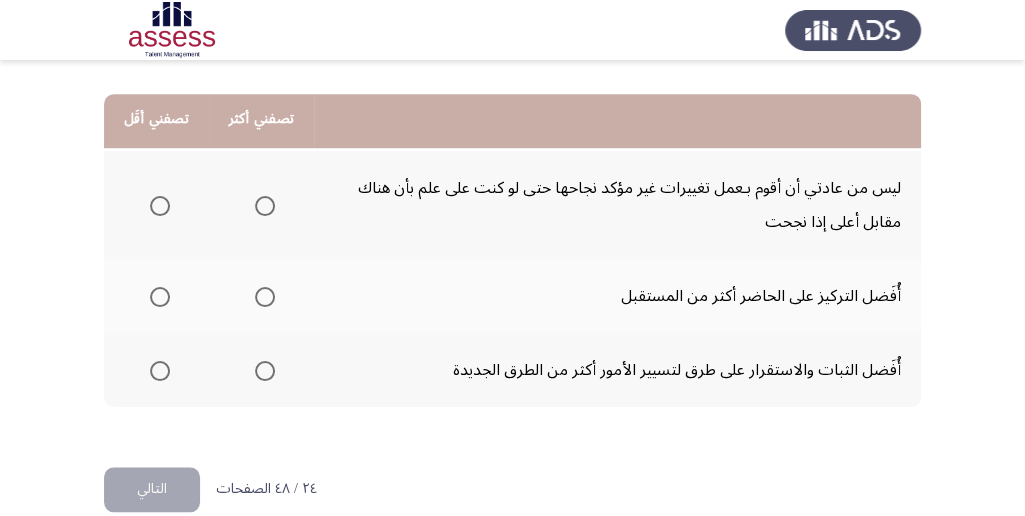 scroll, scrollTop: 528, scrollLeft: 0, axis: vertical 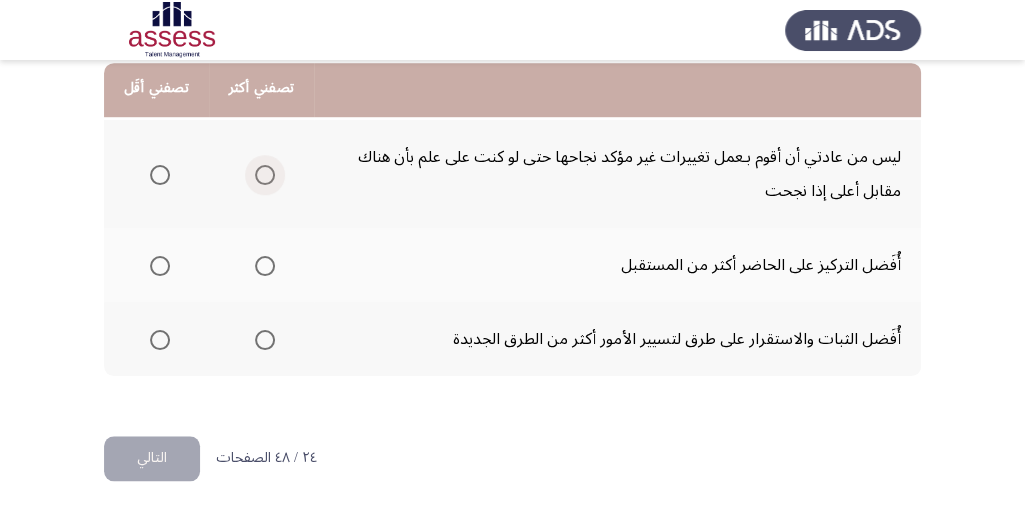 click at bounding box center (265, 175) 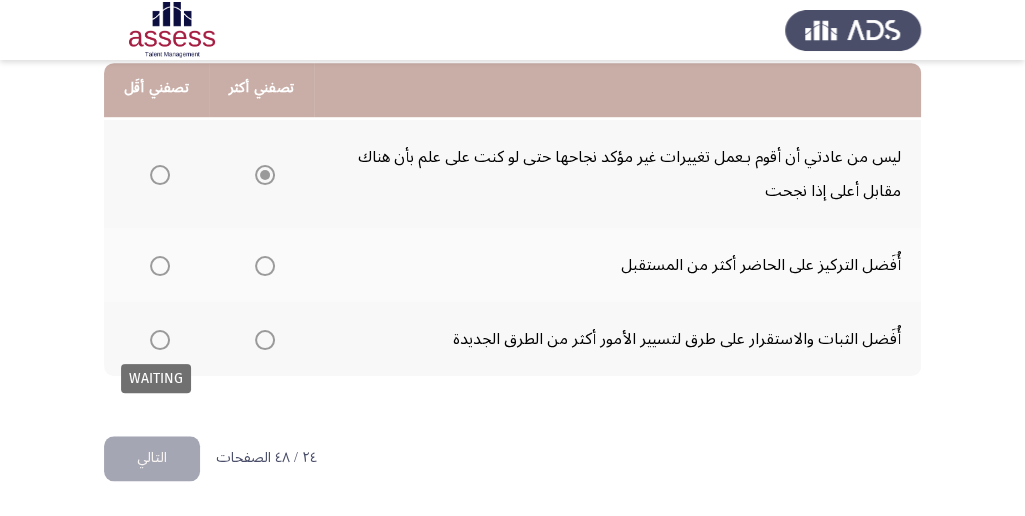 click at bounding box center (160, 340) 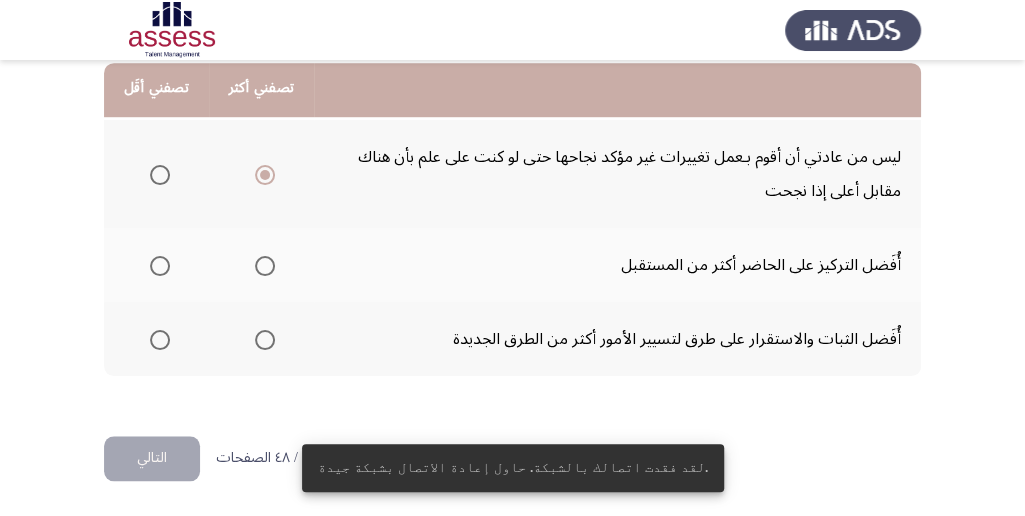 click at bounding box center [160, 340] 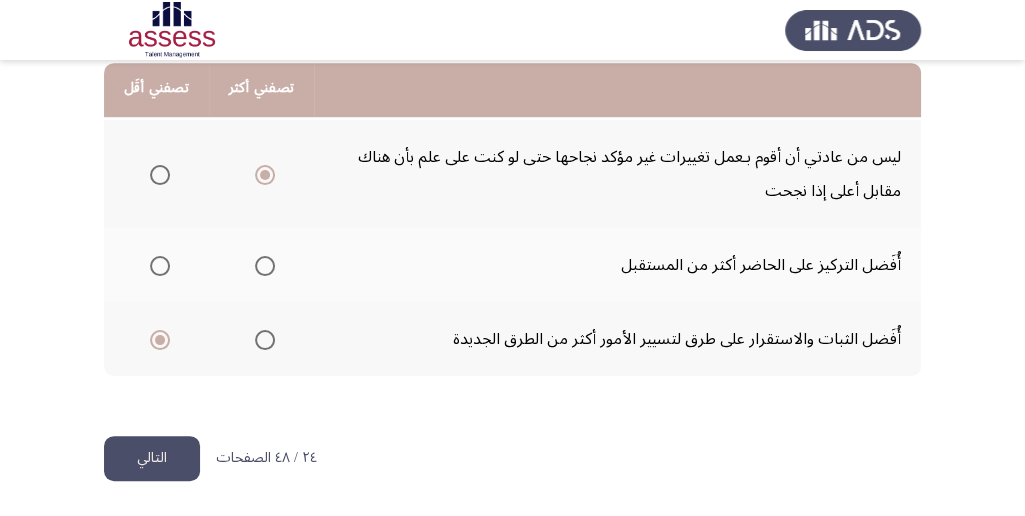 click on "التالي" 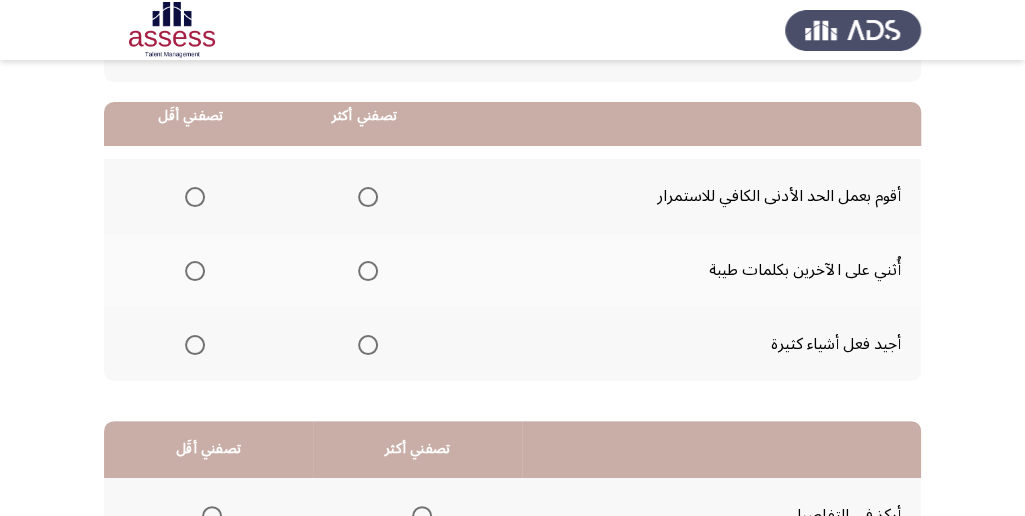 scroll, scrollTop: 200, scrollLeft: 0, axis: vertical 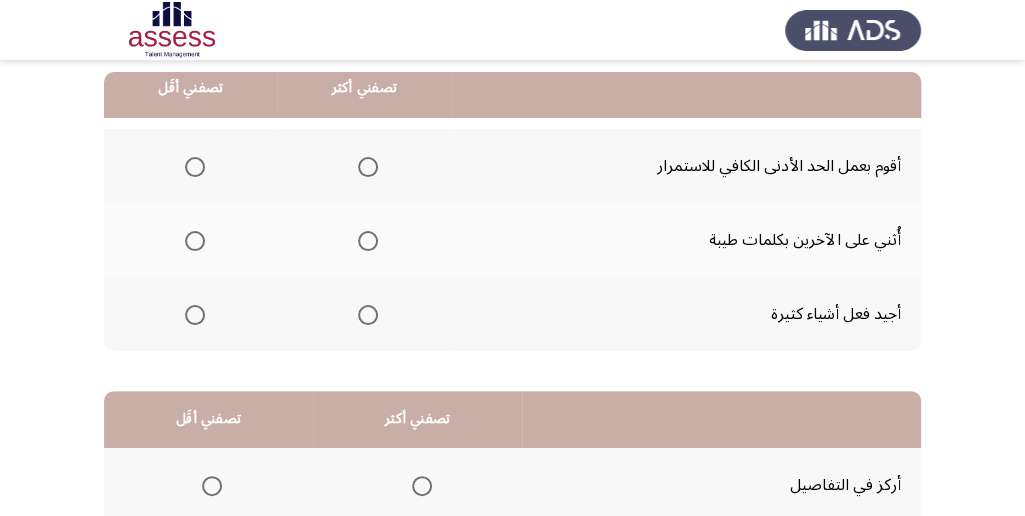 click at bounding box center (368, 315) 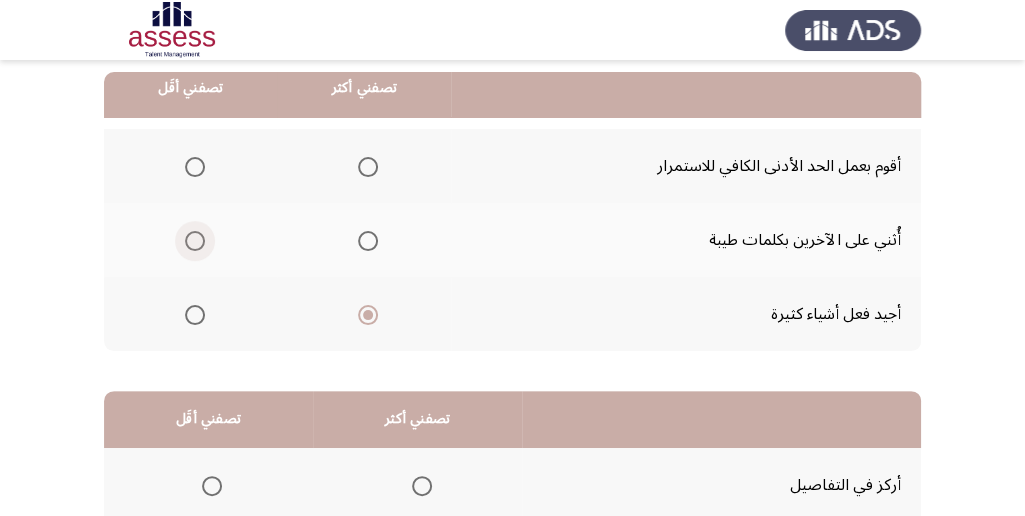 click at bounding box center [195, 241] 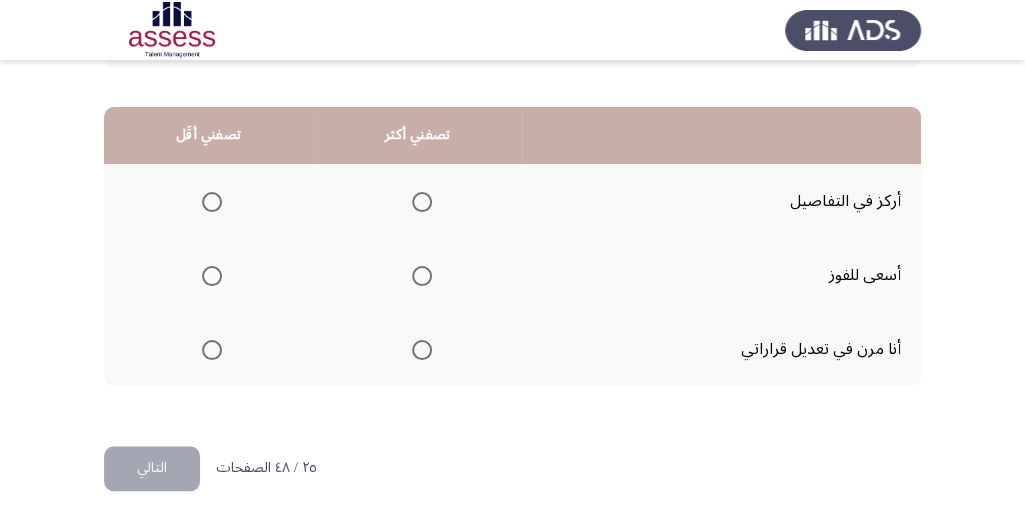 scroll, scrollTop: 494, scrollLeft: 0, axis: vertical 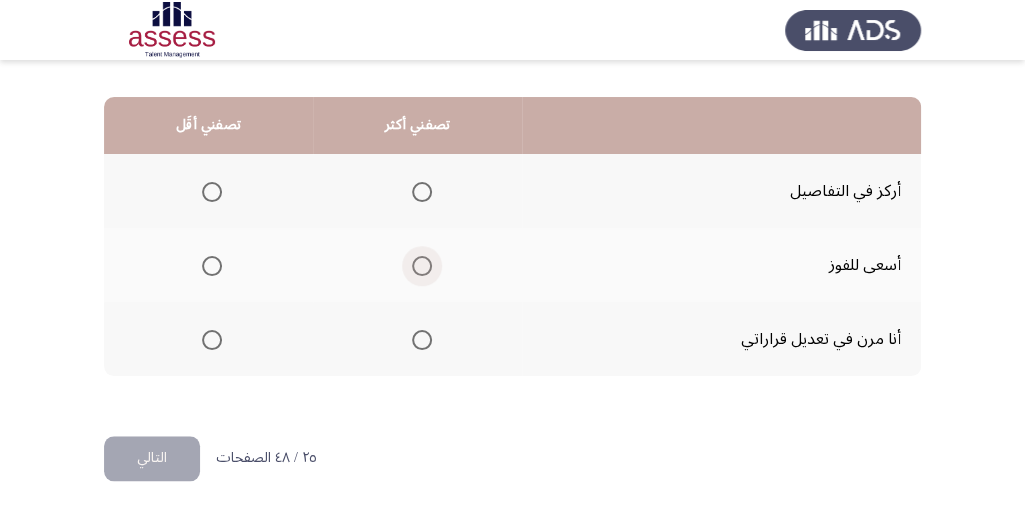 click at bounding box center (422, 266) 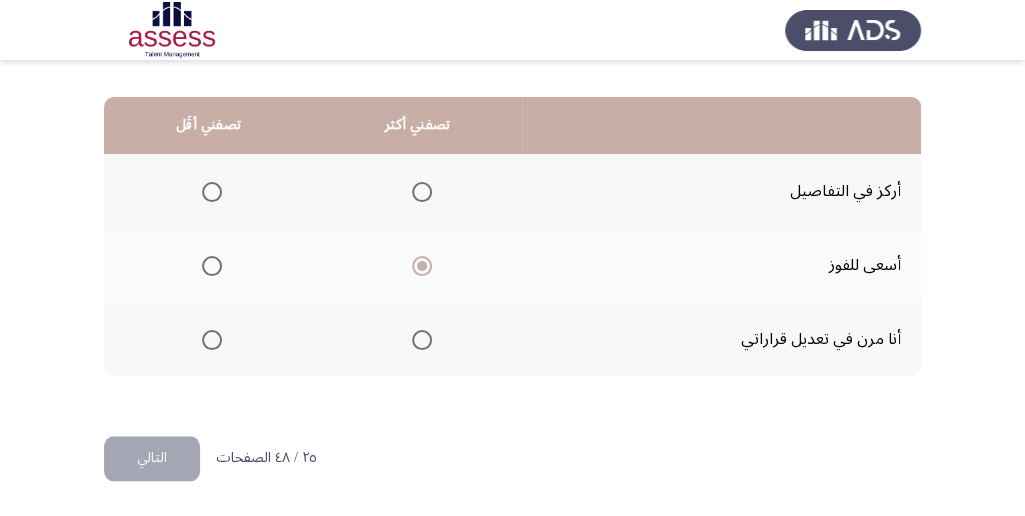 click at bounding box center (212, 340) 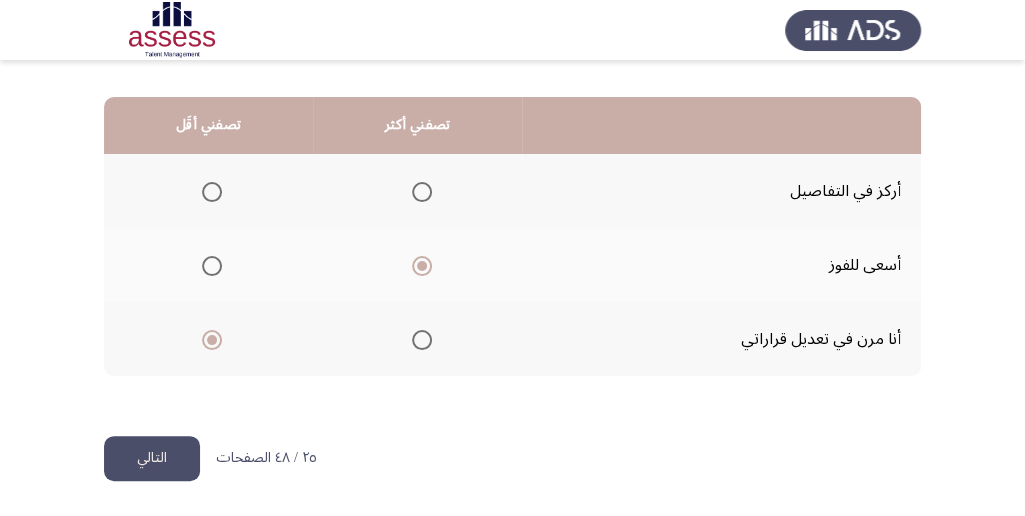 click on "التالي" 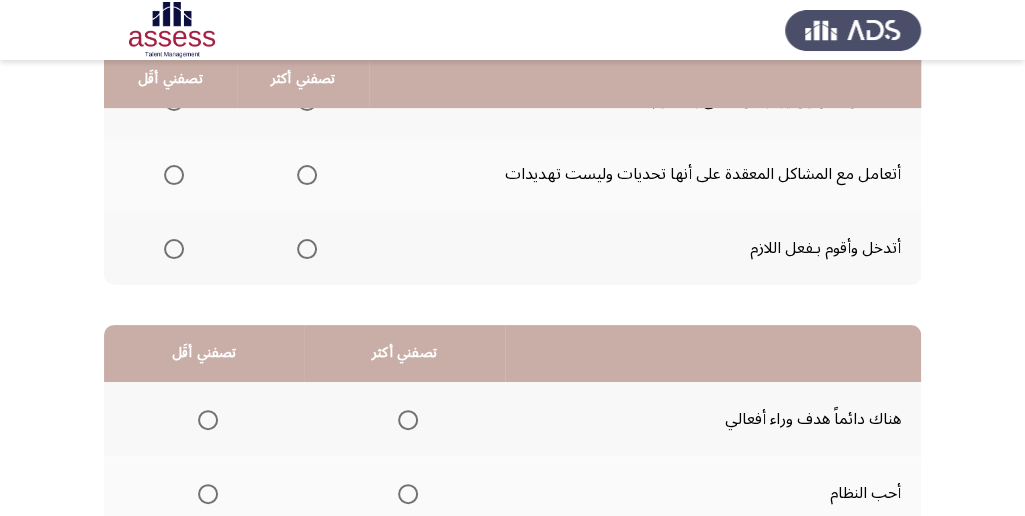 scroll, scrollTop: 200, scrollLeft: 0, axis: vertical 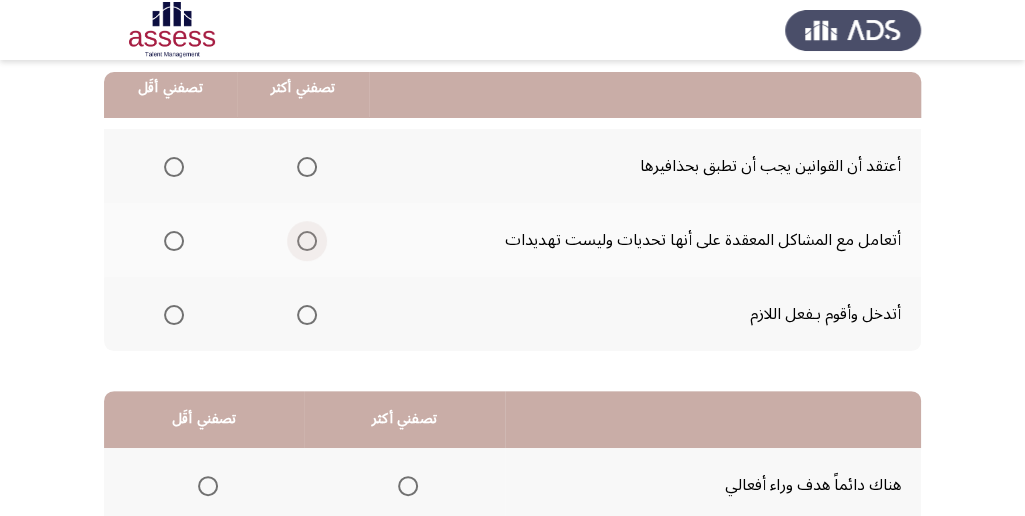 click at bounding box center (307, 241) 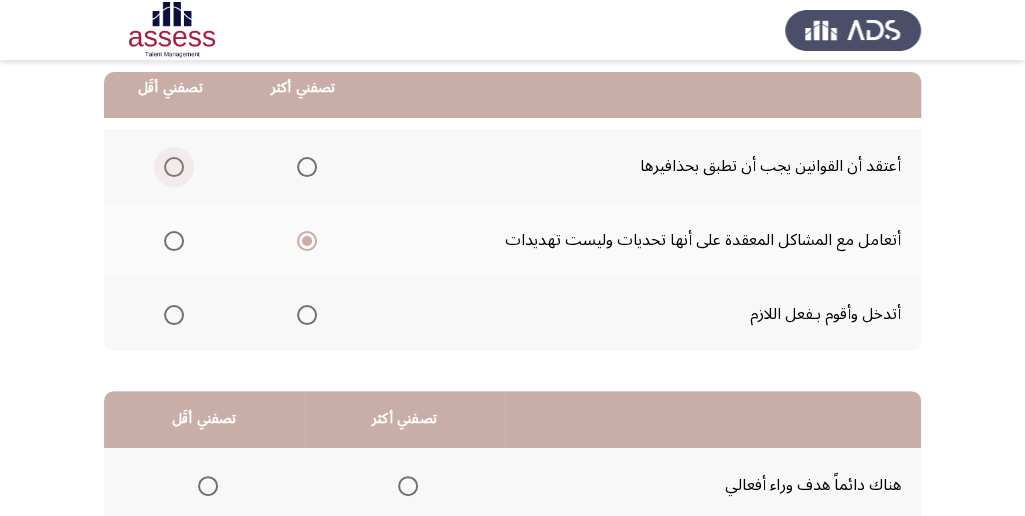 click at bounding box center (174, 167) 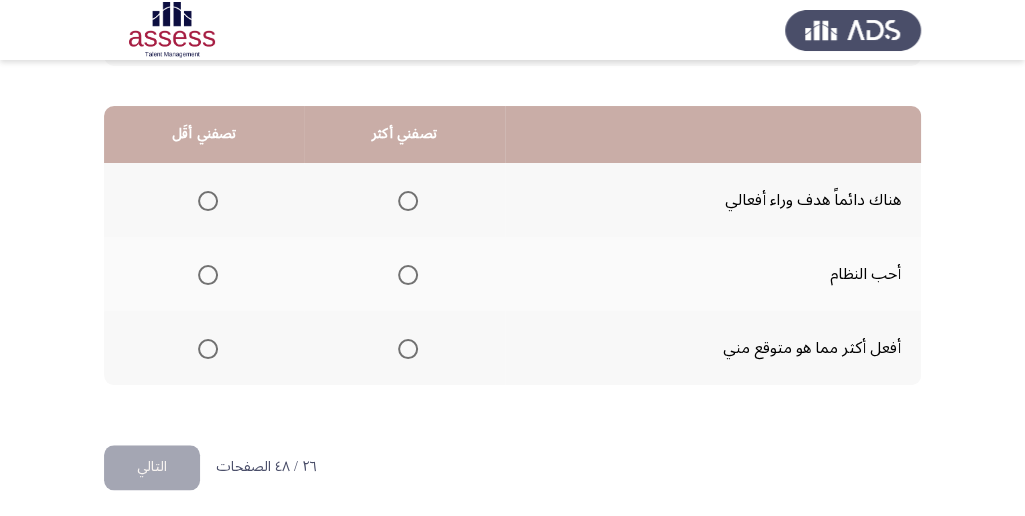 scroll, scrollTop: 494, scrollLeft: 0, axis: vertical 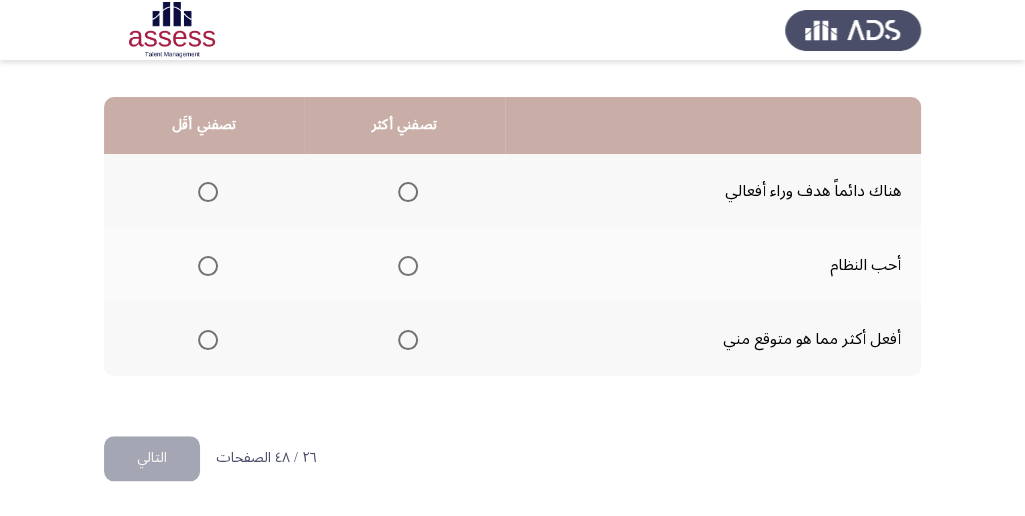 click at bounding box center [408, 266] 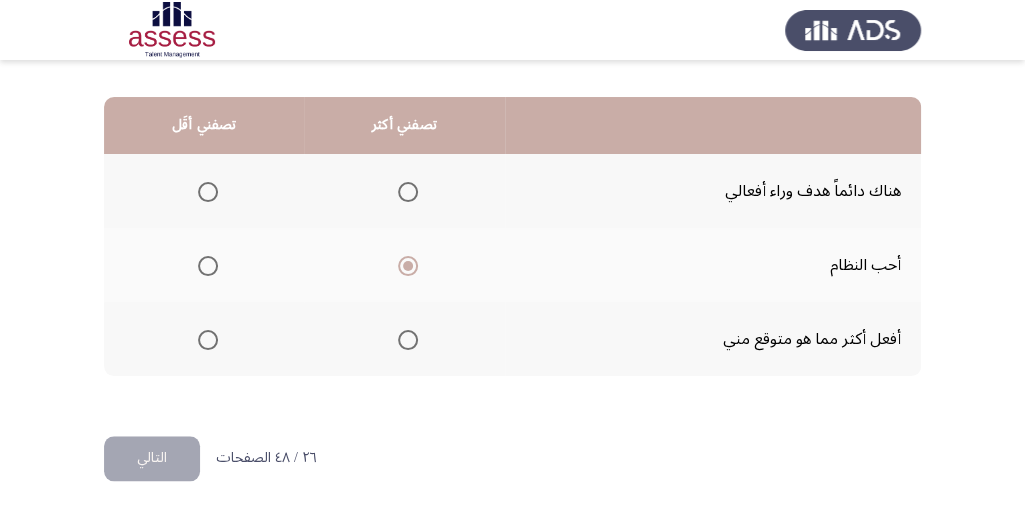 click at bounding box center (208, 340) 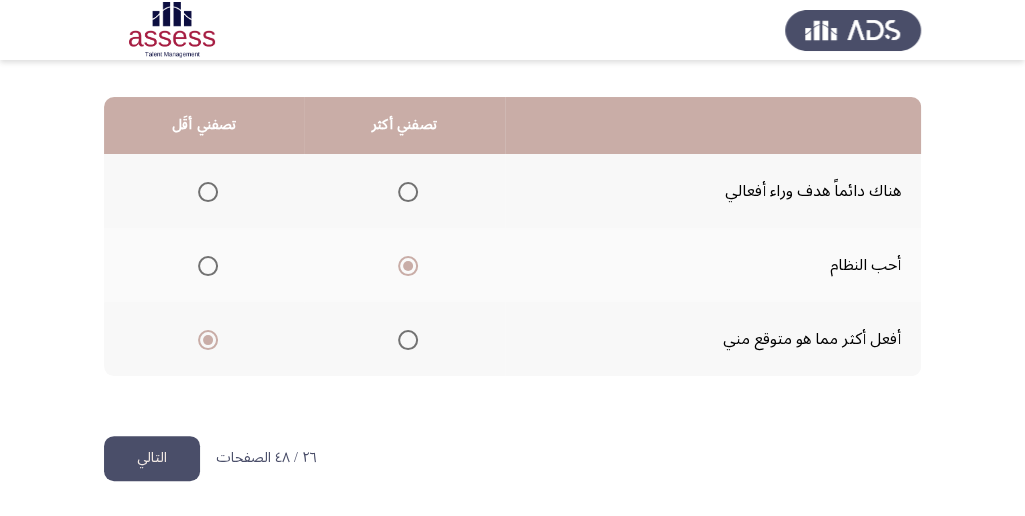 click on "التالي" 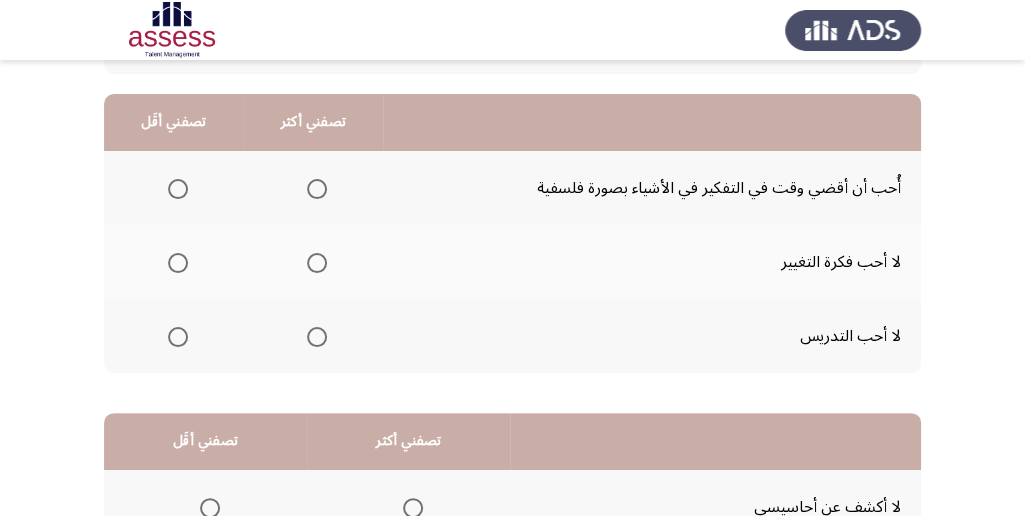 scroll, scrollTop: 200, scrollLeft: 0, axis: vertical 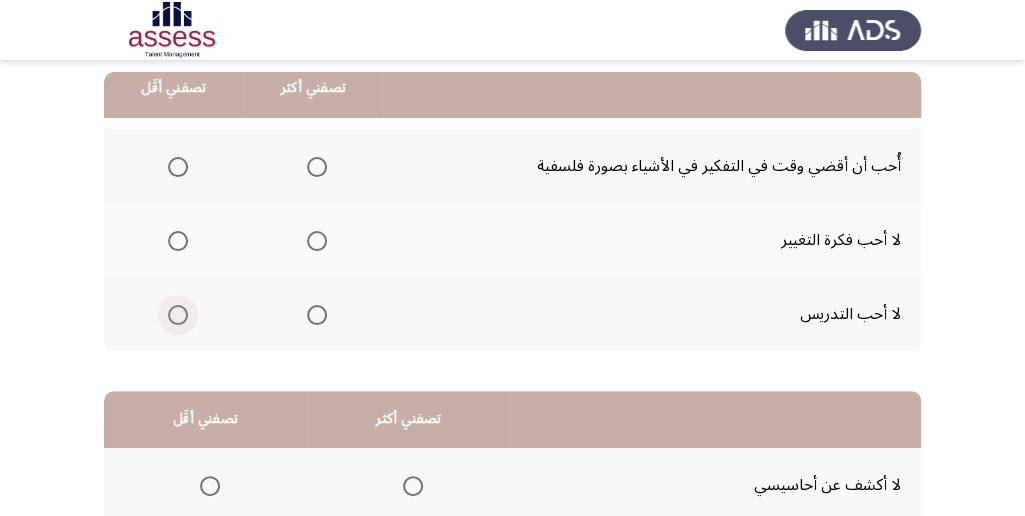 click at bounding box center [178, 315] 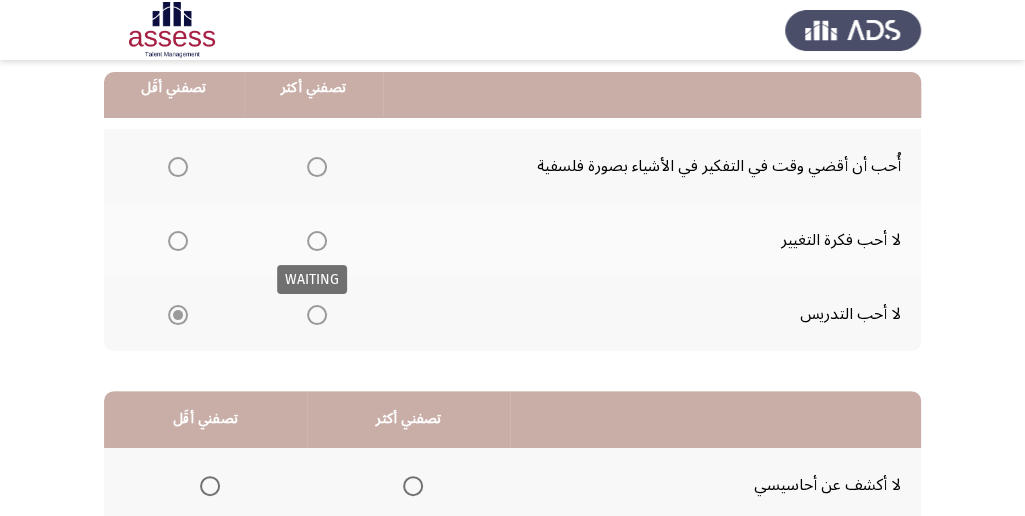 click at bounding box center [317, 241] 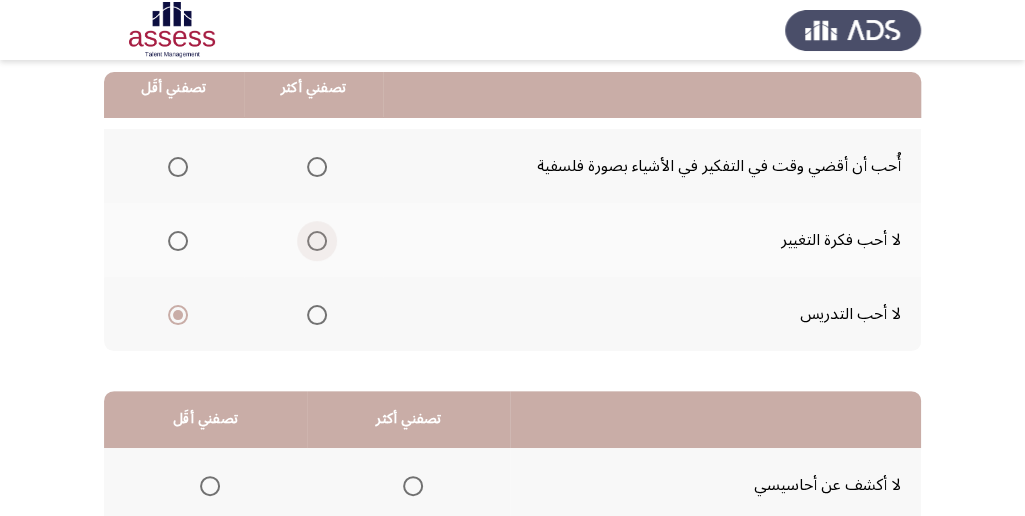 click at bounding box center (317, 241) 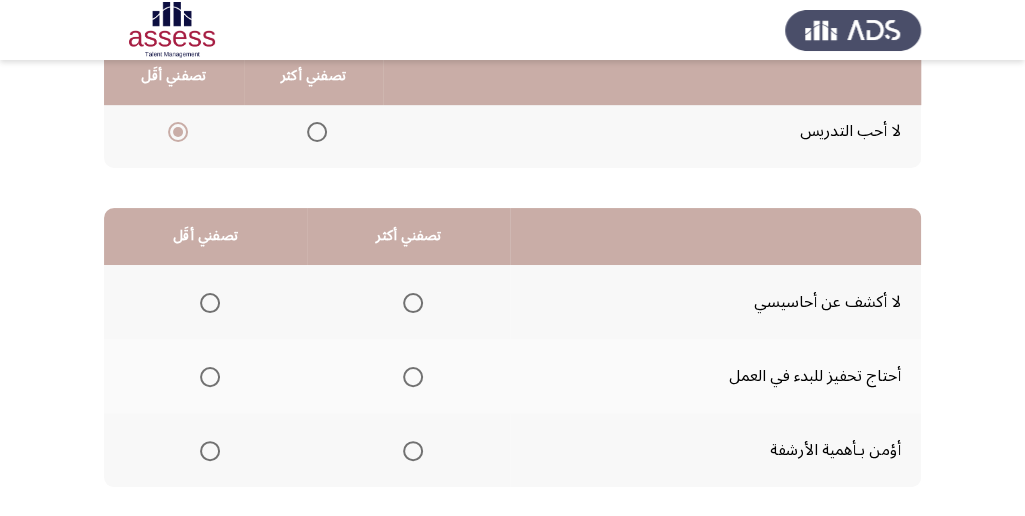scroll, scrollTop: 466, scrollLeft: 0, axis: vertical 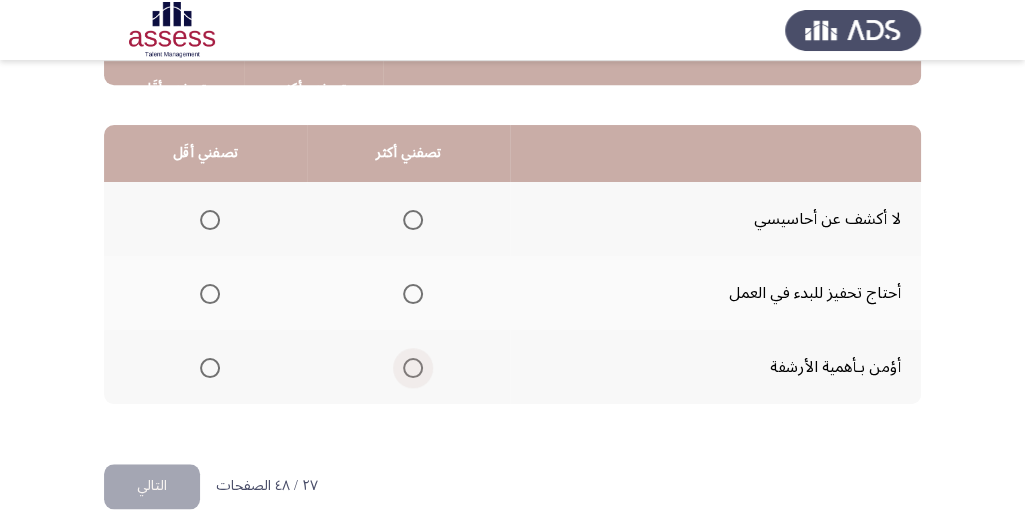 click at bounding box center [413, 368] 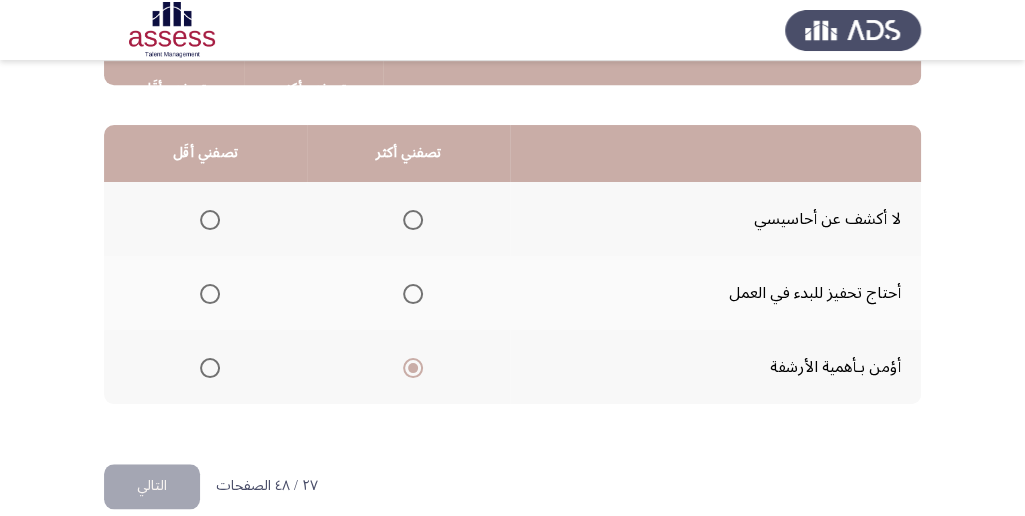 click at bounding box center [210, 220] 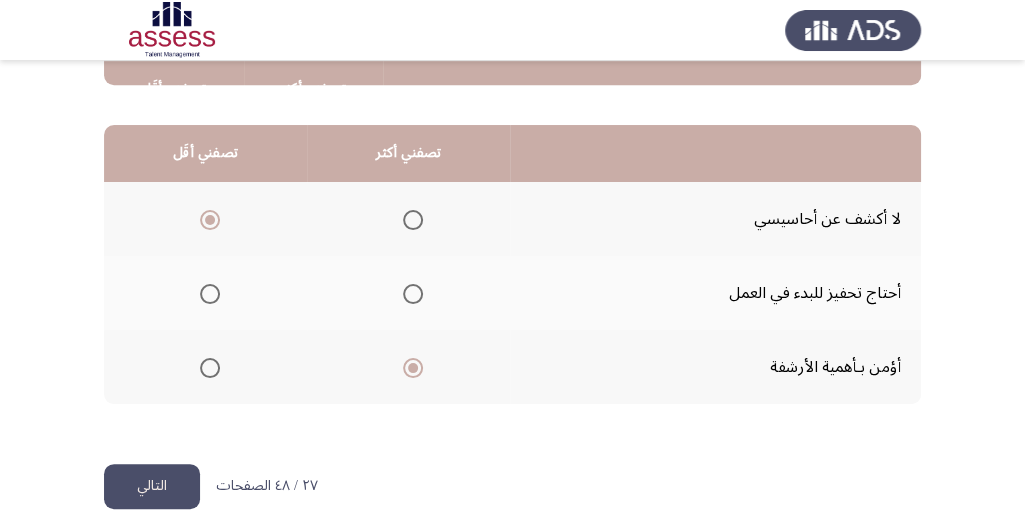 click on "التالي" 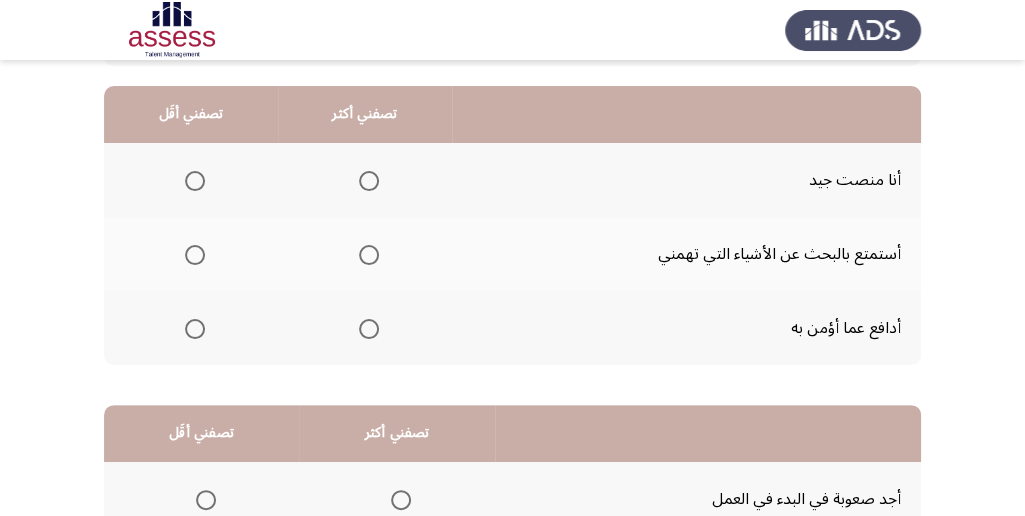 scroll, scrollTop: 200, scrollLeft: 0, axis: vertical 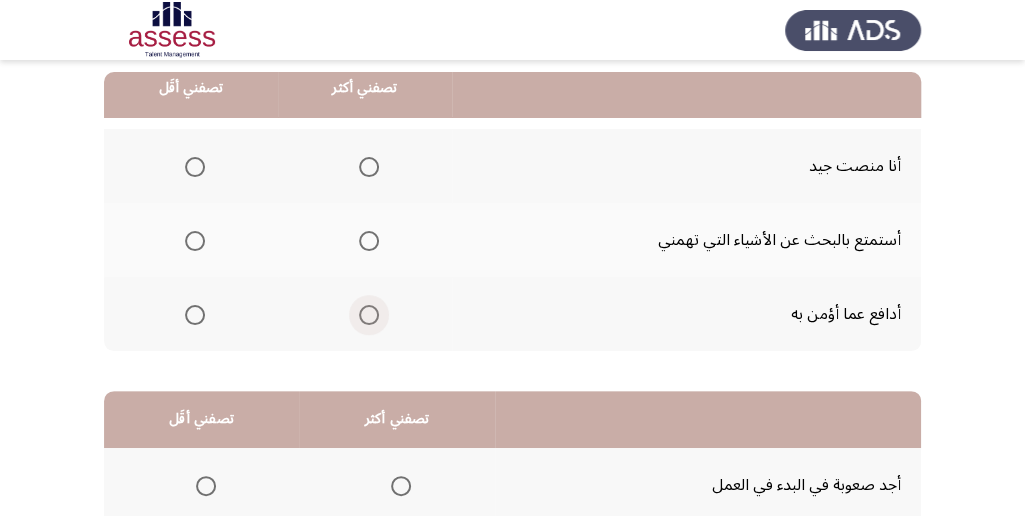 click at bounding box center (369, 315) 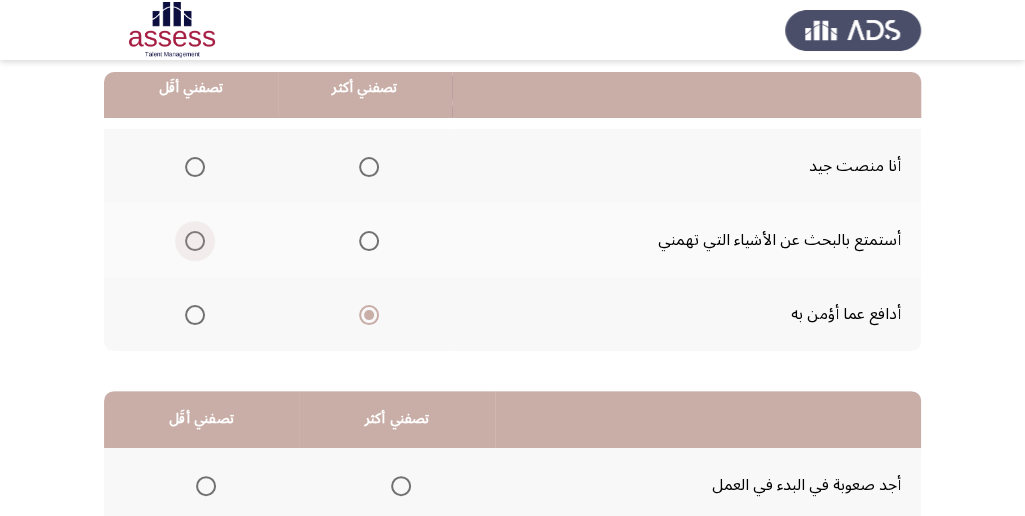 click at bounding box center [195, 241] 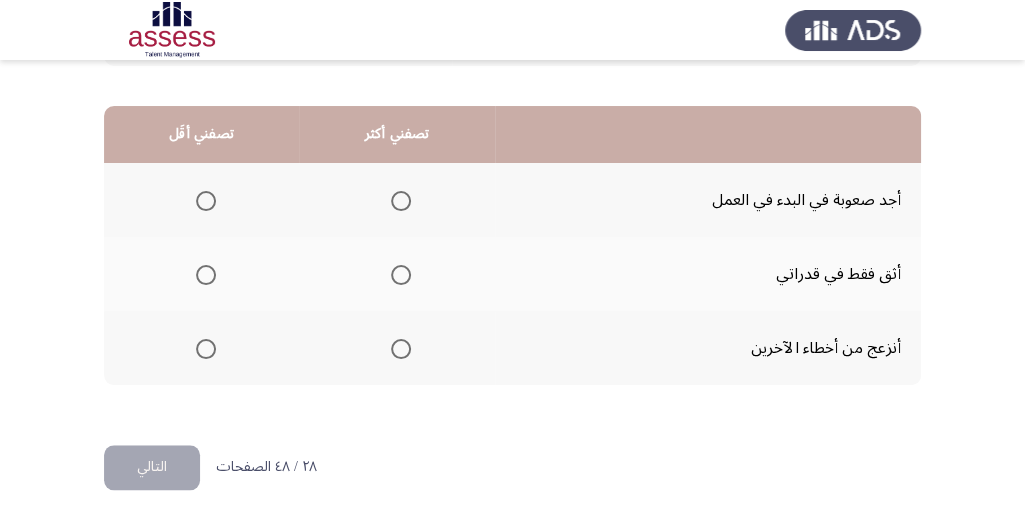 scroll, scrollTop: 494, scrollLeft: 0, axis: vertical 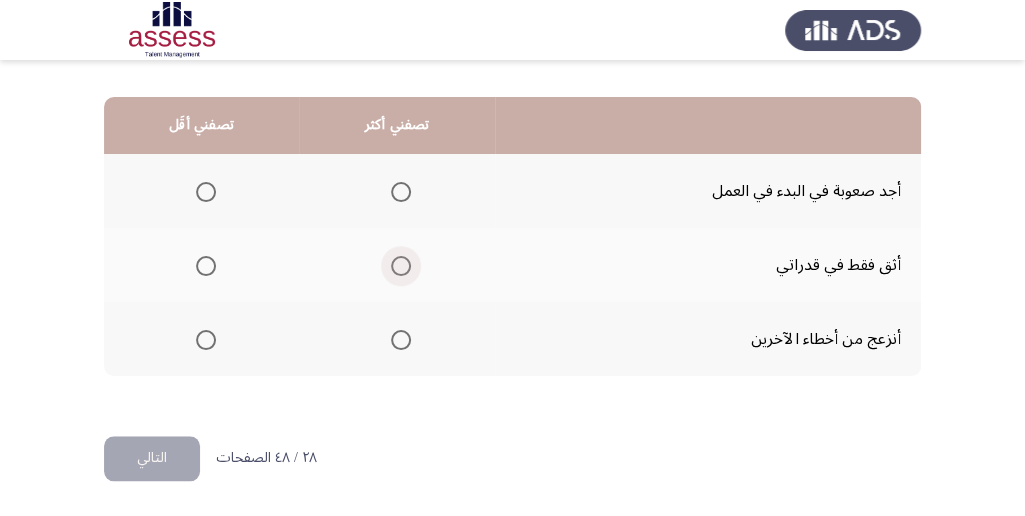 click at bounding box center (401, 266) 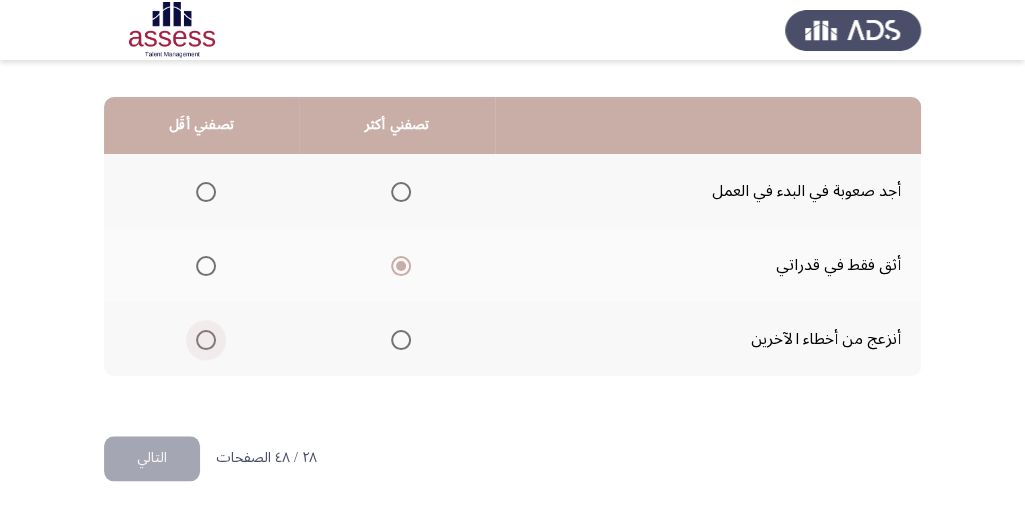 click at bounding box center (206, 340) 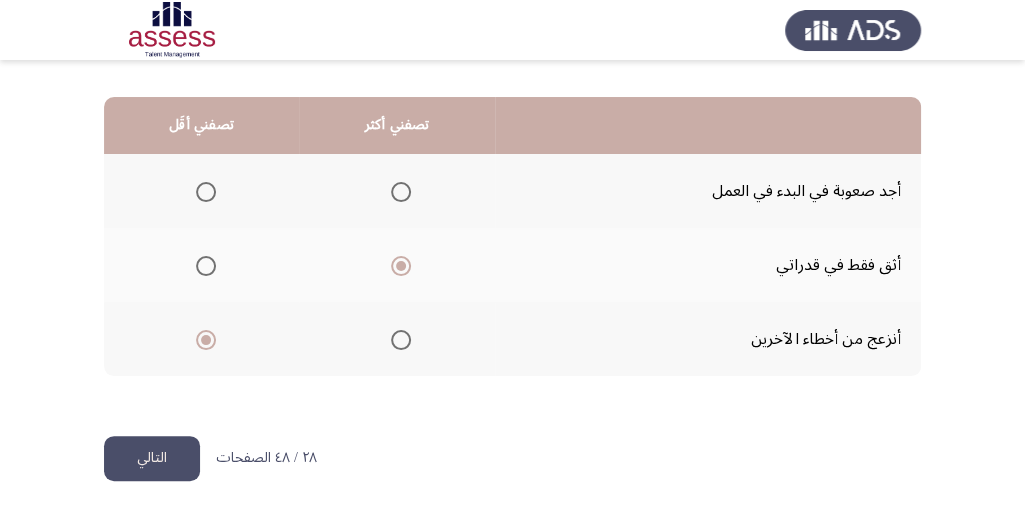 click on "التالي" 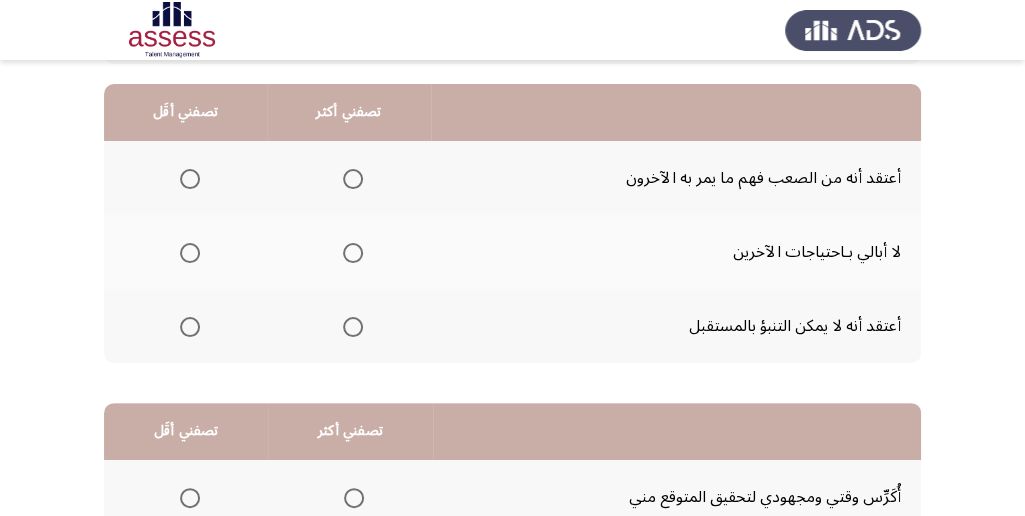 scroll, scrollTop: 160, scrollLeft: 0, axis: vertical 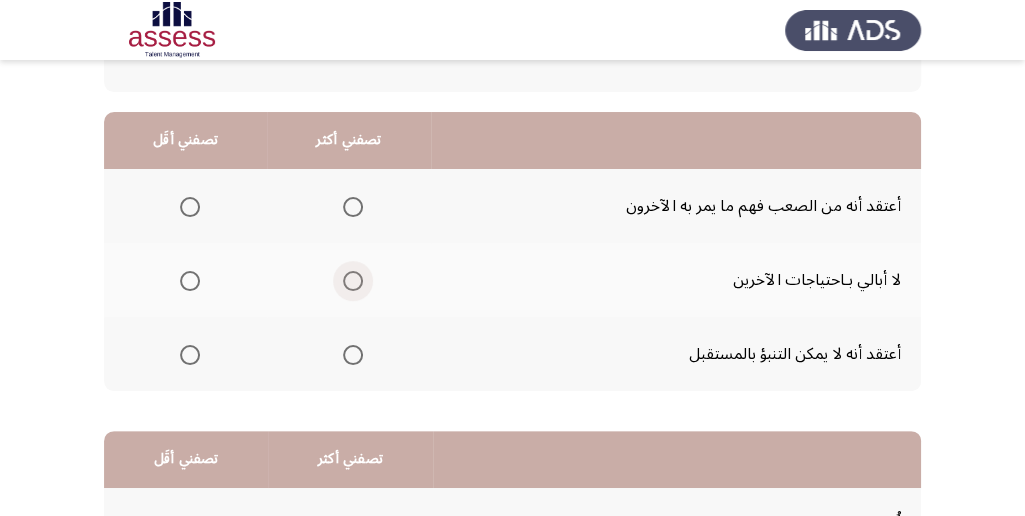click at bounding box center [353, 281] 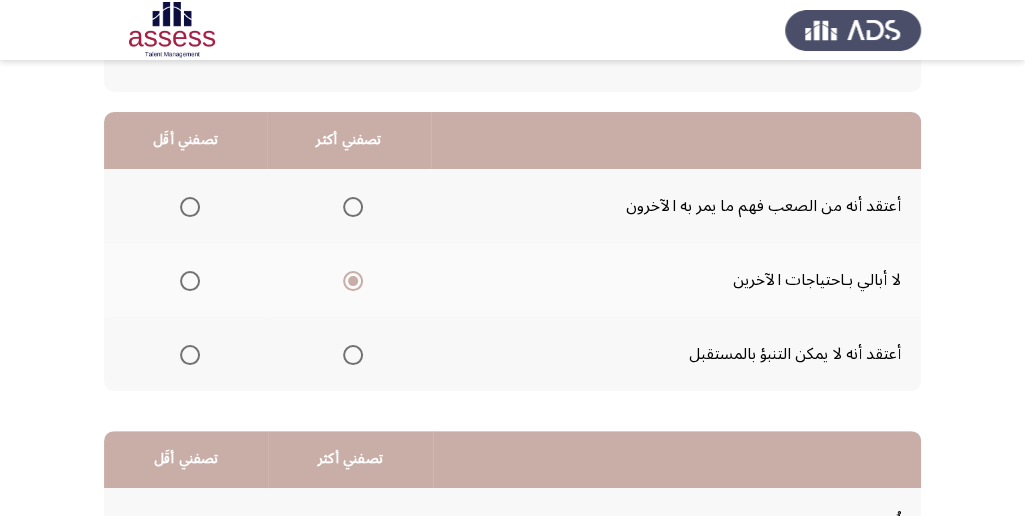 click at bounding box center (190, 355) 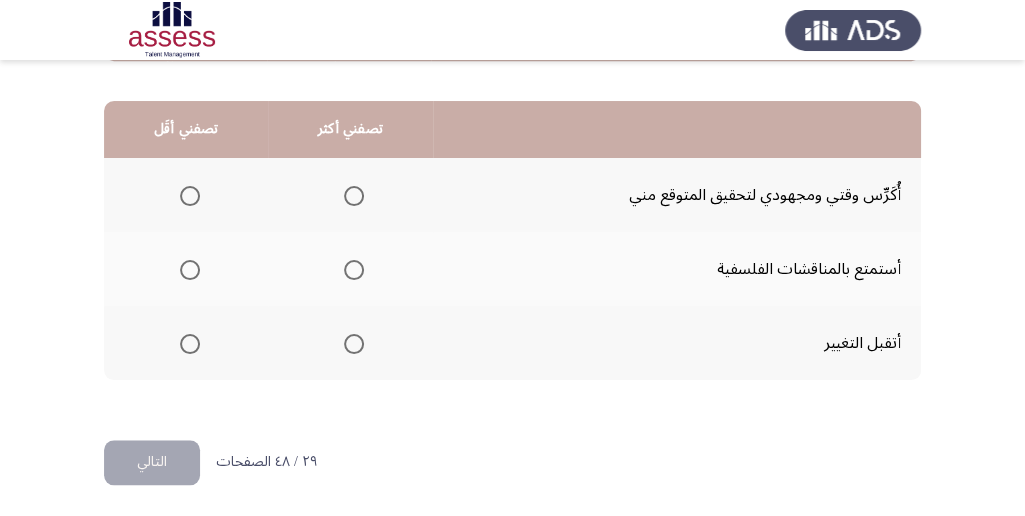 scroll, scrollTop: 494, scrollLeft: 0, axis: vertical 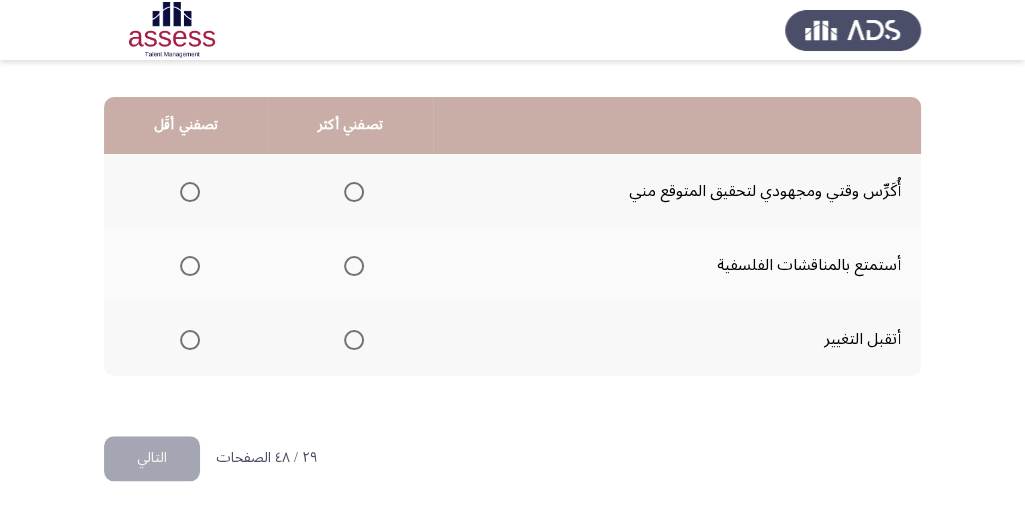 click at bounding box center (354, 192) 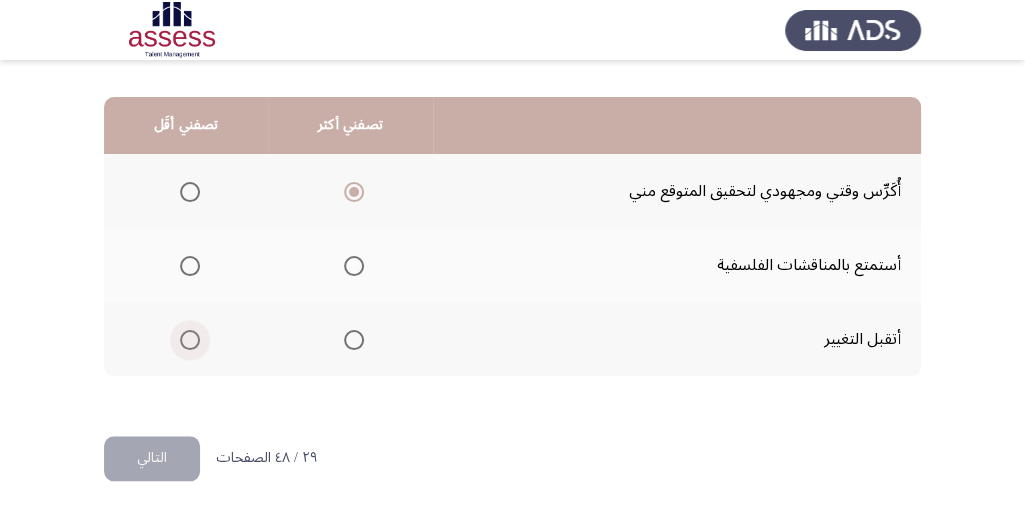 click at bounding box center (190, 340) 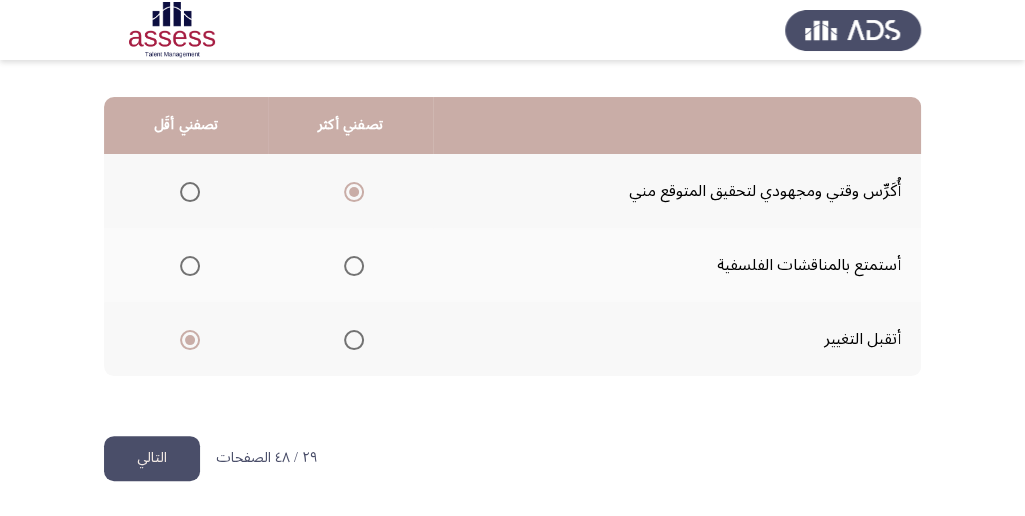 click on "التالي" 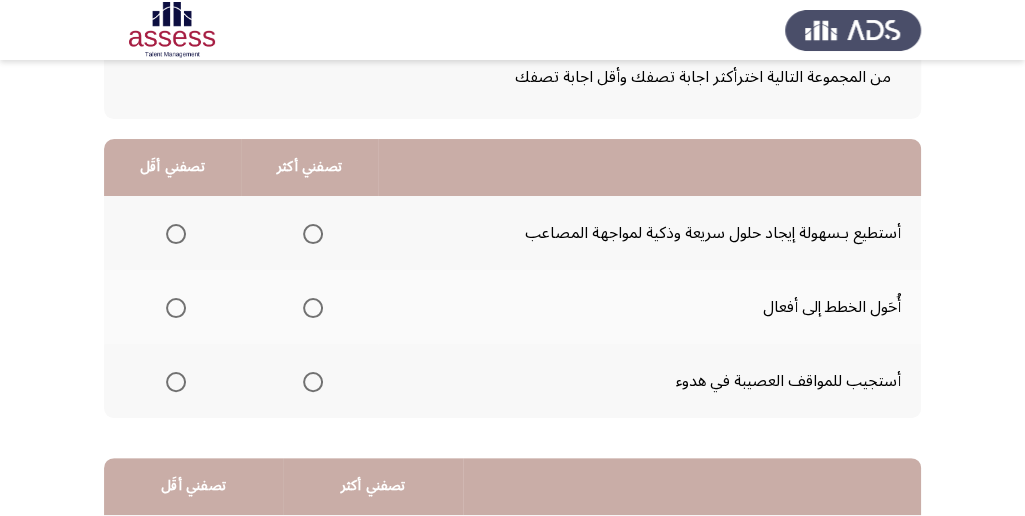 scroll, scrollTop: 200, scrollLeft: 0, axis: vertical 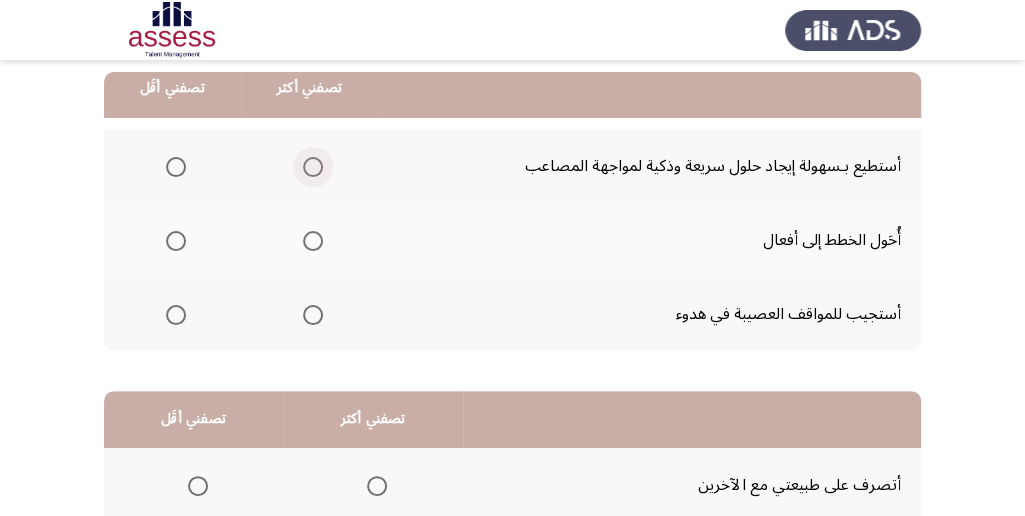 click at bounding box center (313, 167) 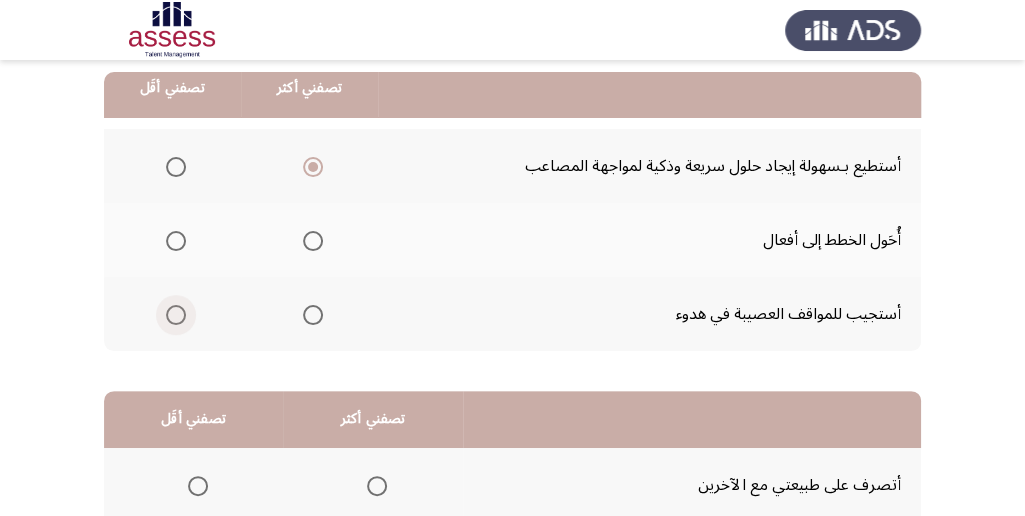 click at bounding box center [176, 315] 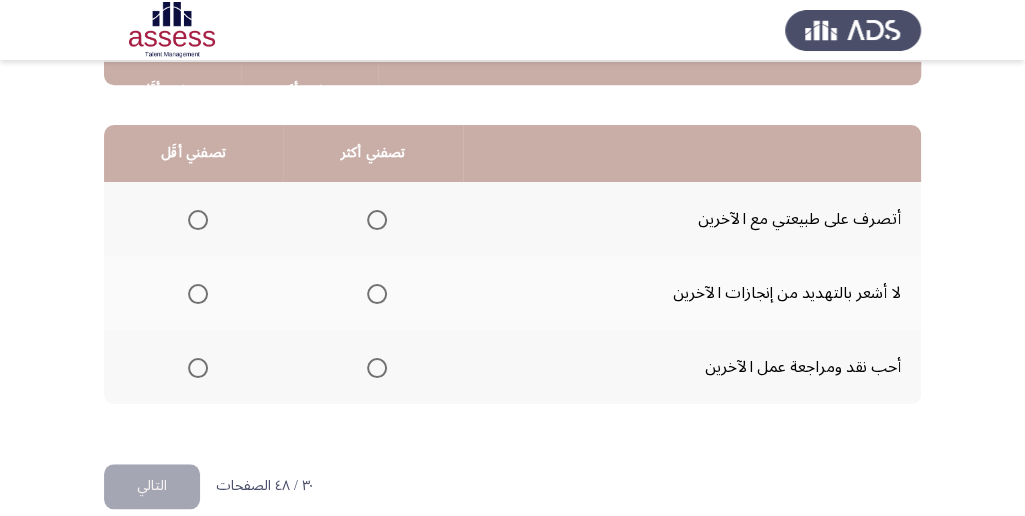scroll, scrollTop: 494, scrollLeft: 0, axis: vertical 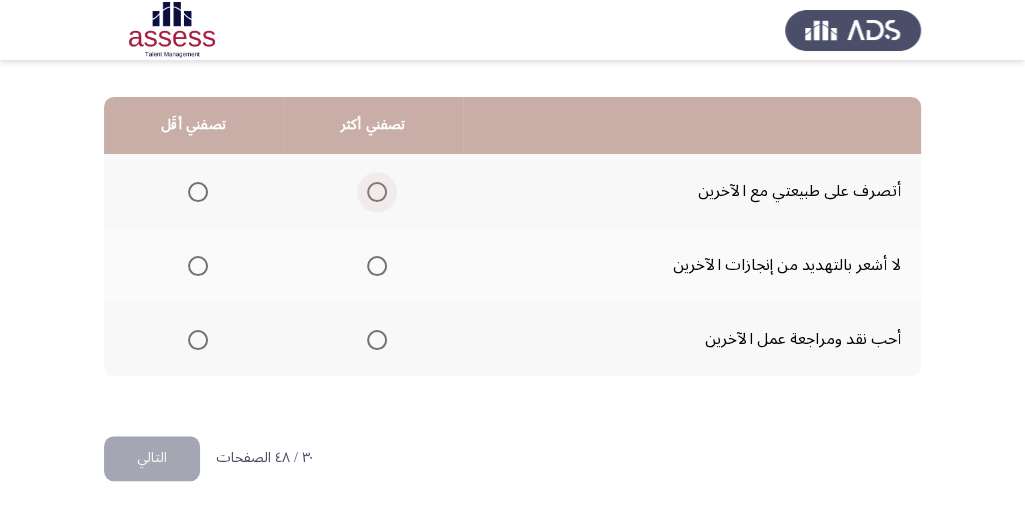 click at bounding box center [377, 192] 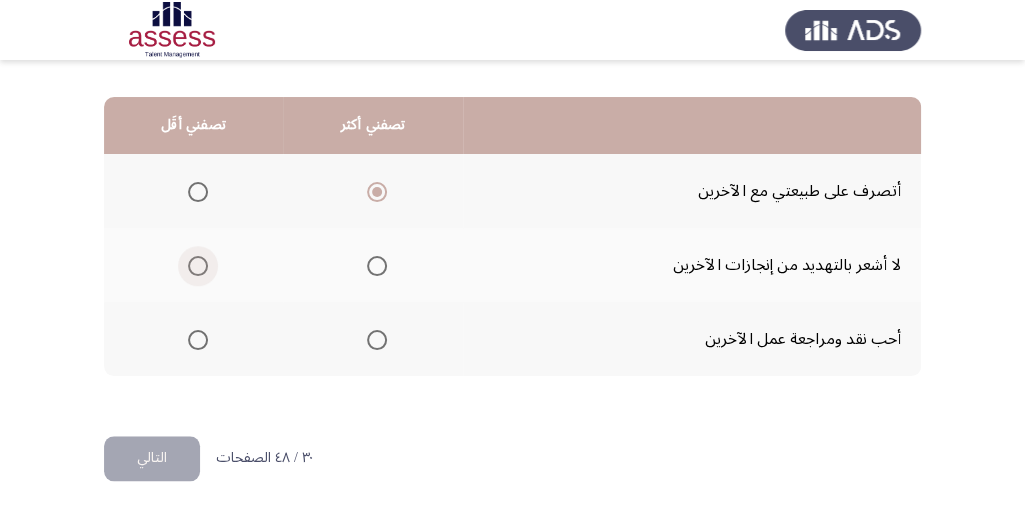click at bounding box center [198, 266] 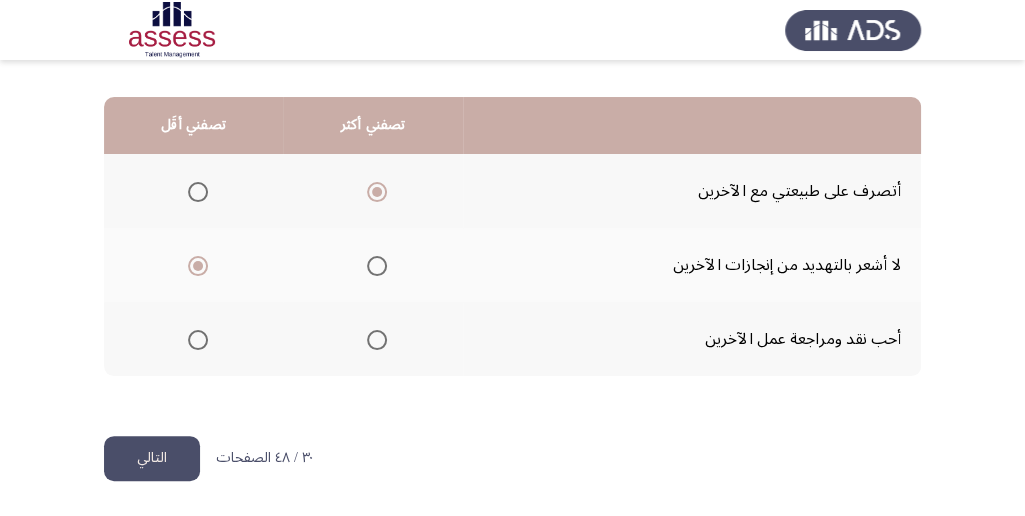 click on "التالي" 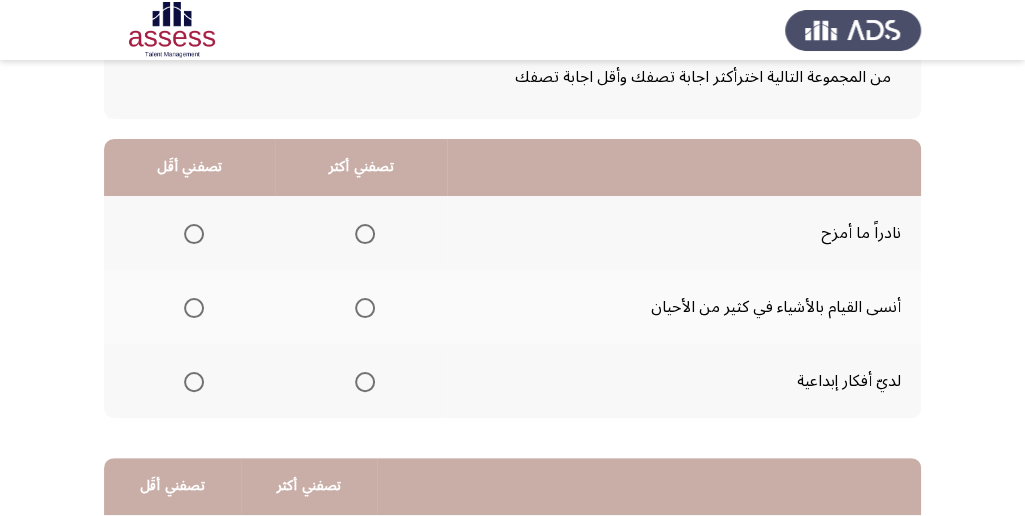 scroll, scrollTop: 200, scrollLeft: 0, axis: vertical 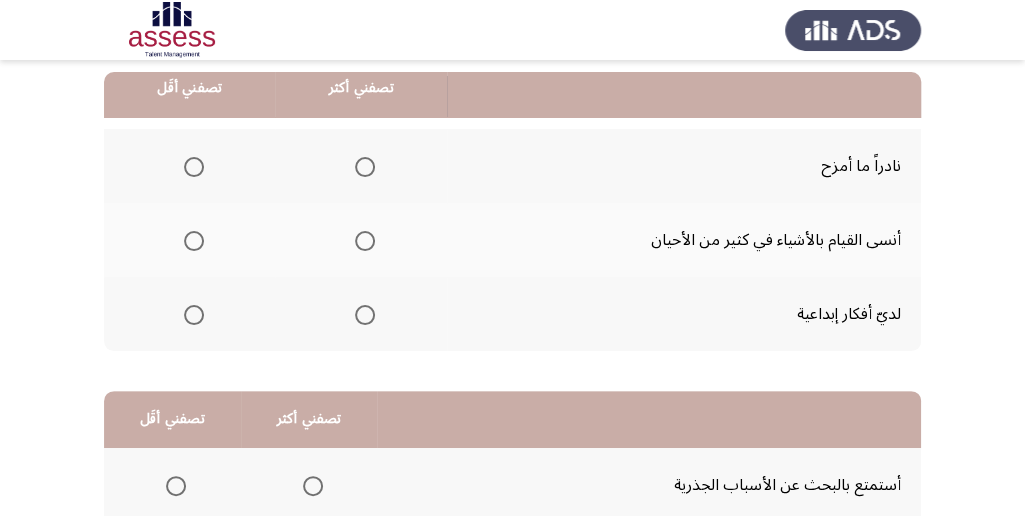 click at bounding box center [365, 315] 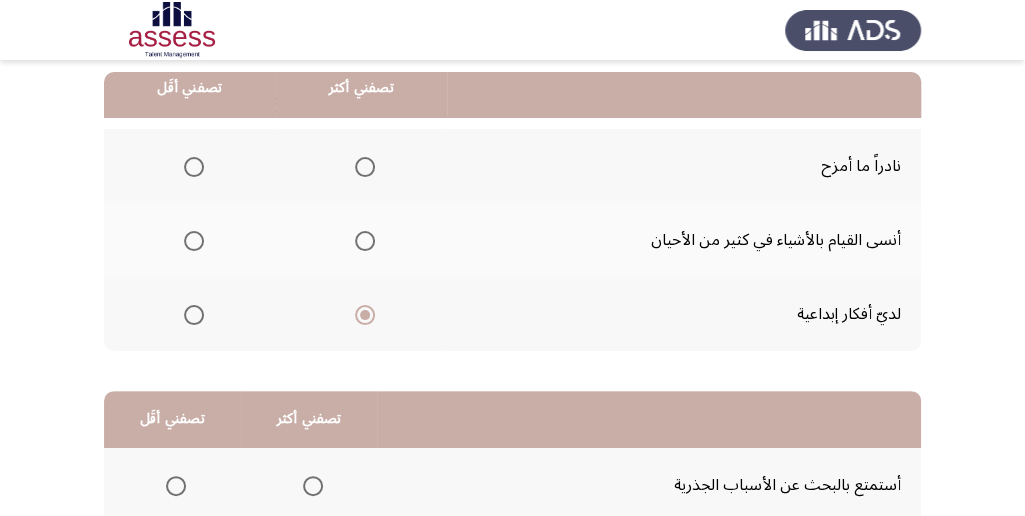 click at bounding box center [194, 167] 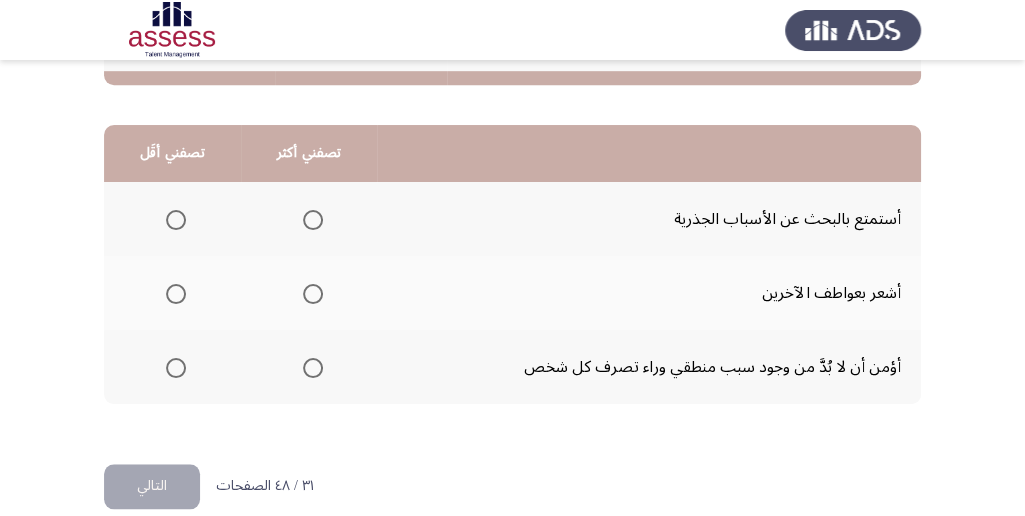 scroll, scrollTop: 494, scrollLeft: 0, axis: vertical 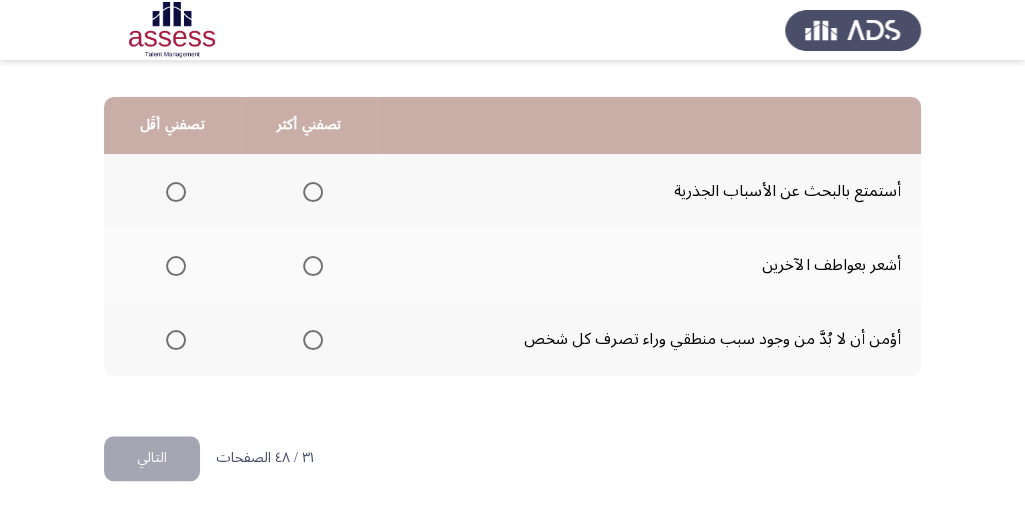 click at bounding box center [313, 192] 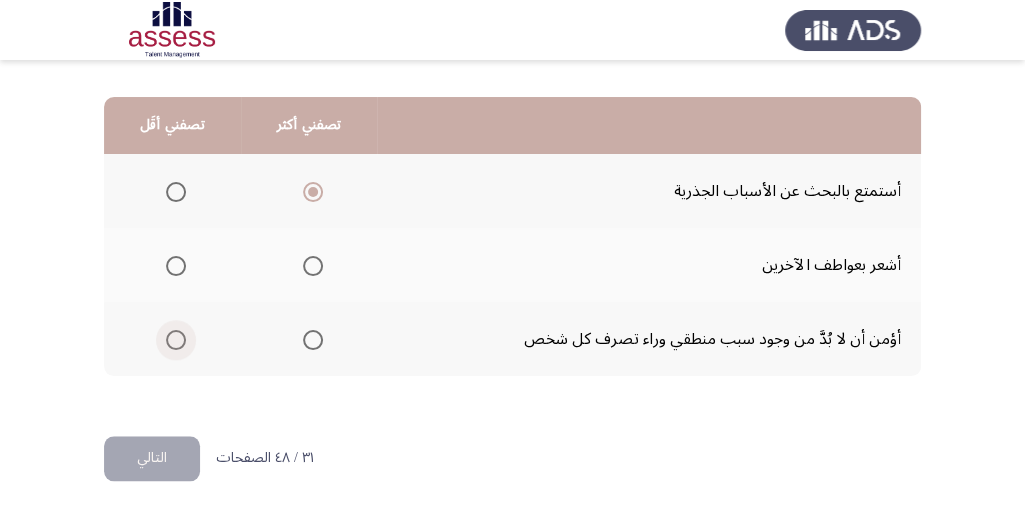 click at bounding box center (176, 340) 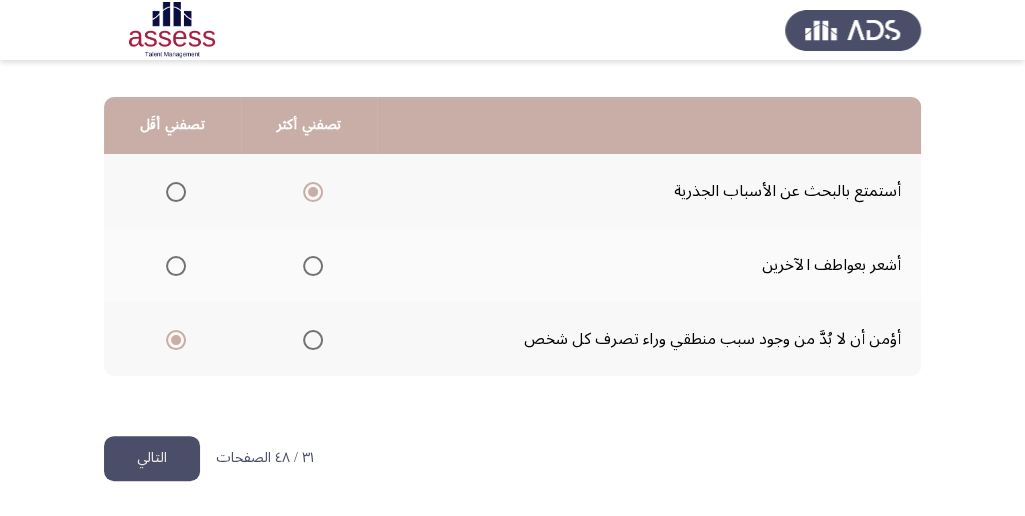 click on "التالي" 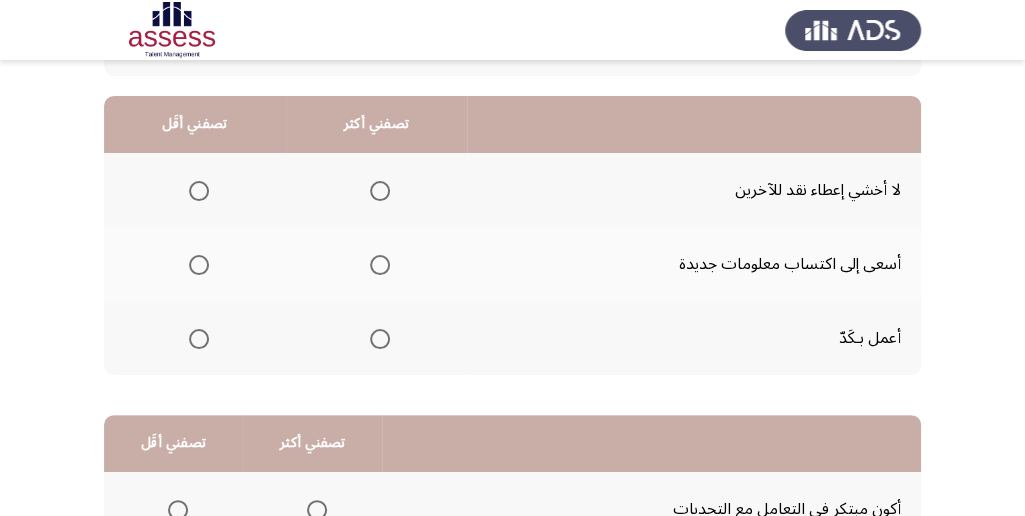 scroll, scrollTop: 200, scrollLeft: 0, axis: vertical 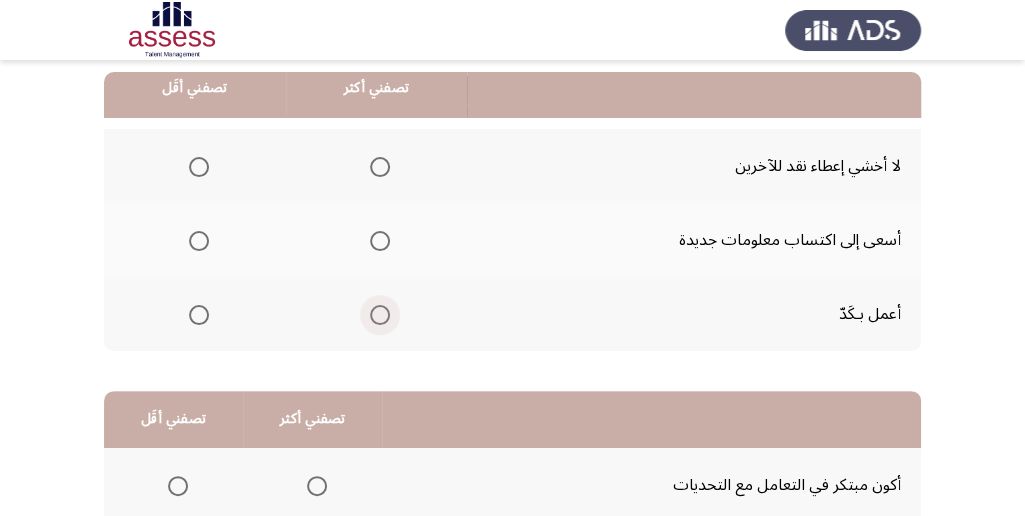 click at bounding box center [380, 315] 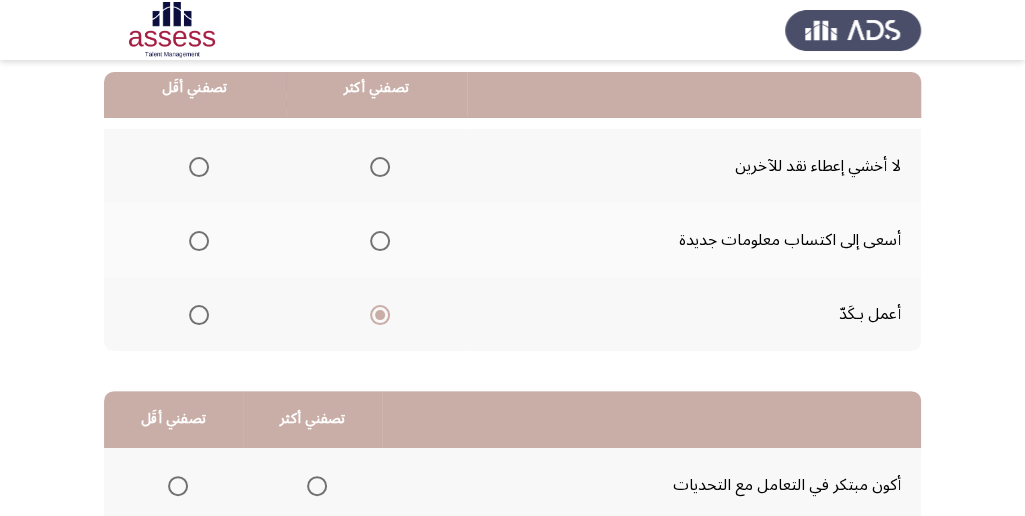 click at bounding box center [199, 241] 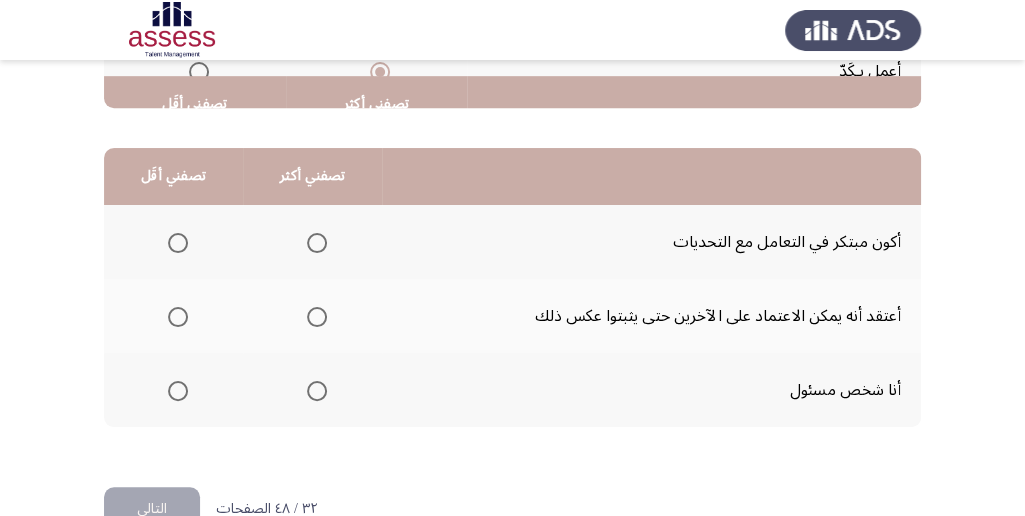 scroll, scrollTop: 466, scrollLeft: 0, axis: vertical 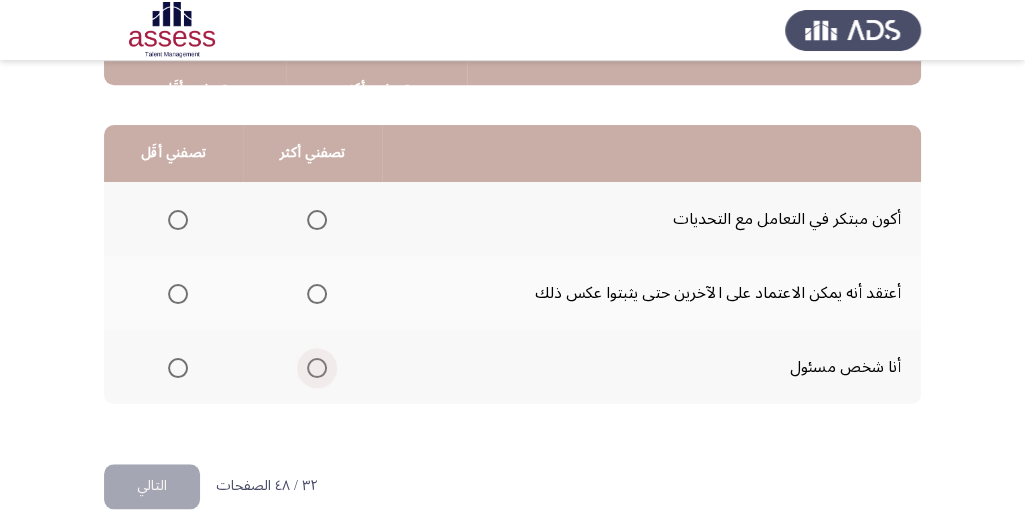 click at bounding box center [317, 368] 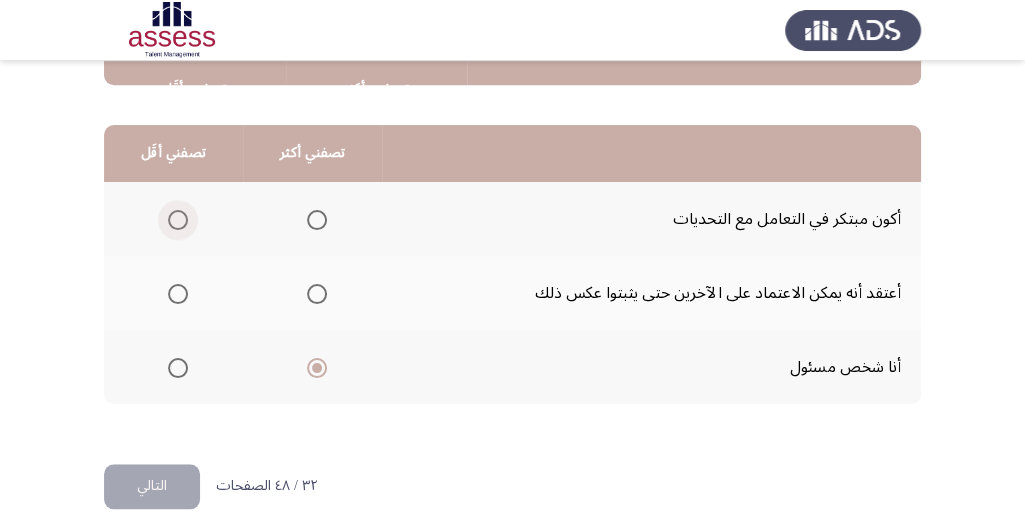 click at bounding box center [178, 220] 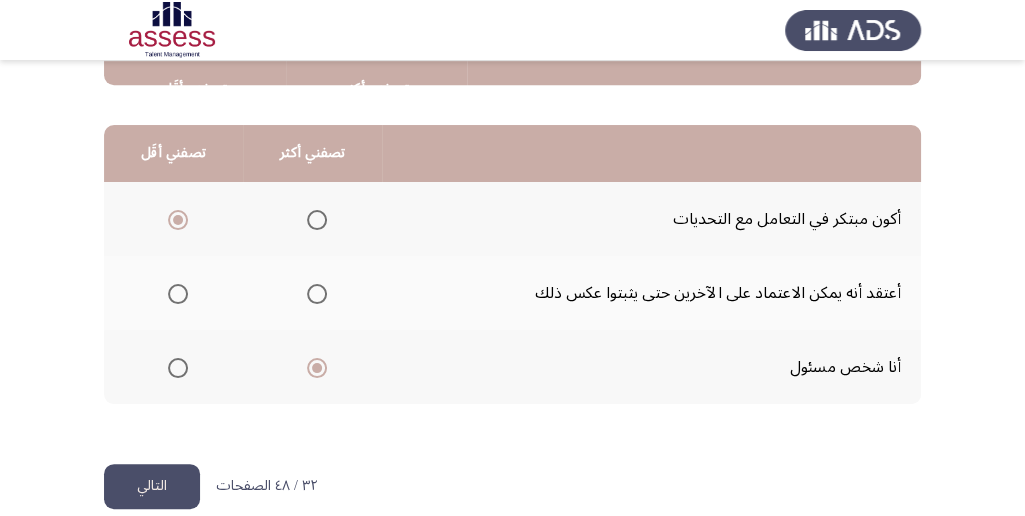 click on "التالي" 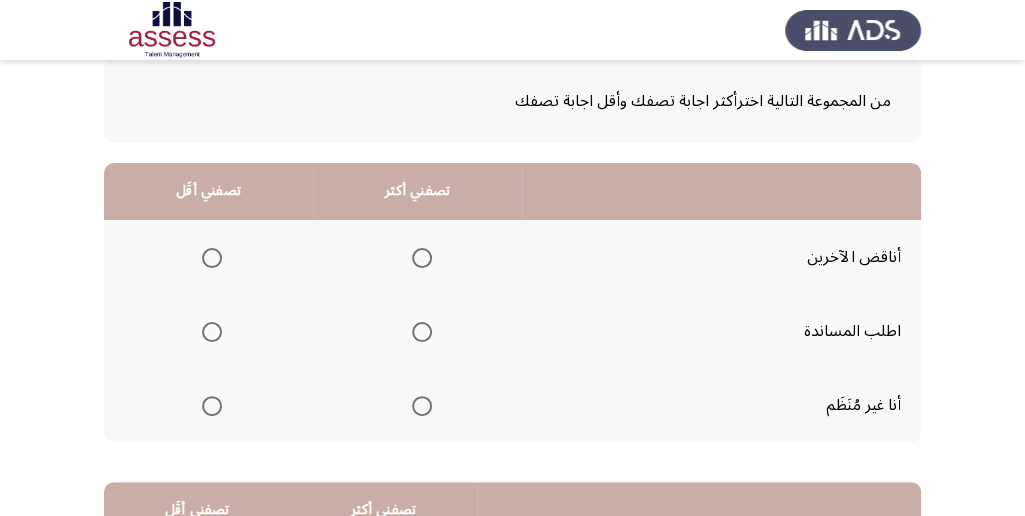 scroll, scrollTop: 200, scrollLeft: 0, axis: vertical 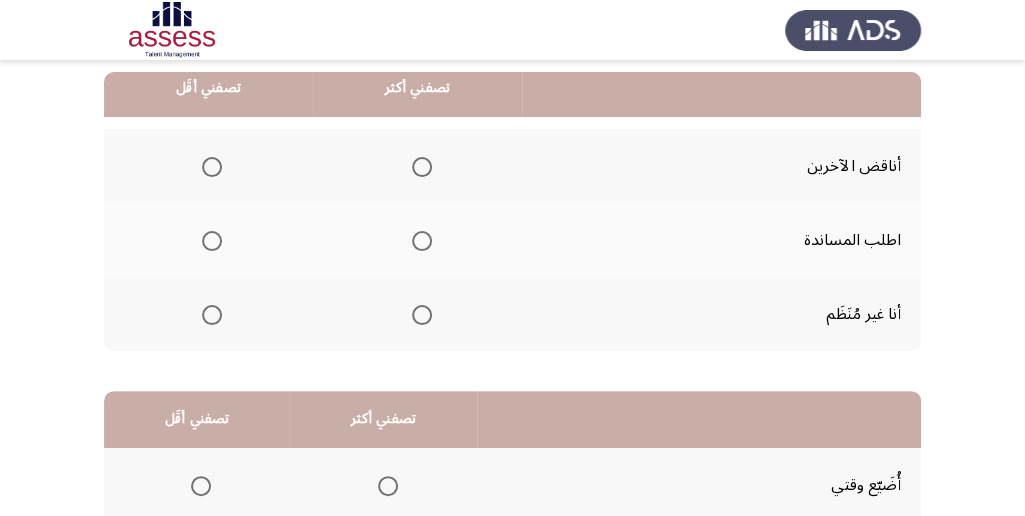 click at bounding box center [422, 241] 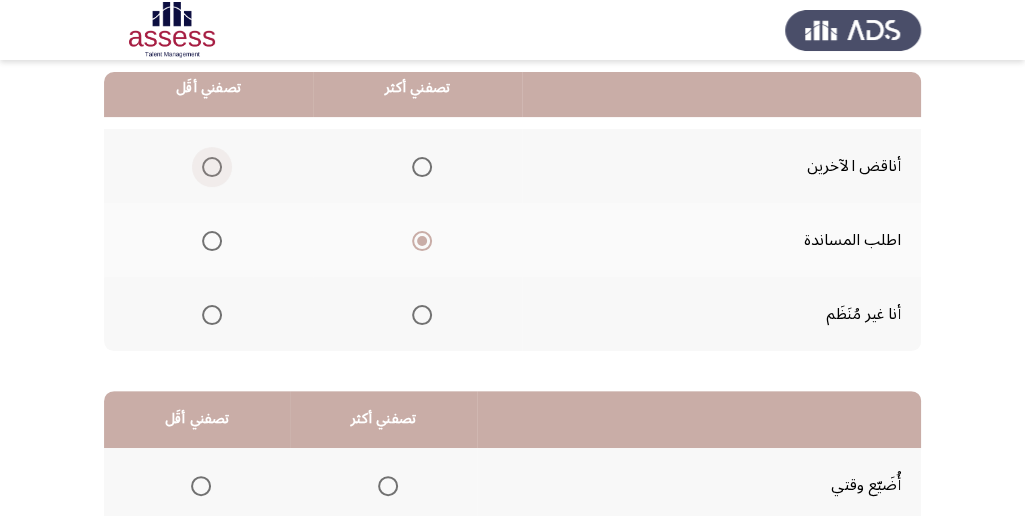click at bounding box center (212, 167) 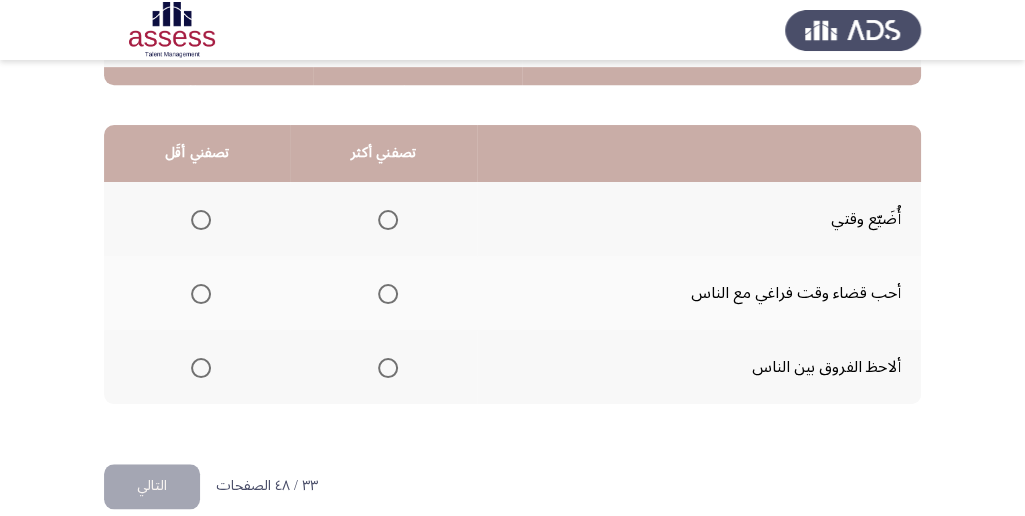 scroll, scrollTop: 494, scrollLeft: 0, axis: vertical 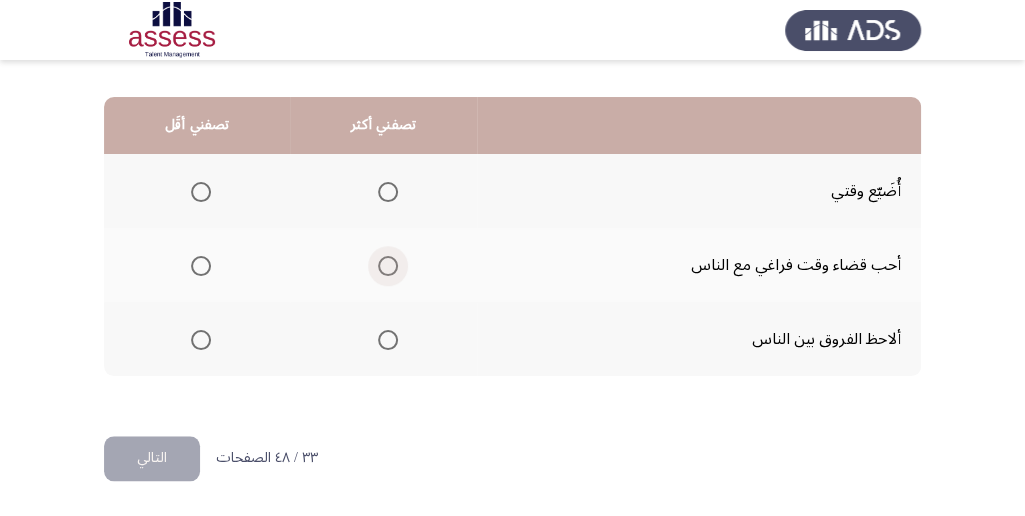 click at bounding box center (388, 266) 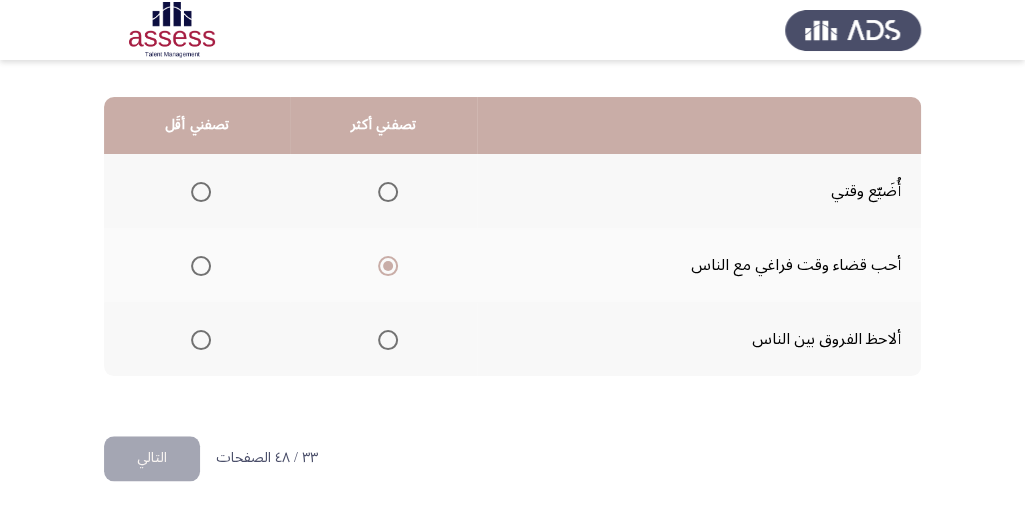 click at bounding box center (201, 340) 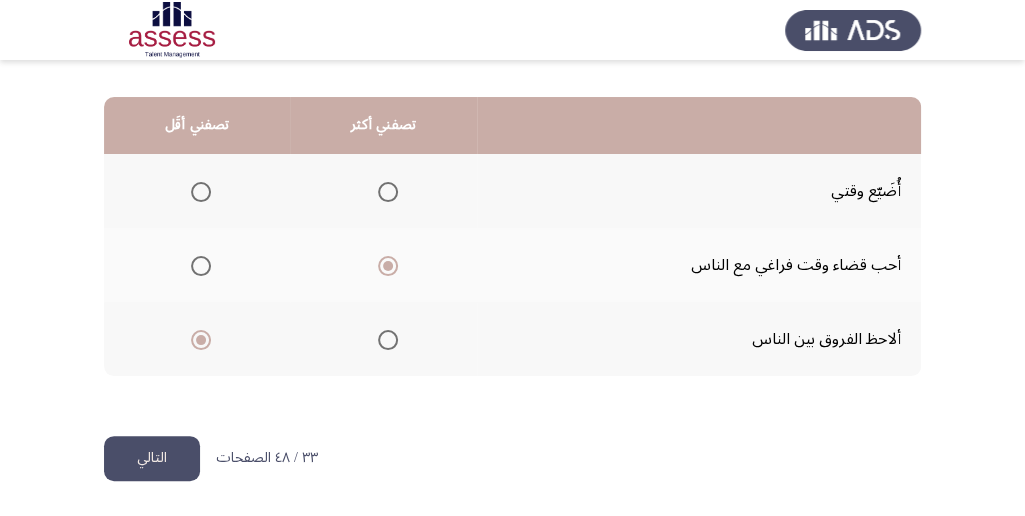click on "التالي" 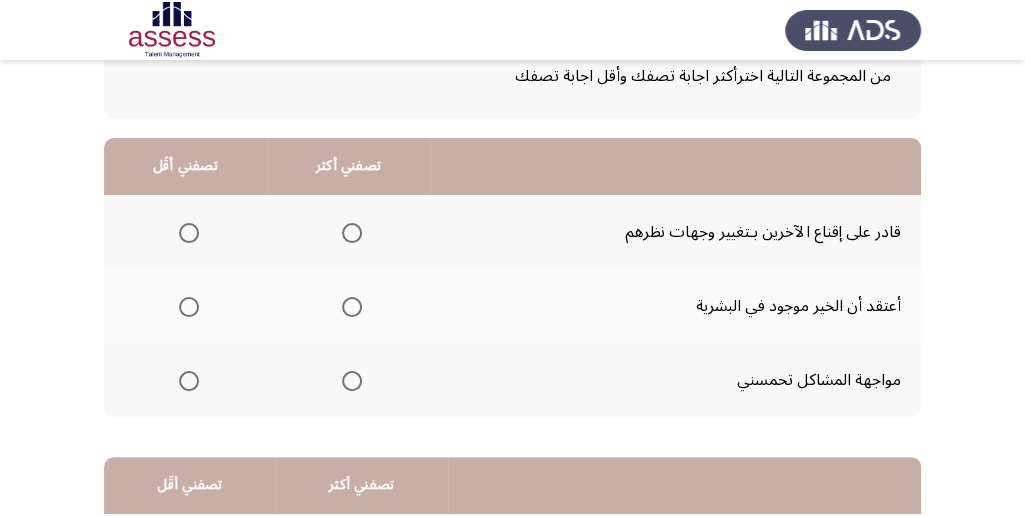 scroll, scrollTop: 200, scrollLeft: 0, axis: vertical 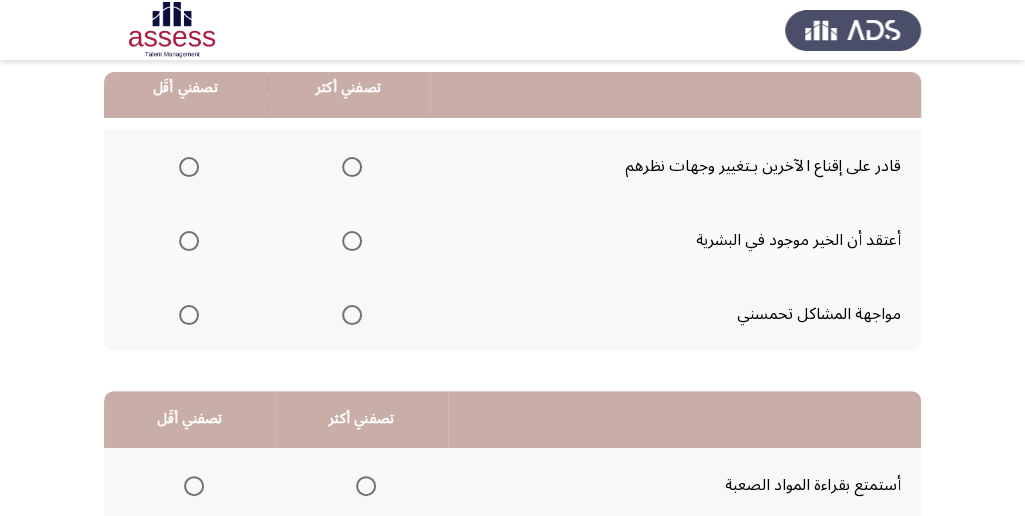 click at bounding box center (352, 315) 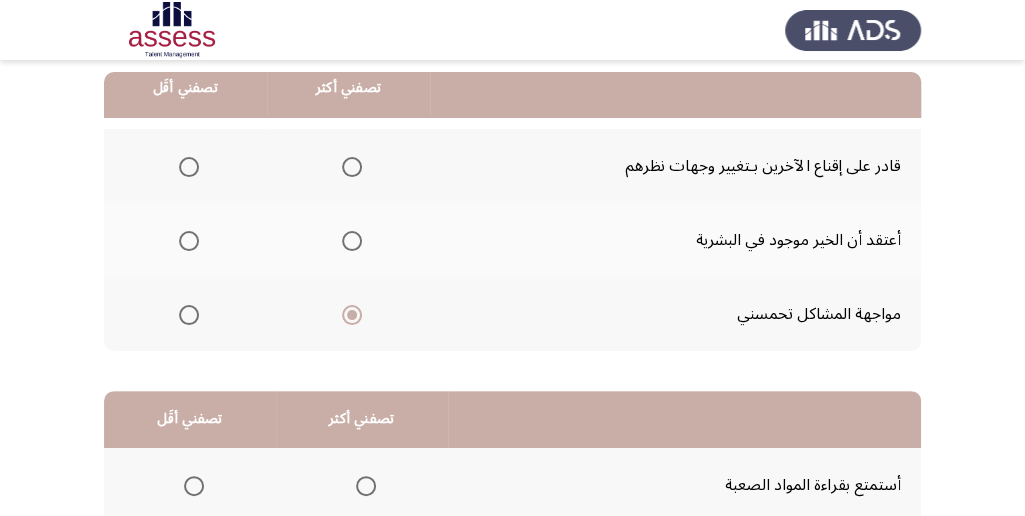 click at bounding box center (189, 241) 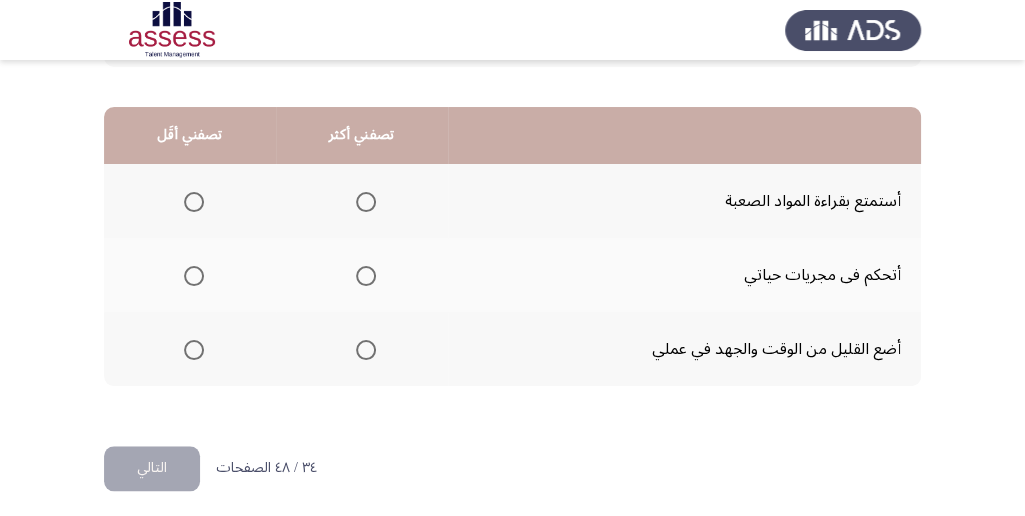 scroll, scrollTop: 494, scrollLeft: 0, axis: vertical 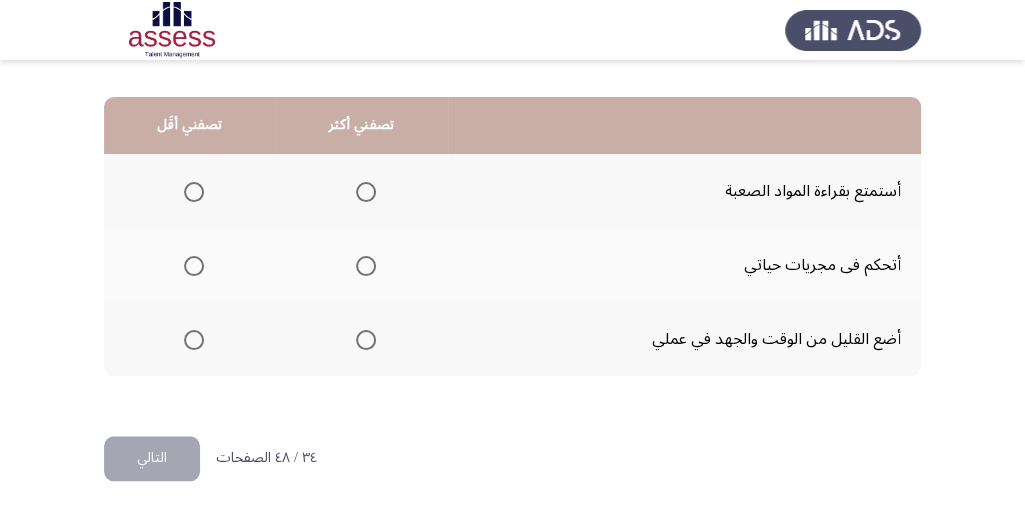 click at bounding box center (366, 266) 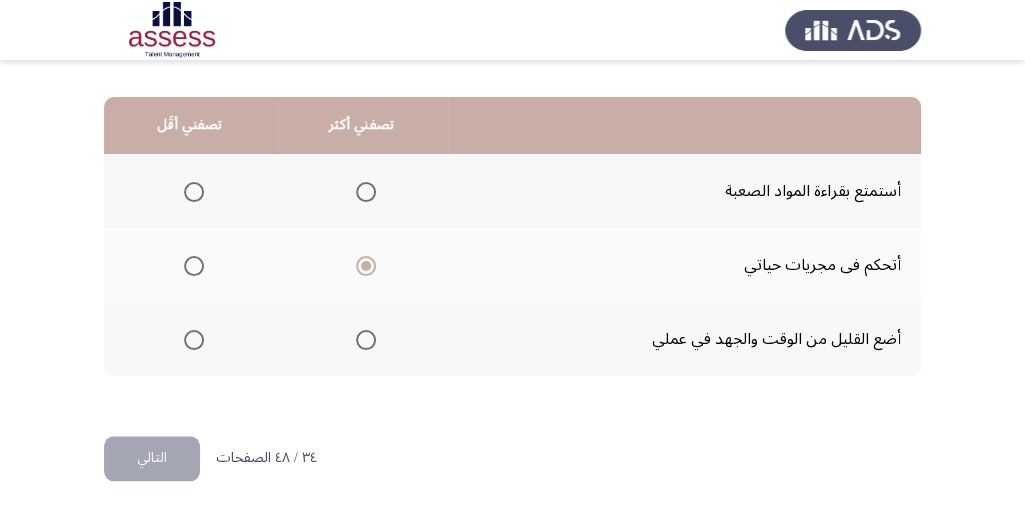 click at bounding box center (194, 192) 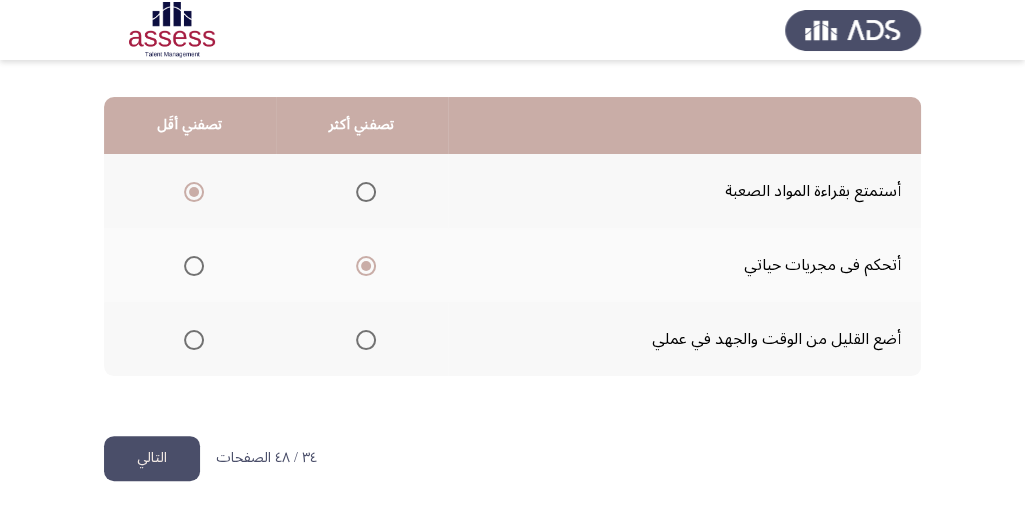 click on "التالي" 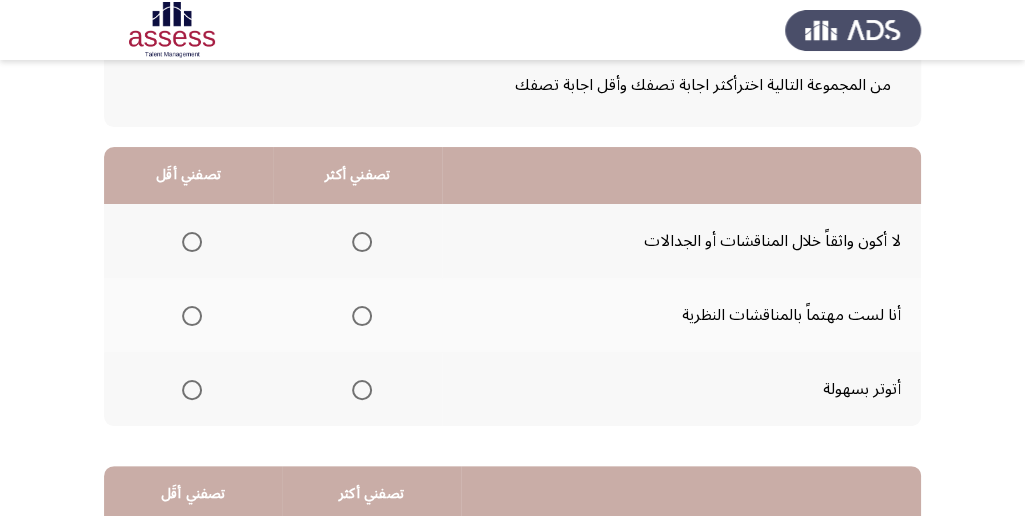 scroll, scrollTop: 200, scrollLeft: 0, axis: vertical 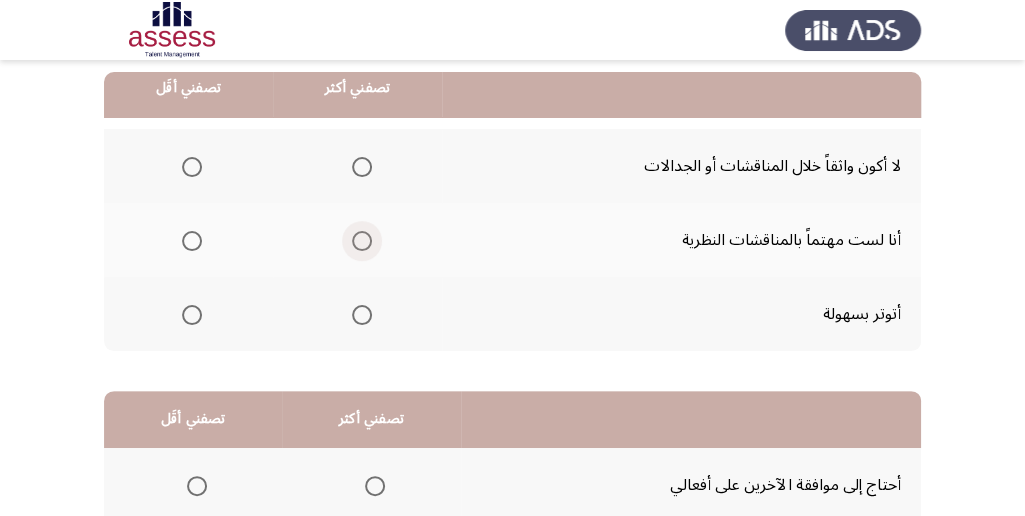 click at bounding box center (362, 241) 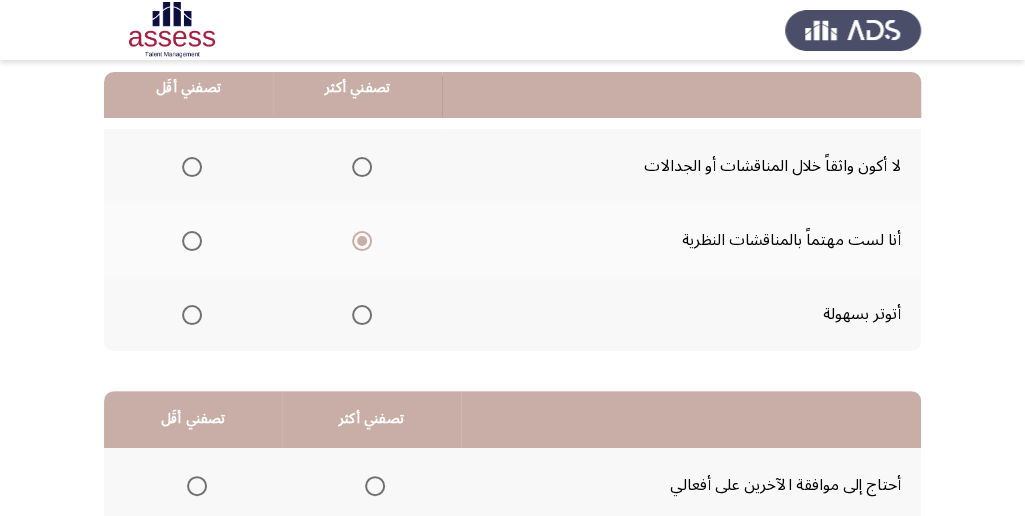 click at bounding box center (192, 167) 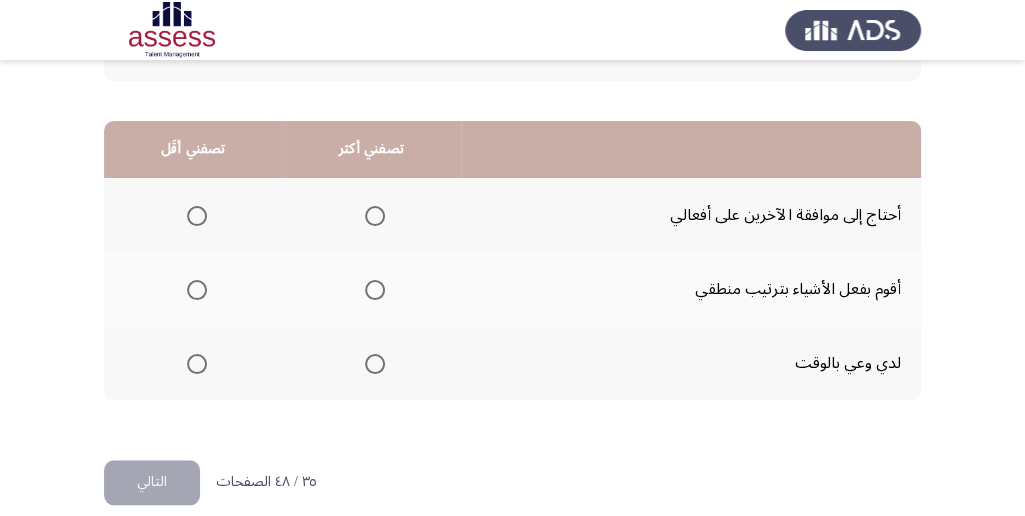 scroll, scrollTop: 494, scrollLeft: 0, axis: vertical 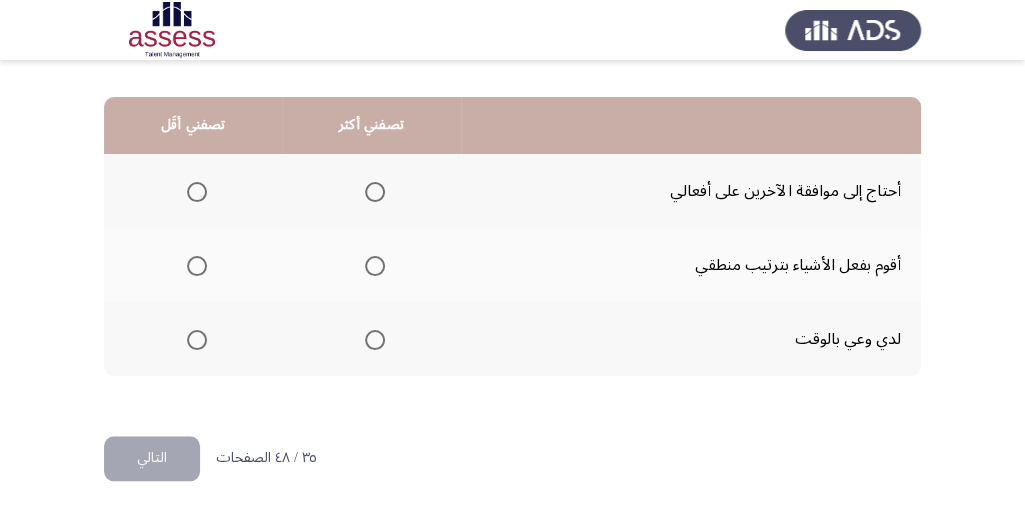 click at bounding box center (375, 266) 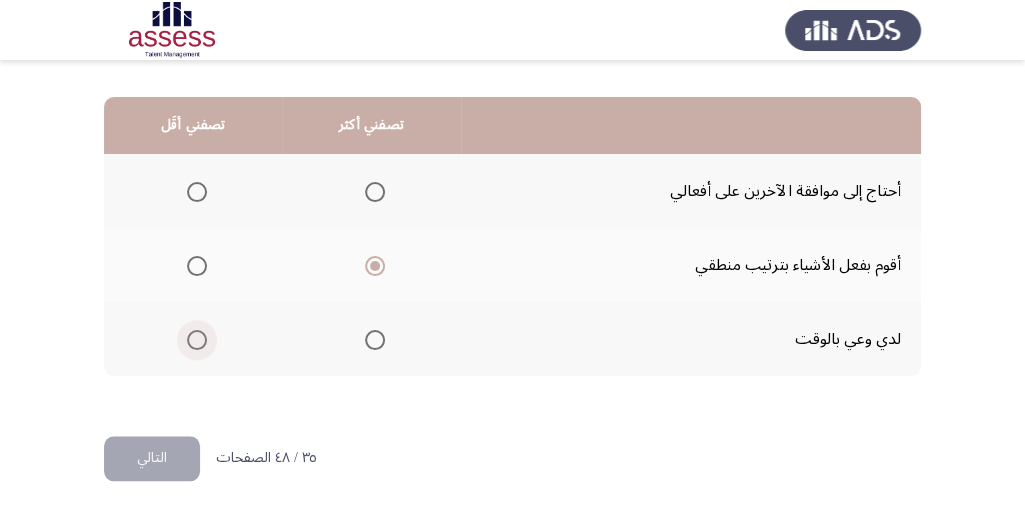 click at bounding box center [197, 340] 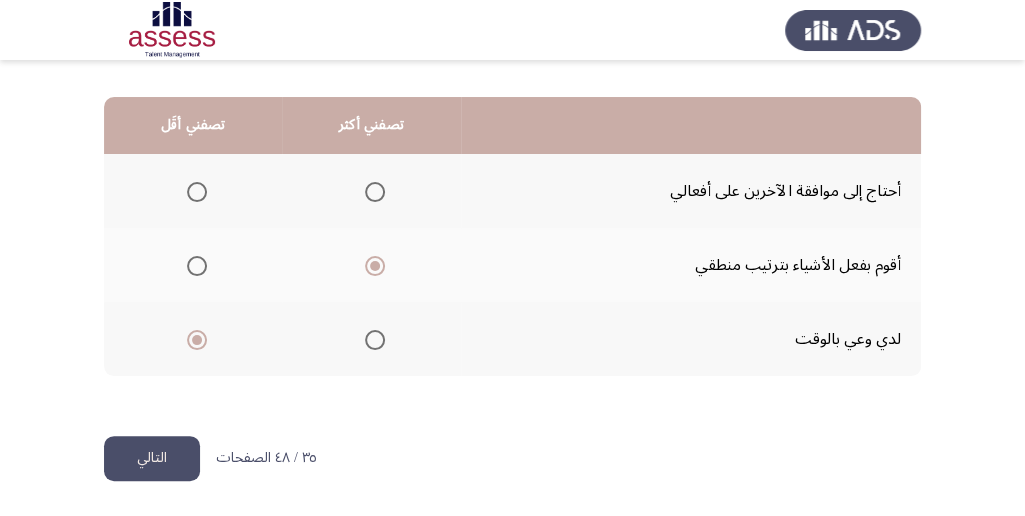 click on "التالي" 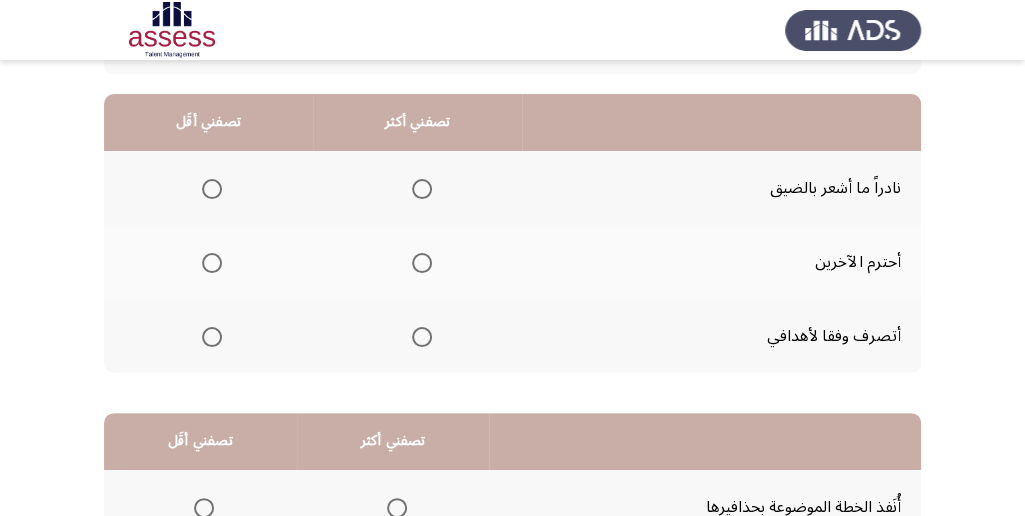 scroll, scrollTop: 200, scrollLeft: 0, axis: vertical 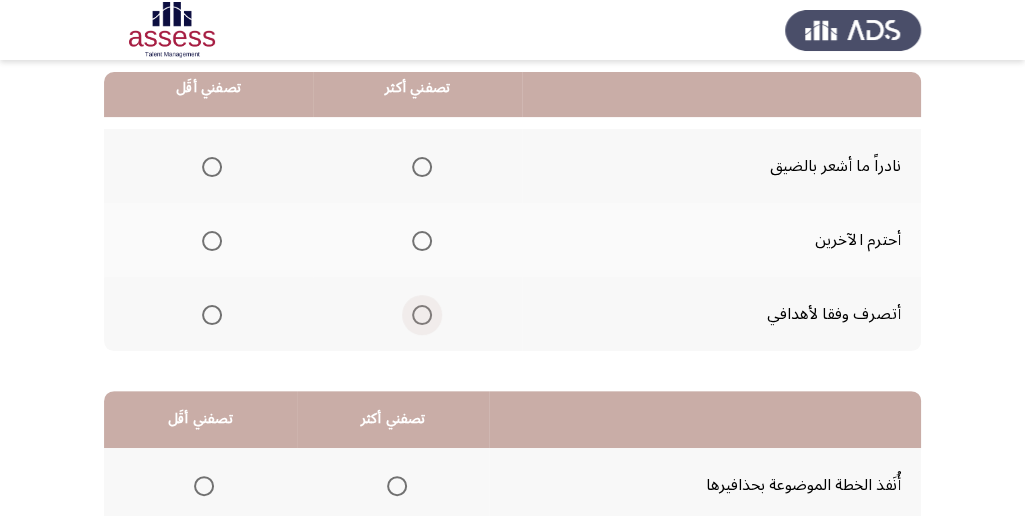 click at bounding box center (422, 315) 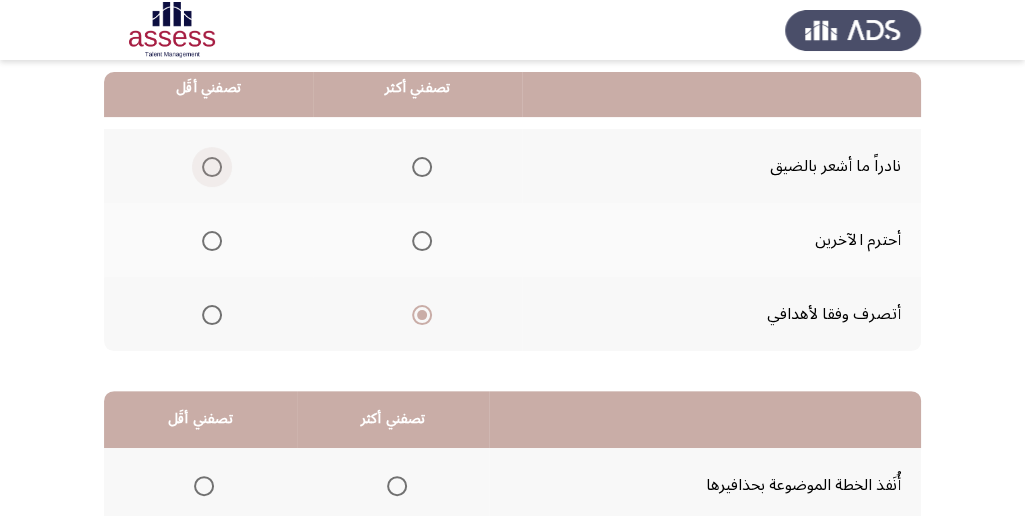 click at bounding box center [212, 167] 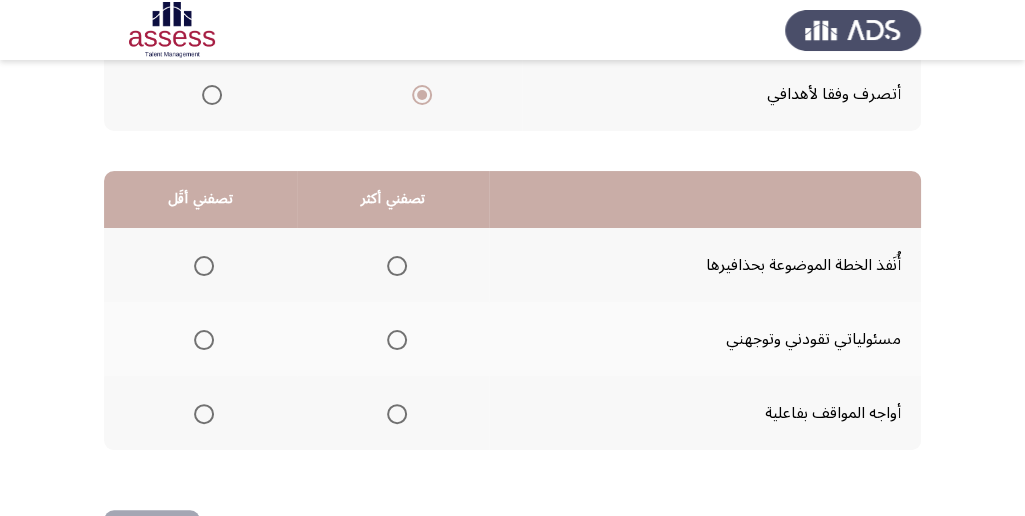 scroll, scrollTop: 494, scrollLeft: 0, axis: vertical 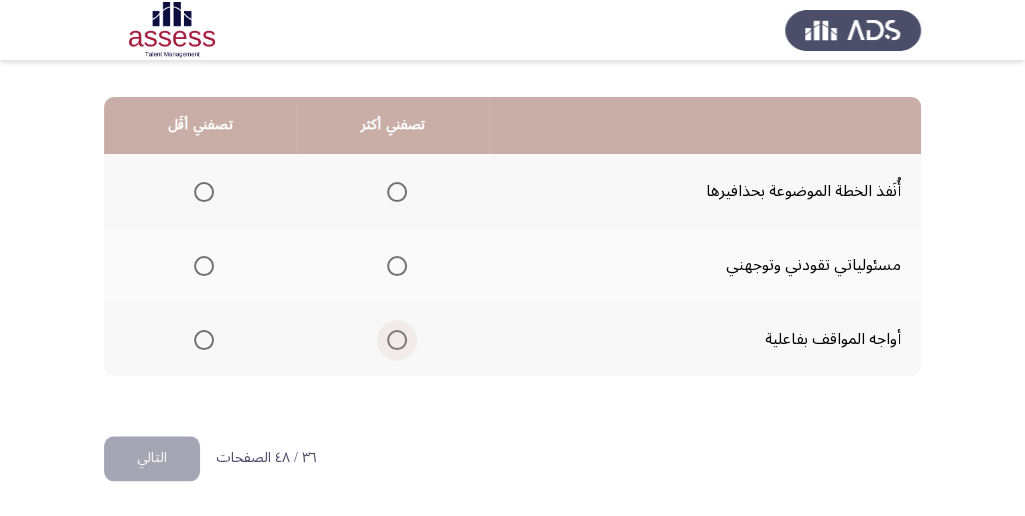 click at bounding box center (397, 340) 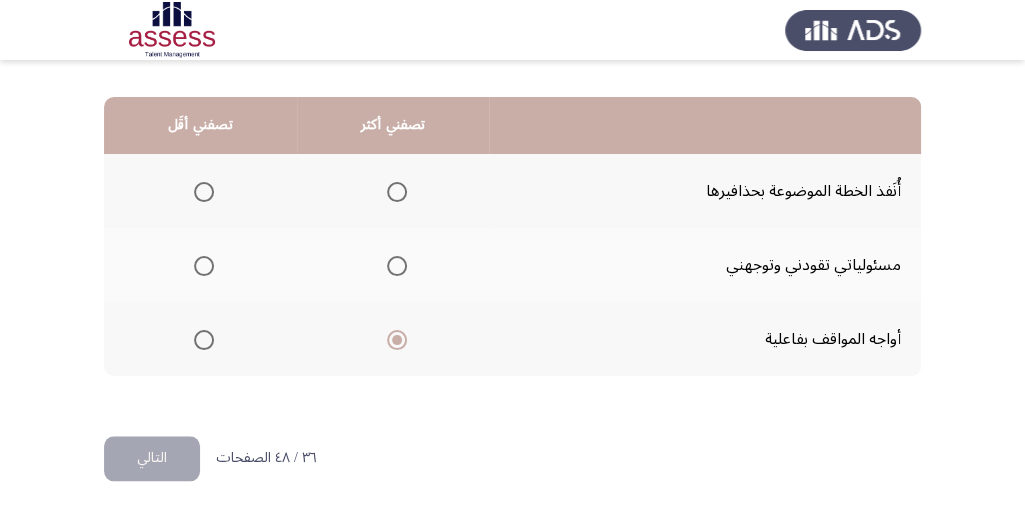 click at bounding box center (204, 192) 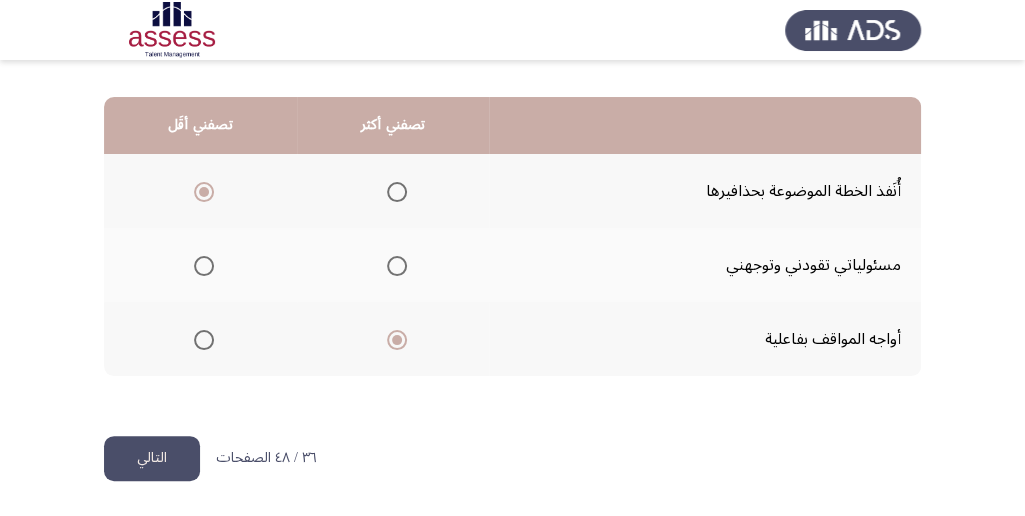 click on "التالي" 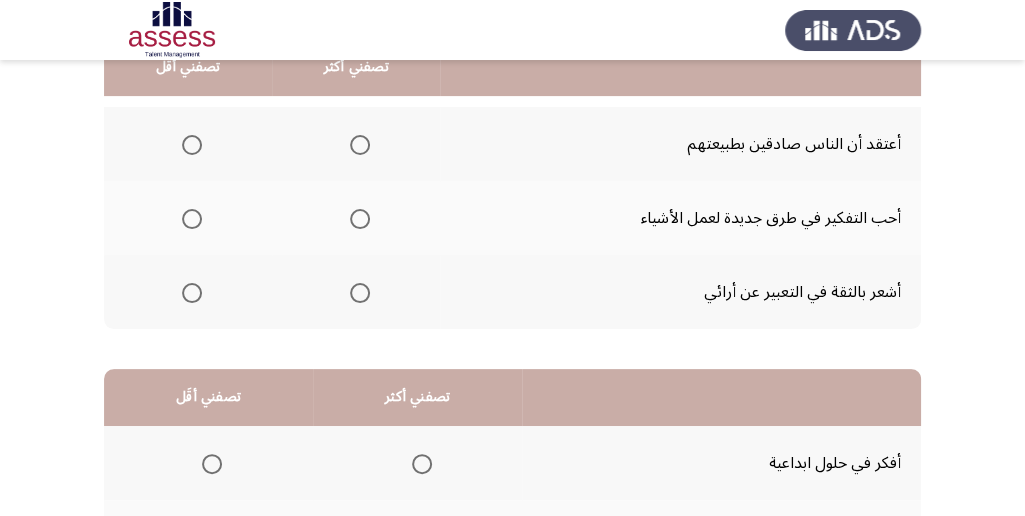 scroll, scrollTop: 200, scrollLeft: 0, axis: vertical 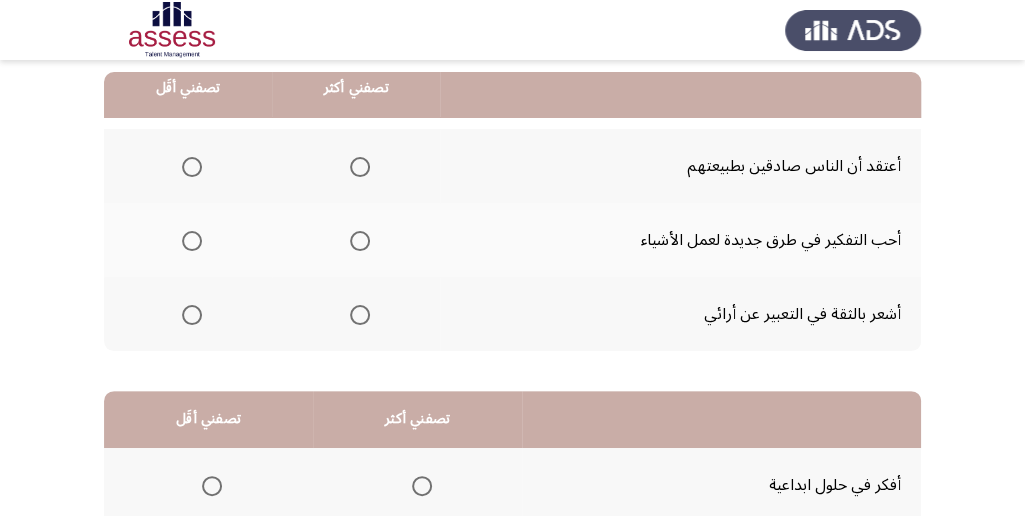 click at bounding box center (360, 241) 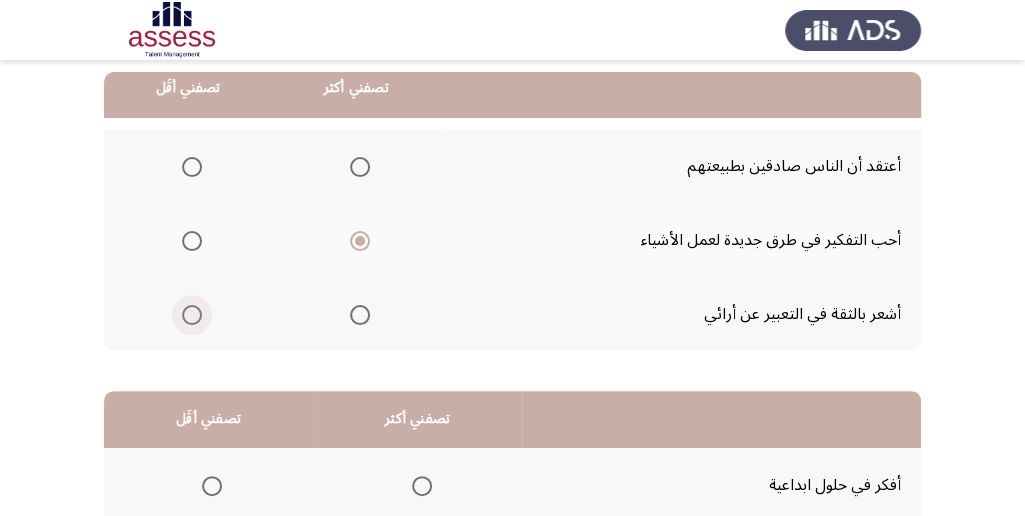 click at bounding box center [192, 315] 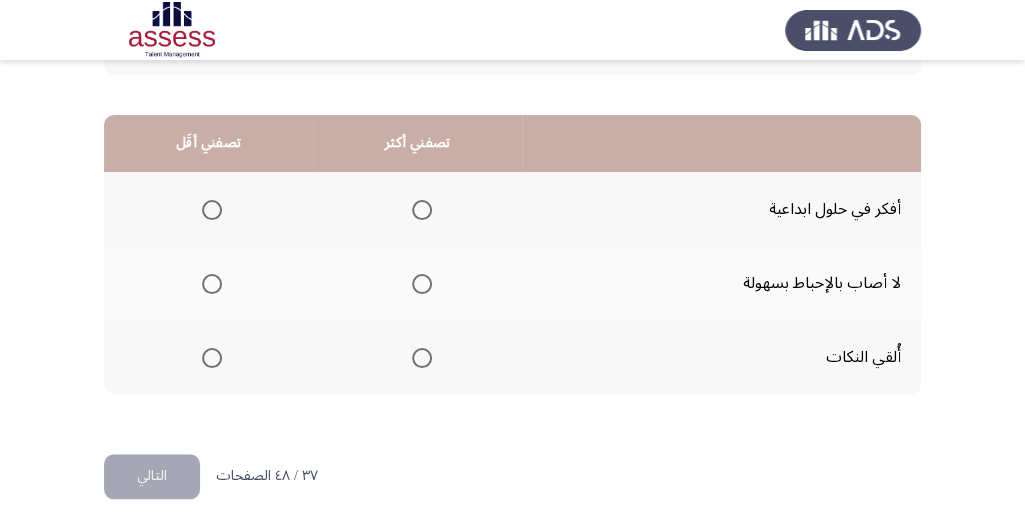 scroll, scrollTop: 494, scrollLeft: 0, axis: vertical 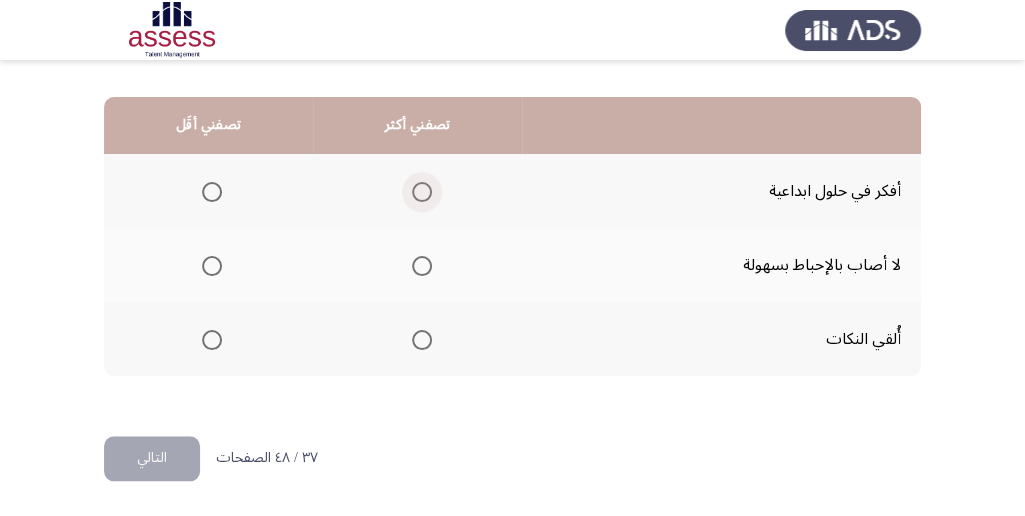 click at bounding box center [422, 192] 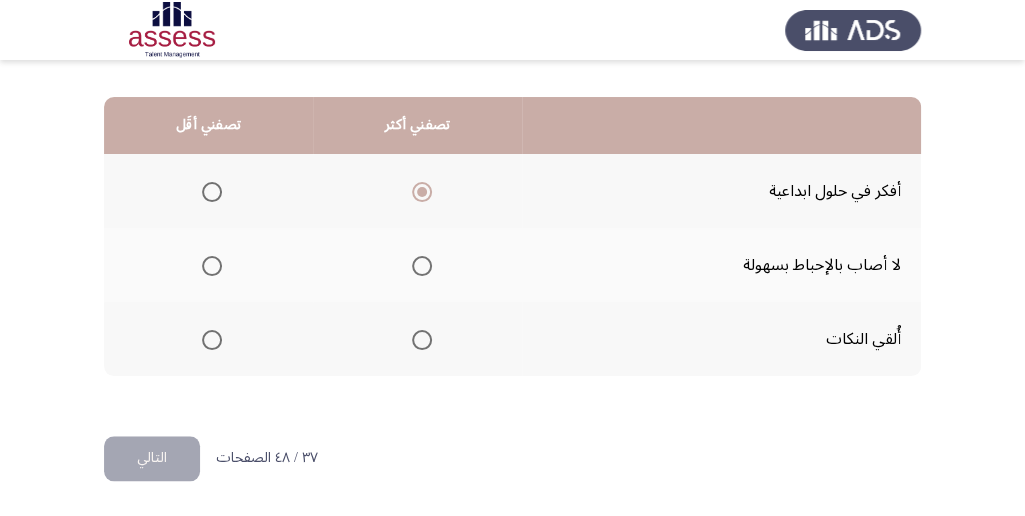 click at bounding box center (212, 266) 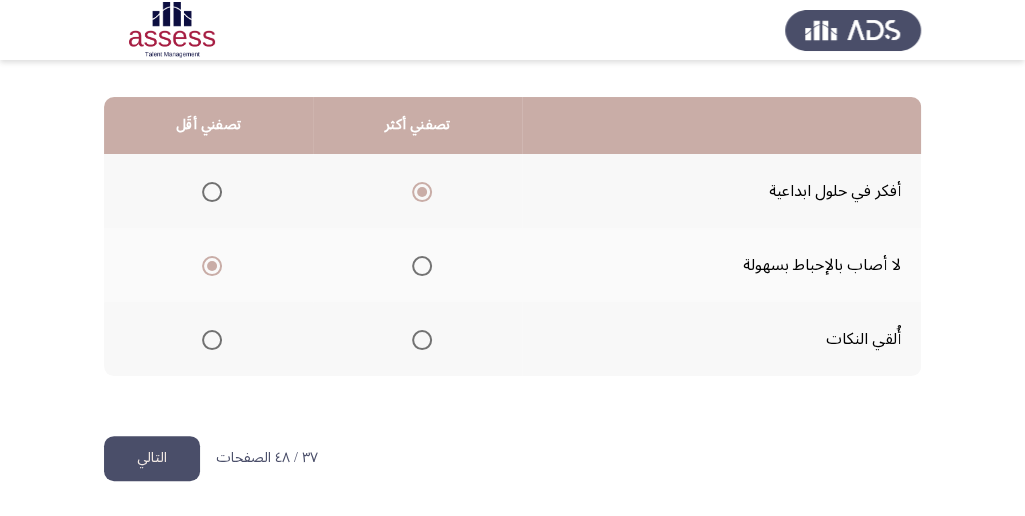 click on "التالي" 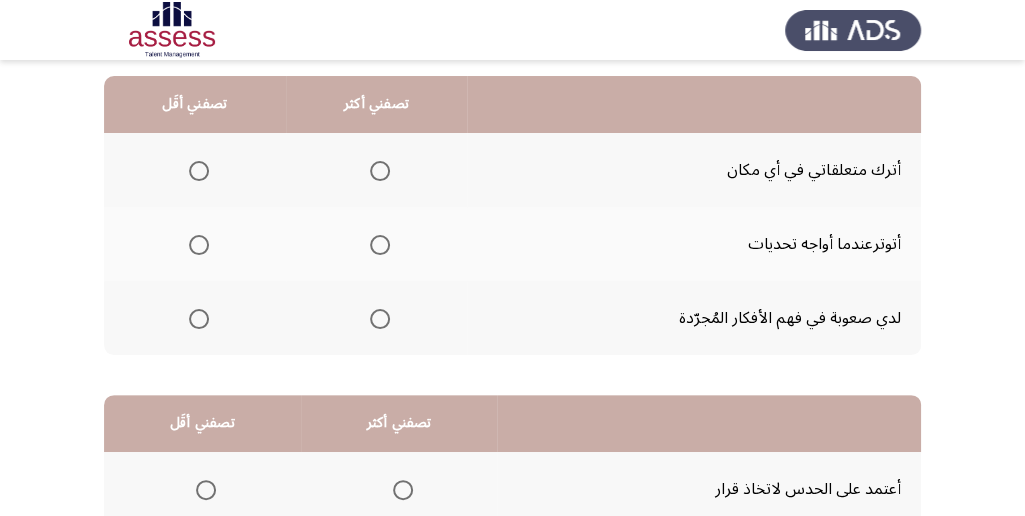 scroll, scrollTop: 200, scrollLeft: 0, axis: vertical 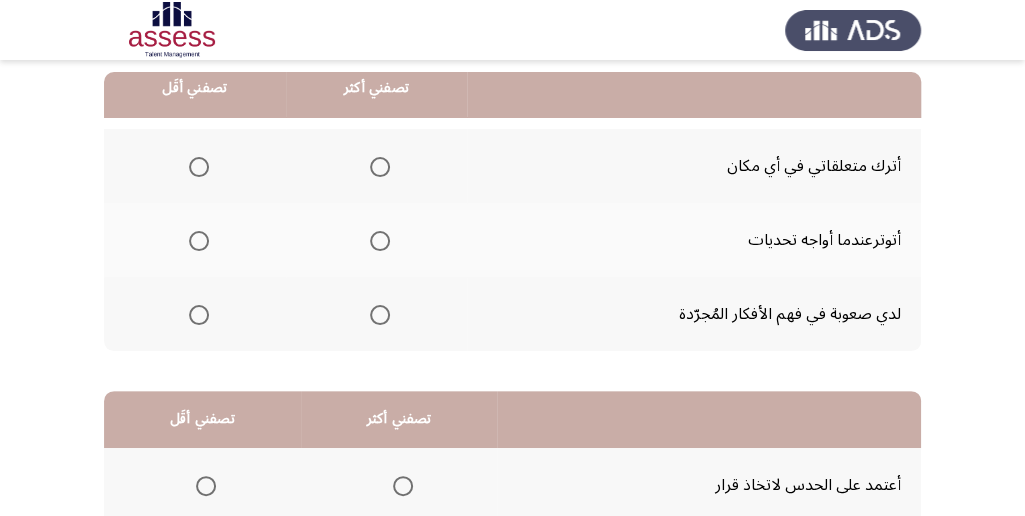 click at bounding box center (380, 167) 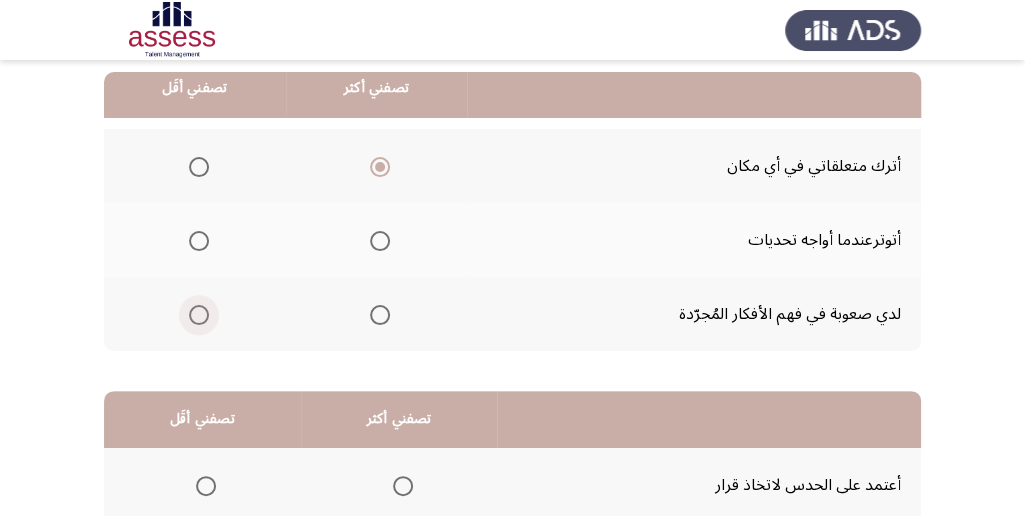 click at bounding box center [199, 315] 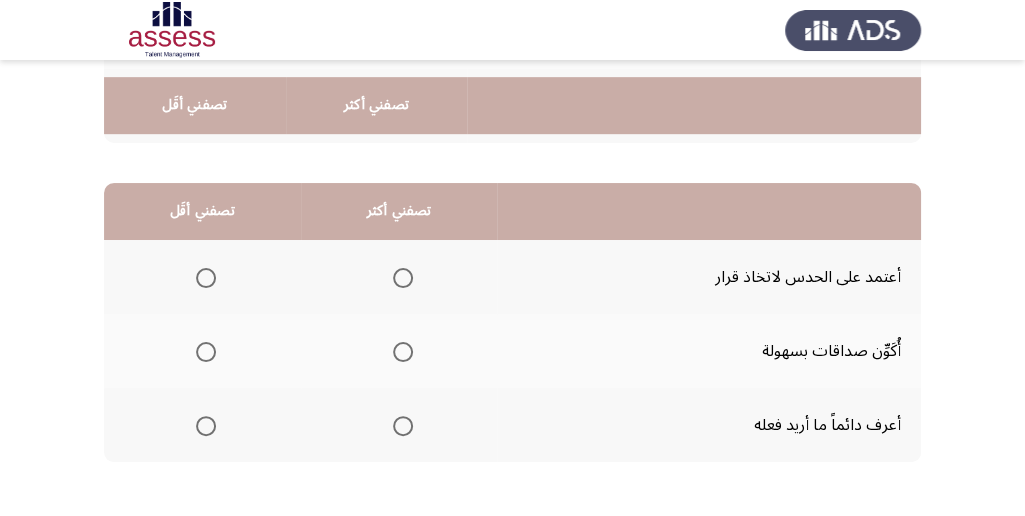 scroll, scrollTop: 466, scrollLeft: 0, axis: vertical 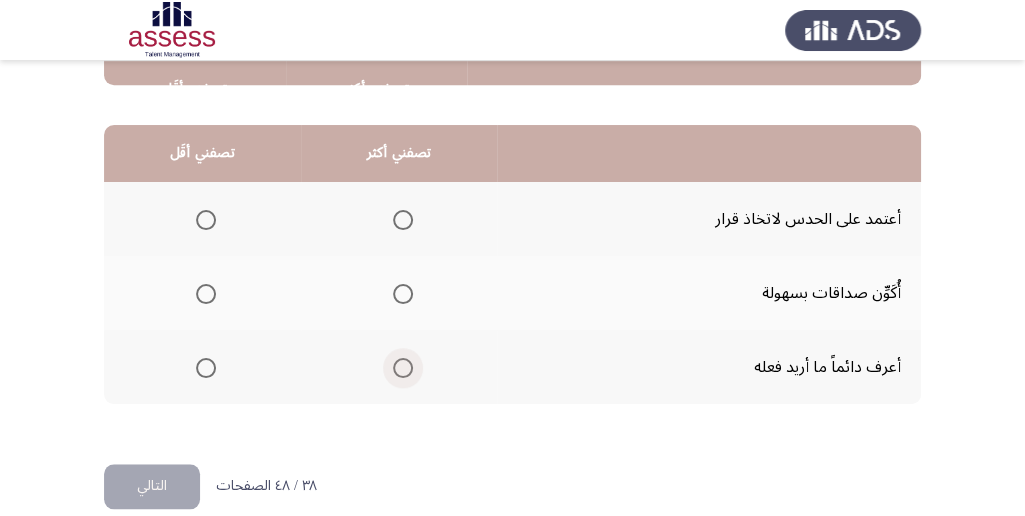 click at bounding box center (403, 368) 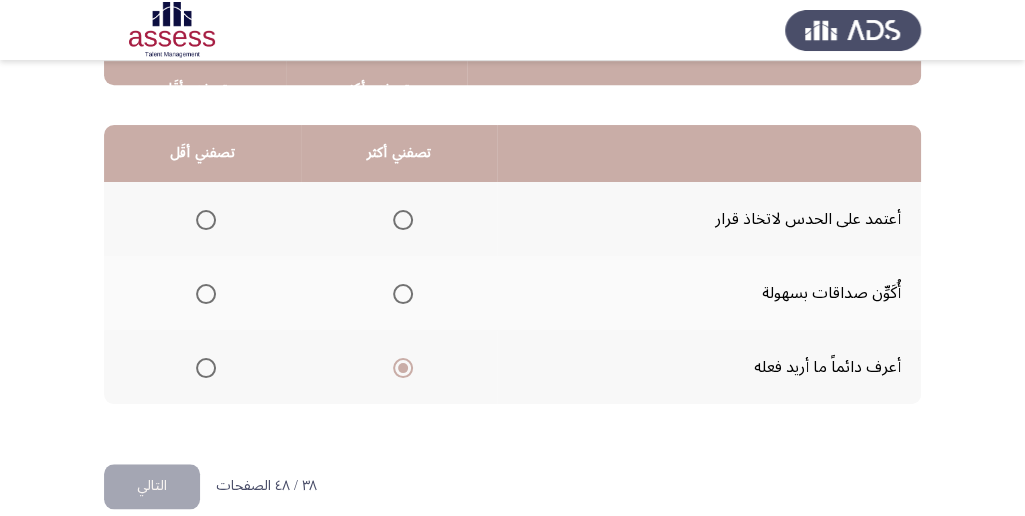 click at bounding box center [206, 220] 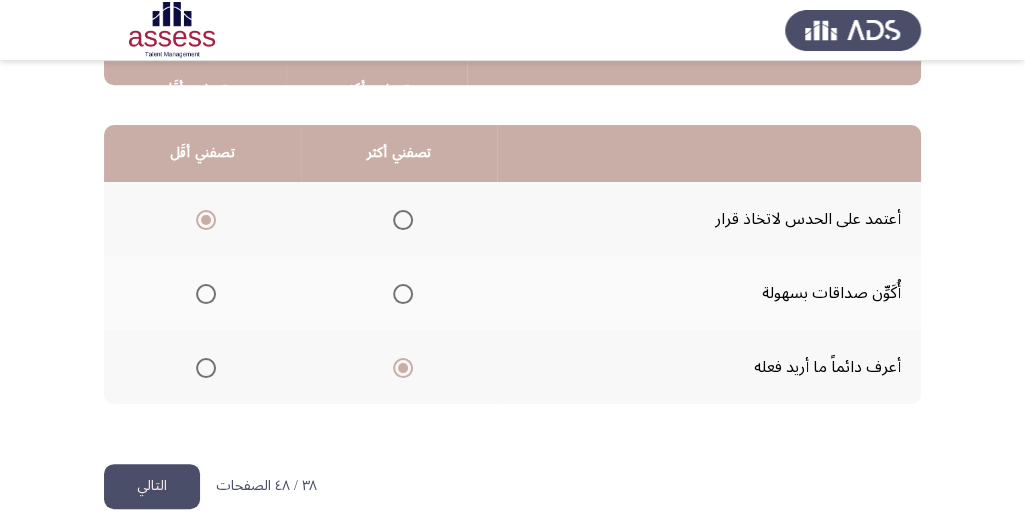 click on "التالي" 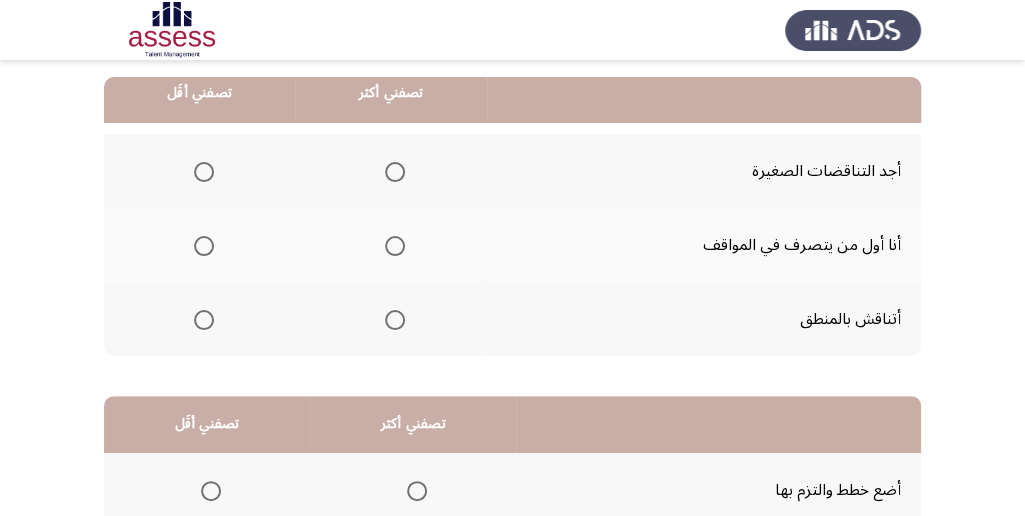 scroll, scrollTop: 200, scrollLeft: 0, axis: vertical 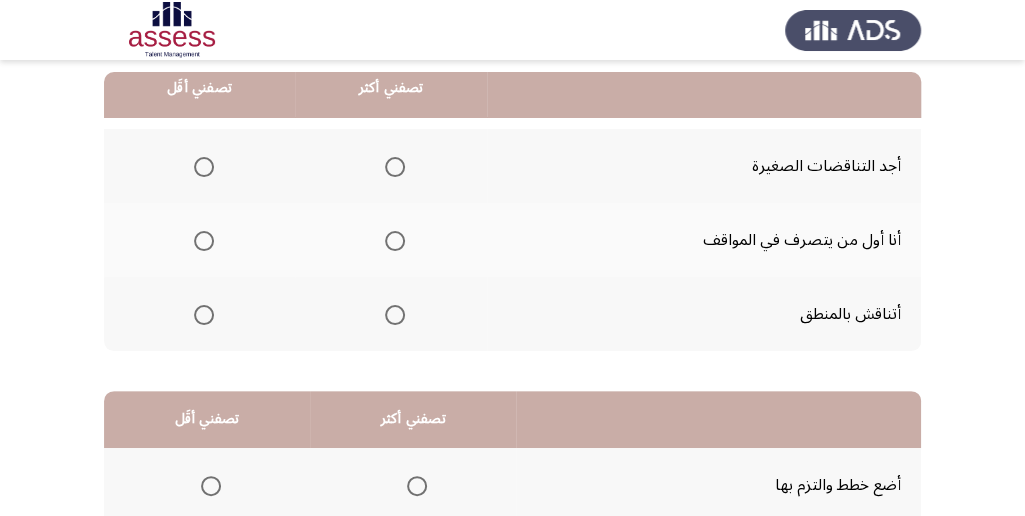 click at bounding box center [395, 241] 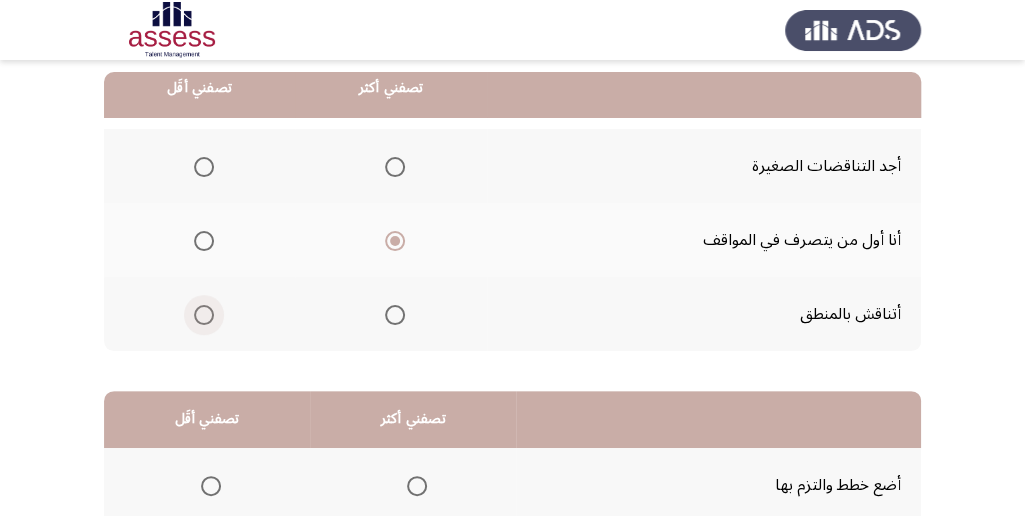 click at bounding box center [204, 315] 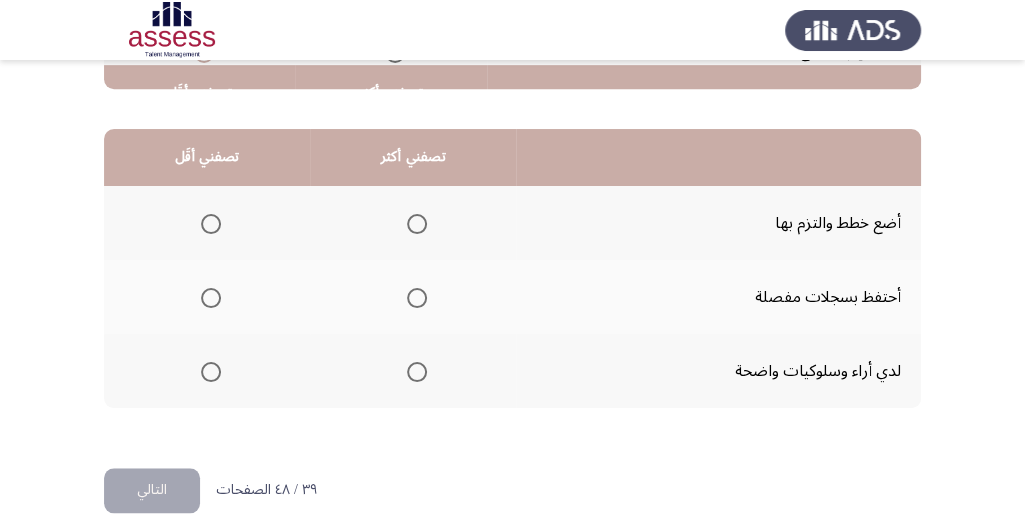 scroll, scrollTop: 466, scrollLeft: 0, axis: vertical 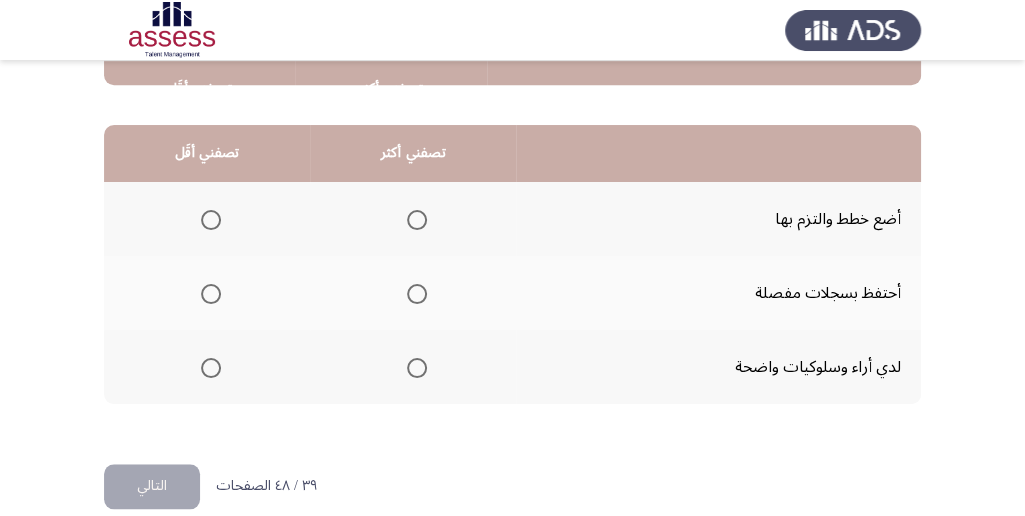 click at bounding box center (417, 220) 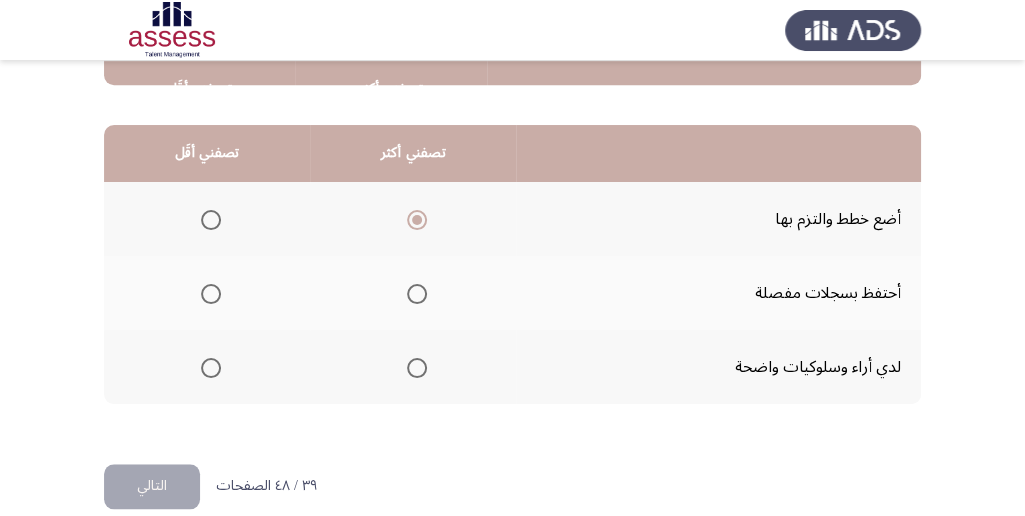 click at bounding box center (211, 368) 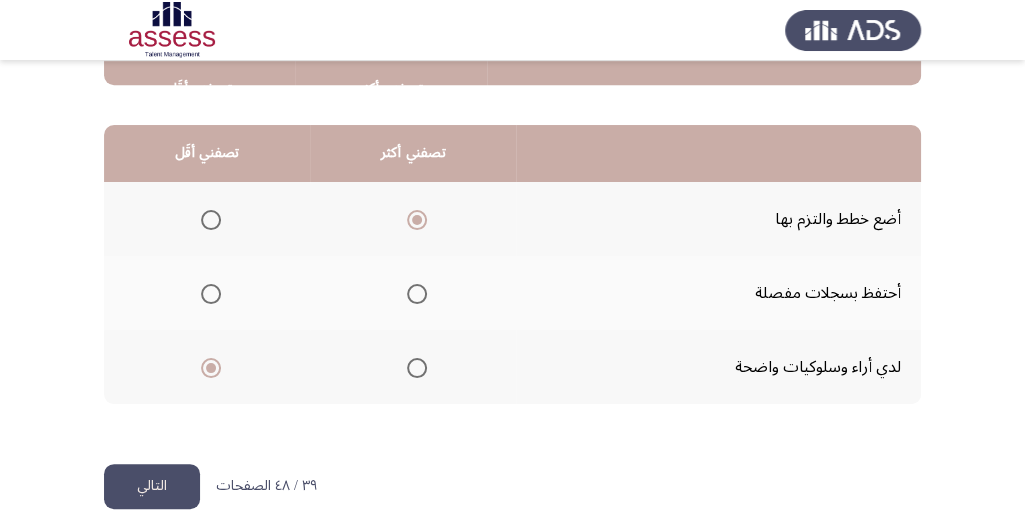 click on "التالي" 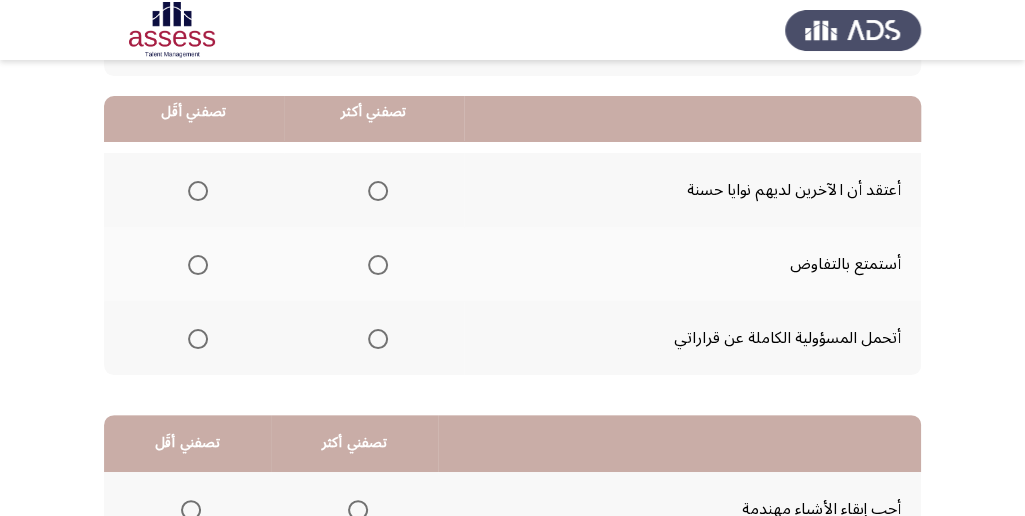 scroll, scrollTop: 200, scrollLeft: 0, axis: vertical 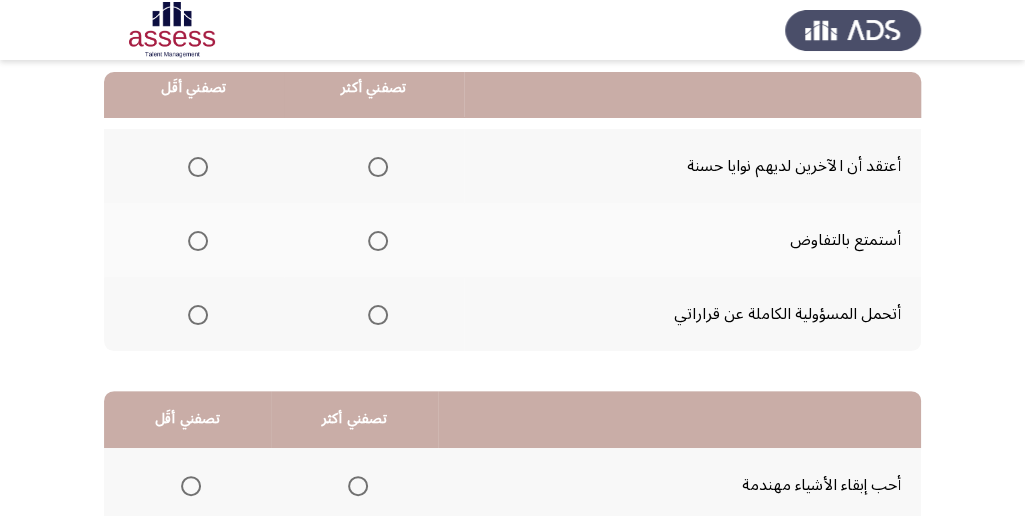 click at bounding box center [378, 315] 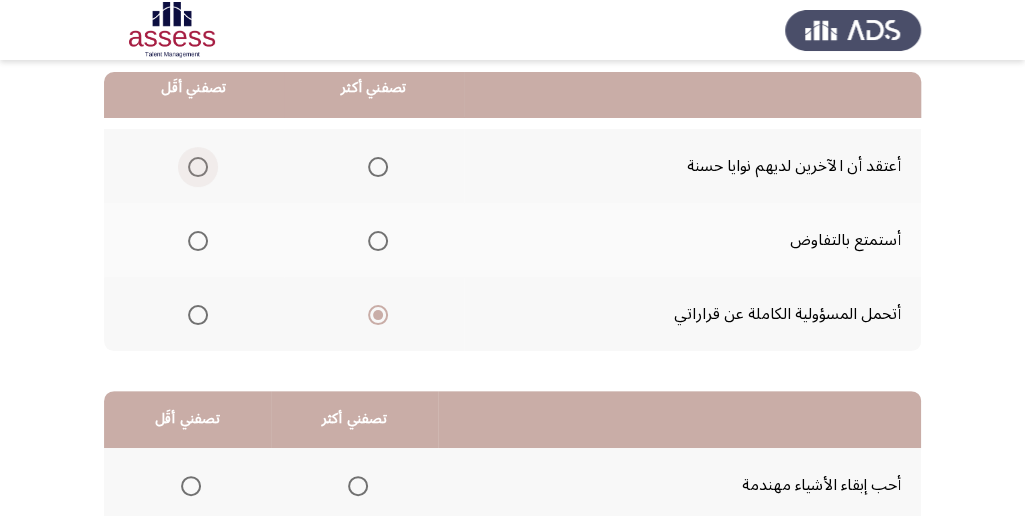click at bounding box center [198, 167] 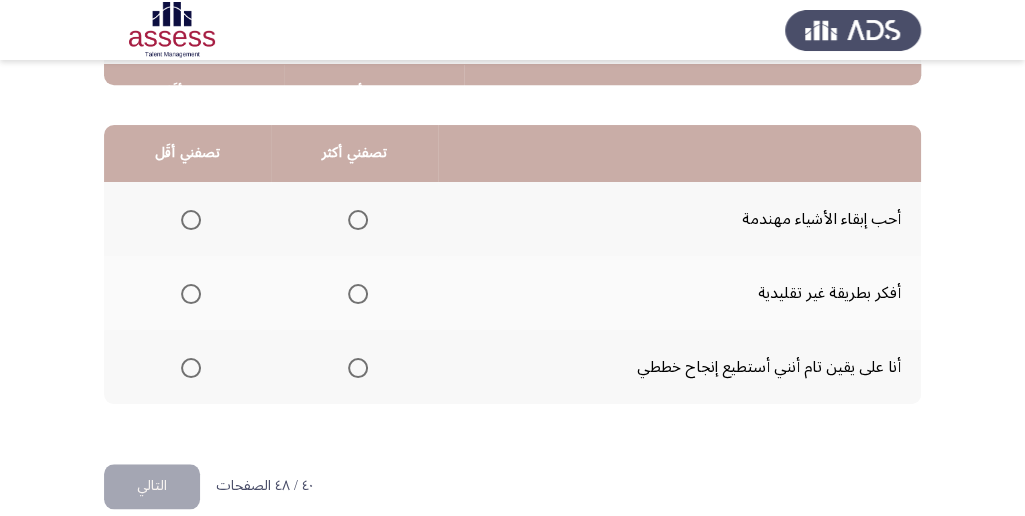 scroll, scrollTop: 494, scrollLeft: 0, axis: vertical 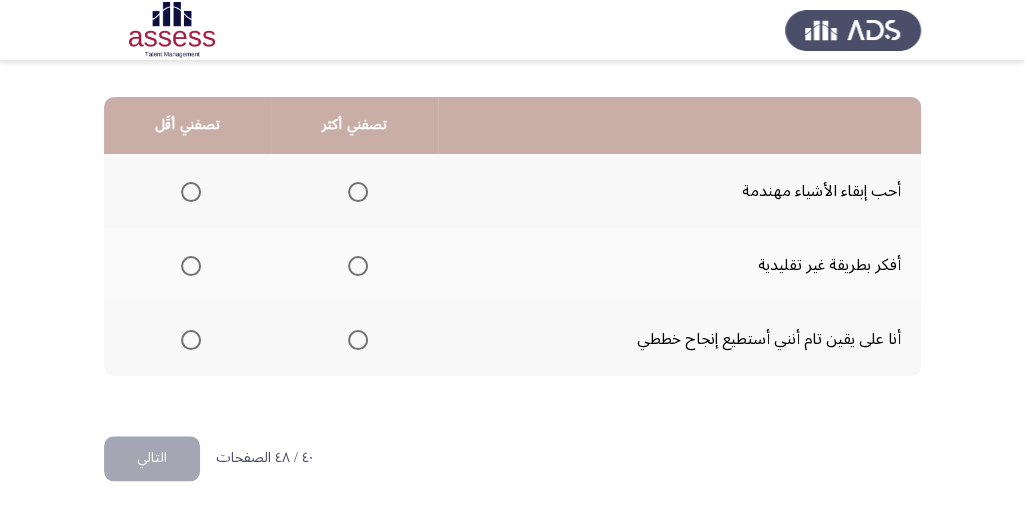 click at bounding box center [358, 340] 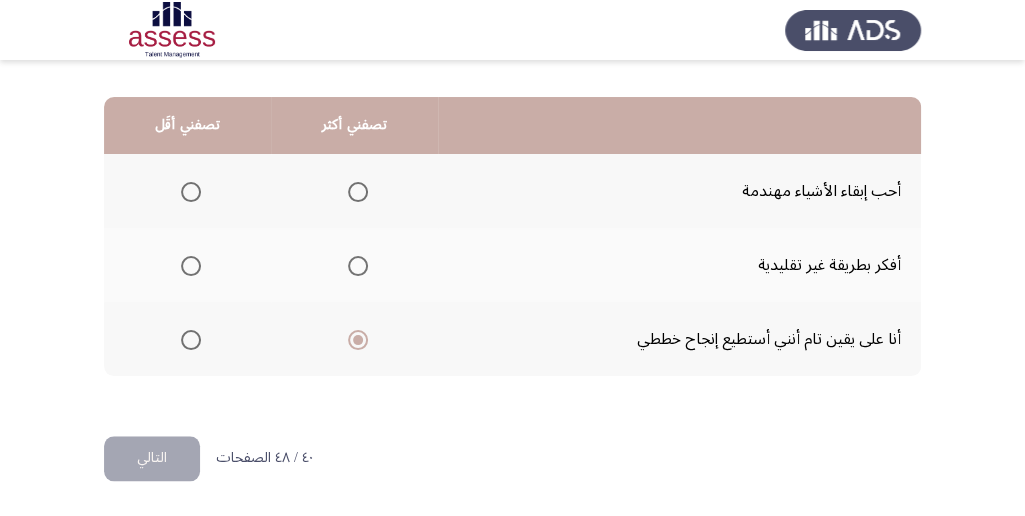 click at bounding box center (191, 192) 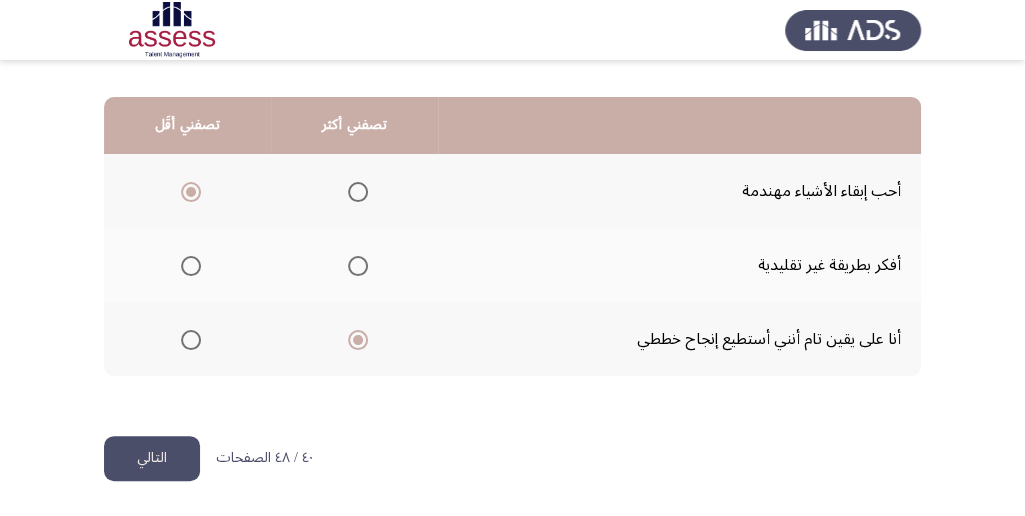 click on "التالي" 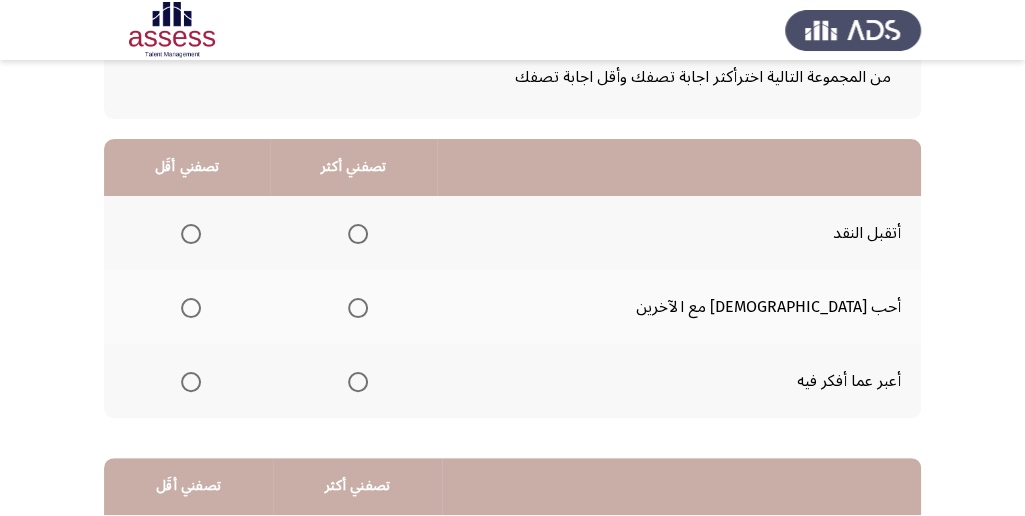 scroll, scrollTop: 200, scrollLeft: 0, axis: vertical 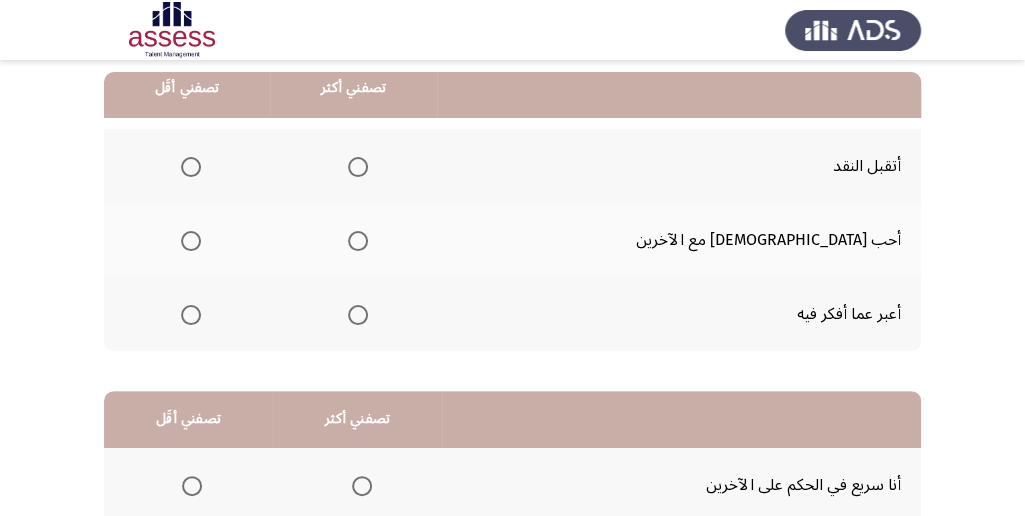 click at bounding box center [358, 315] 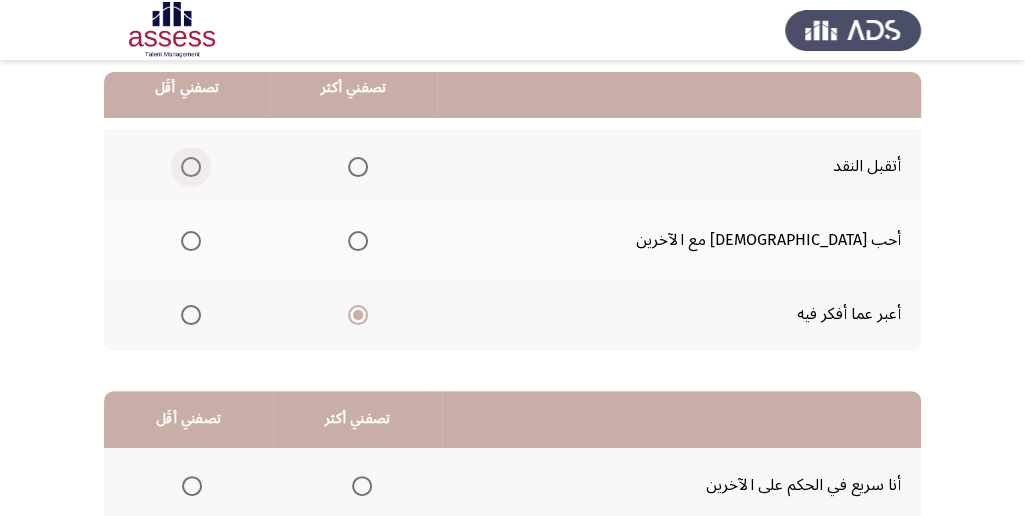 click at bounding box center [191, 167] 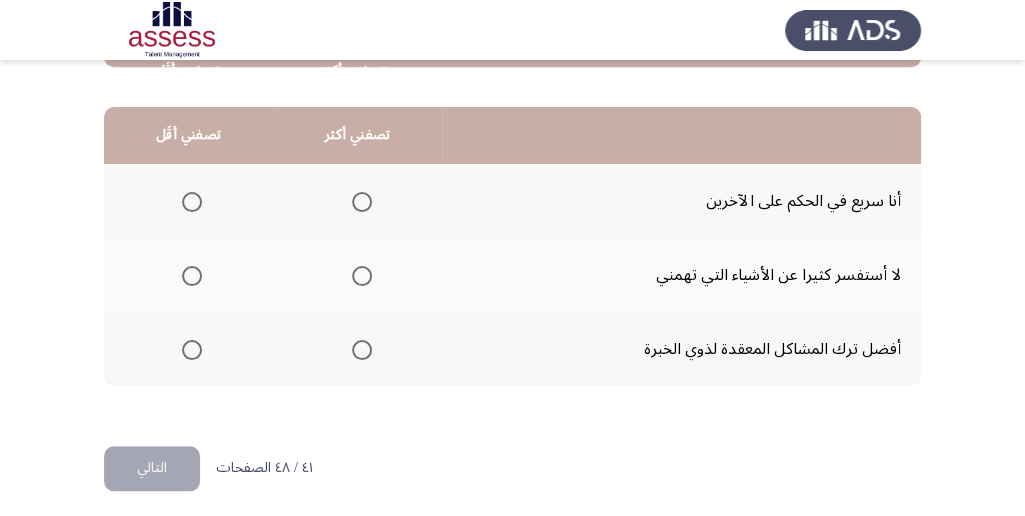 scroll, scrollTop: 494, scrollLeft: 0, axis: vertical 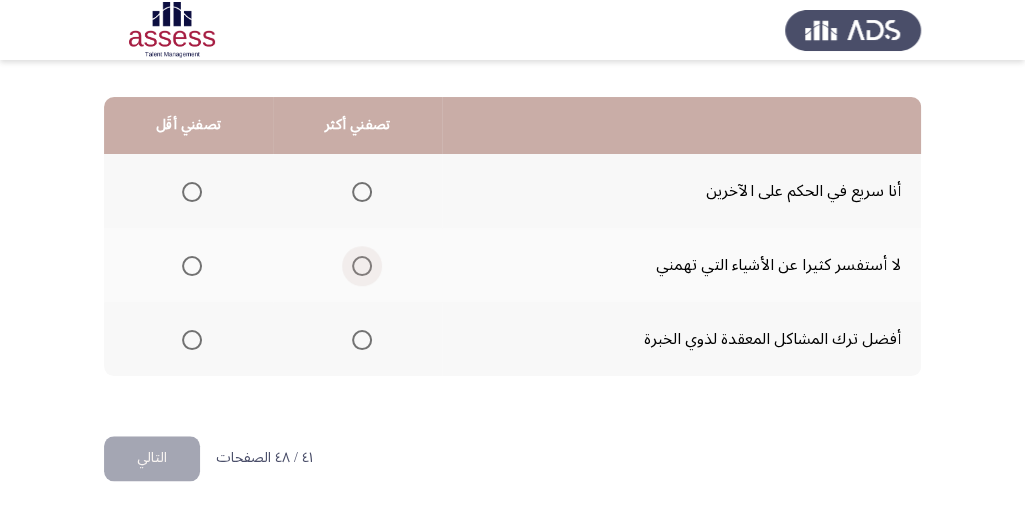 click at bounding box center [362, 266] 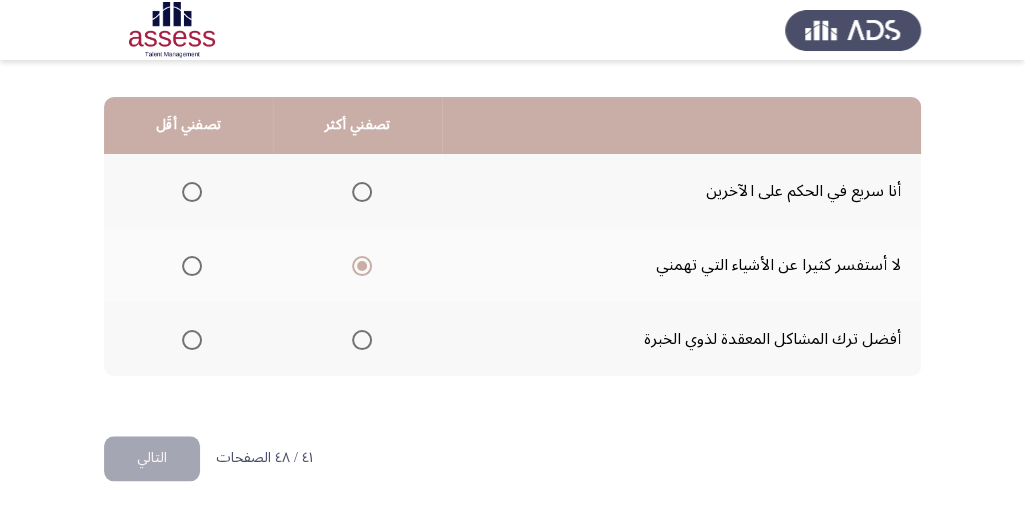 click at bounding box center [192, 192] 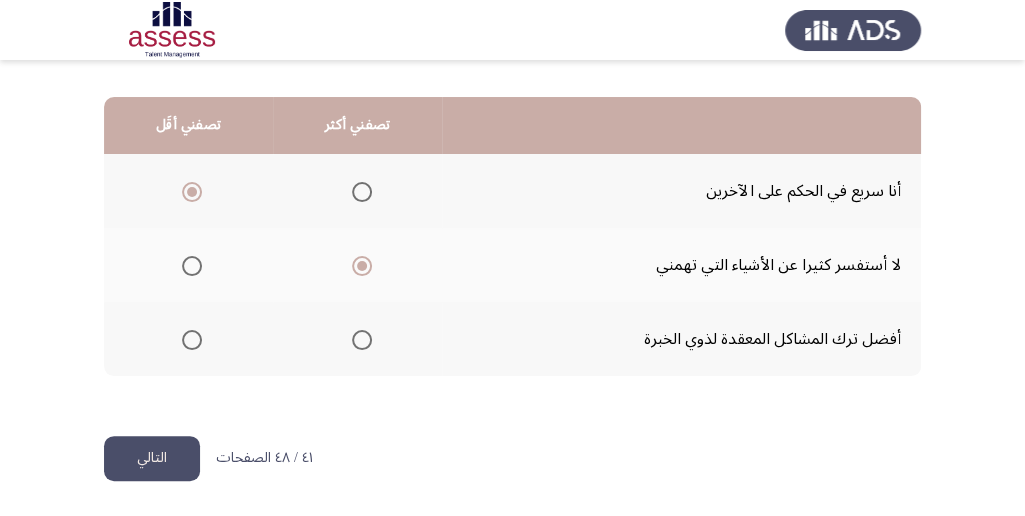 click on "التالي" 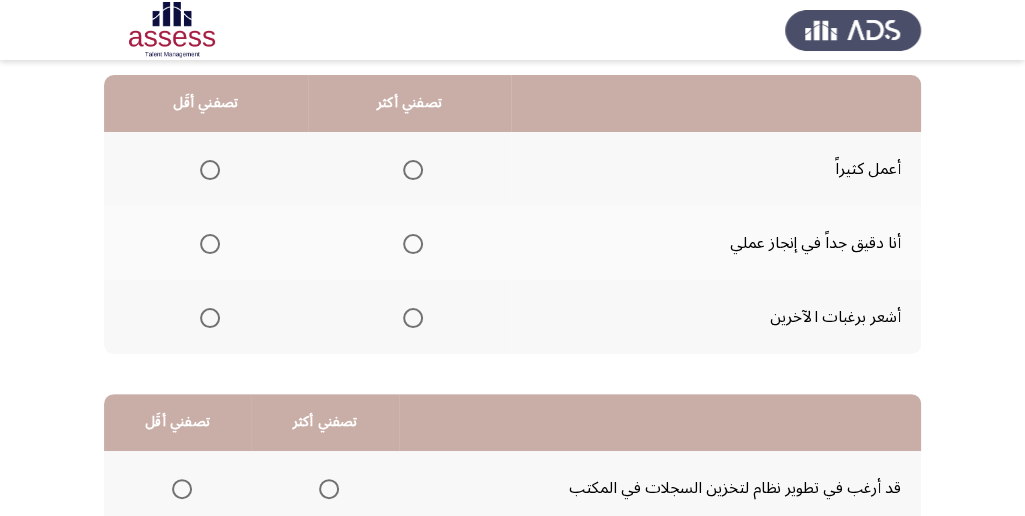 scroll, scrollTop: 200, scrollLeft: 0, axis: vertical 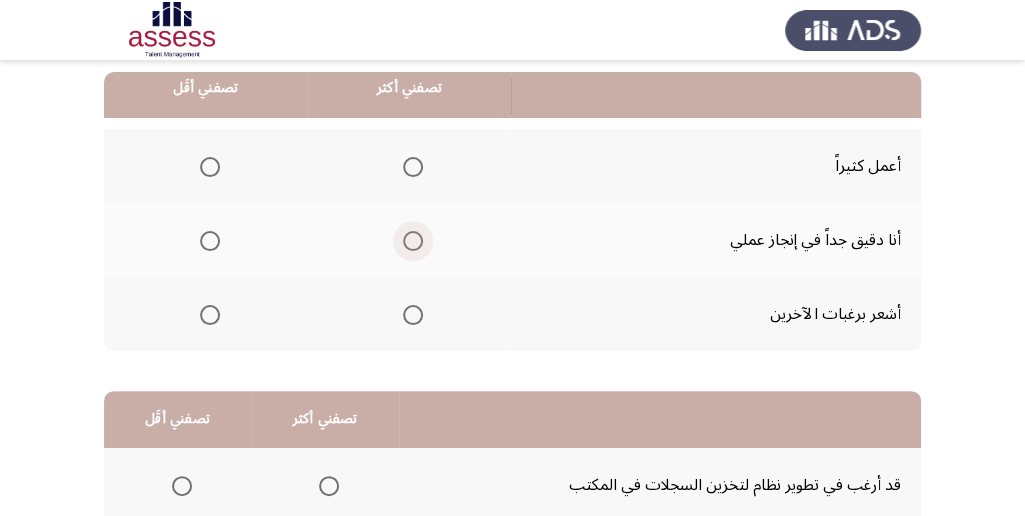 click at bounding box center (413, 241) 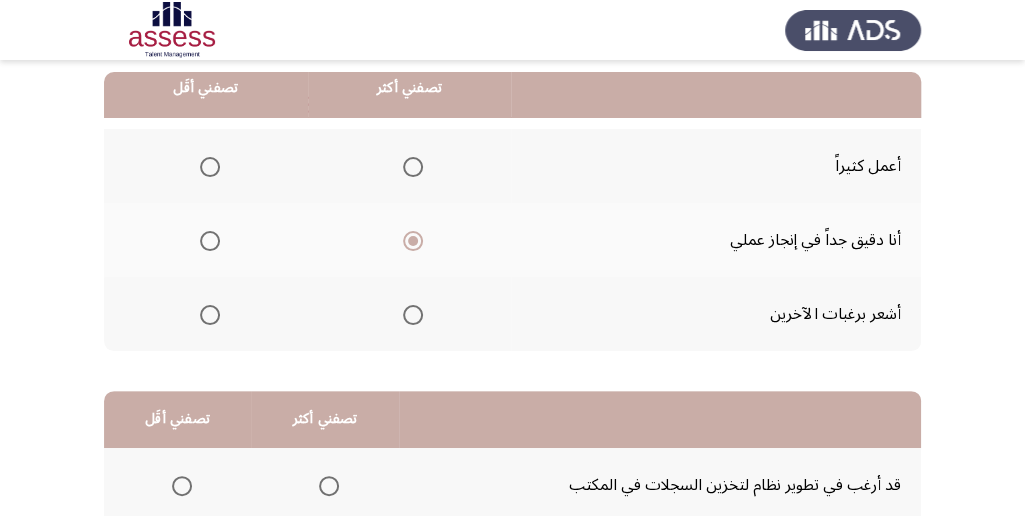 click at bounding box center [206, 167] 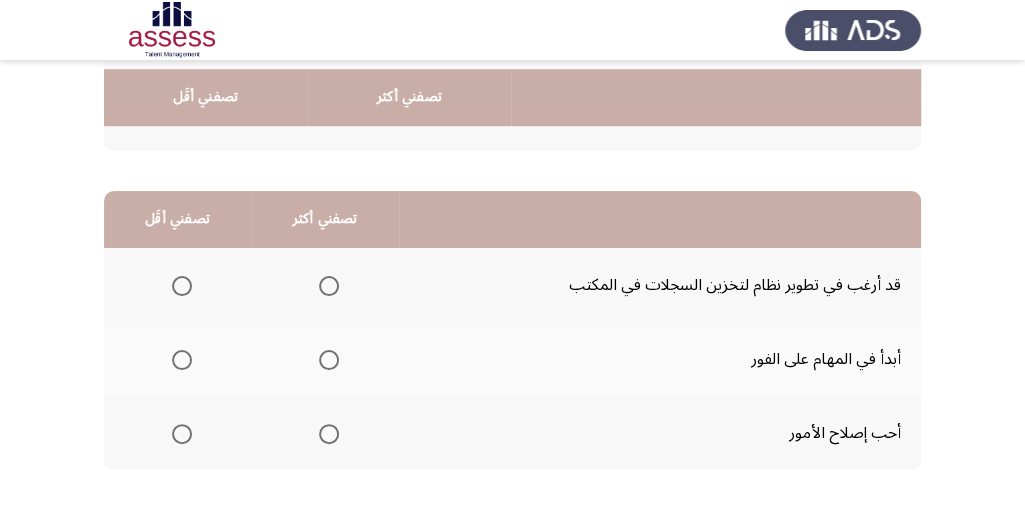 scroll, scrollTop: 466, scrollLeft: 0, axis: vertical 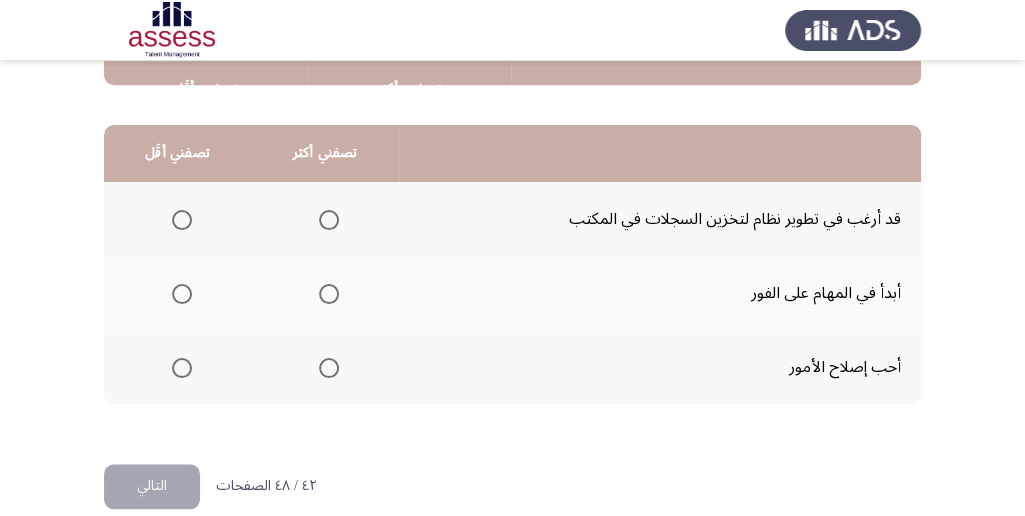 click at bounding box center [329, 294] 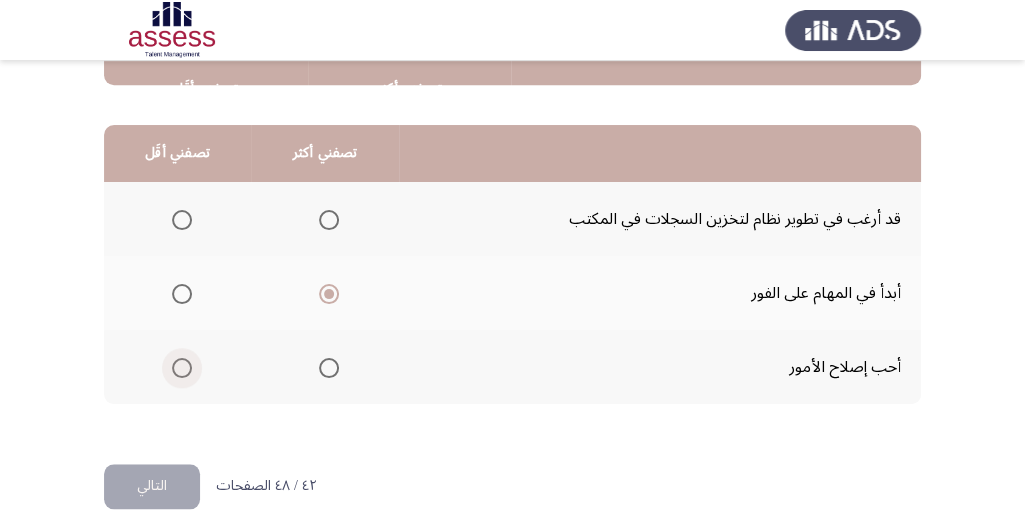 click at bounding box center [182, 368] 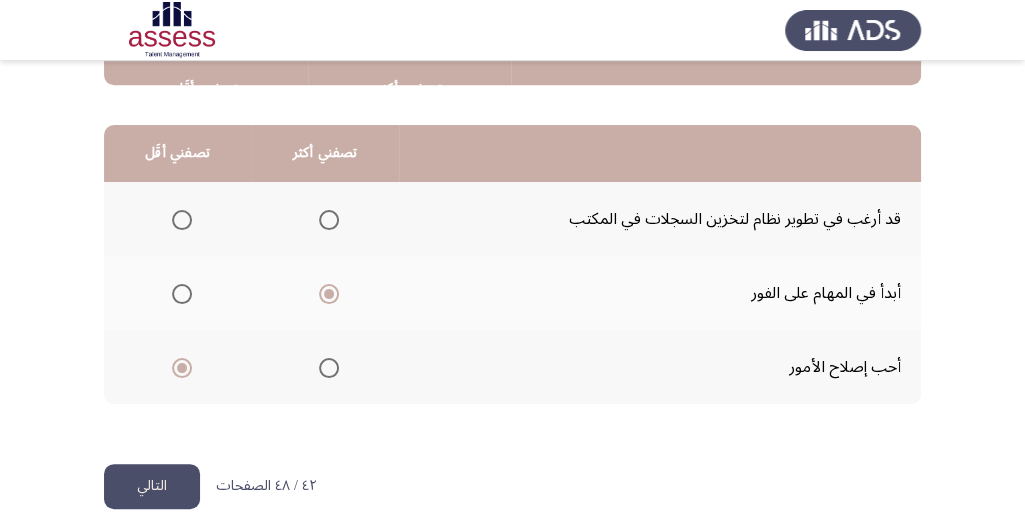 click on "التالي" 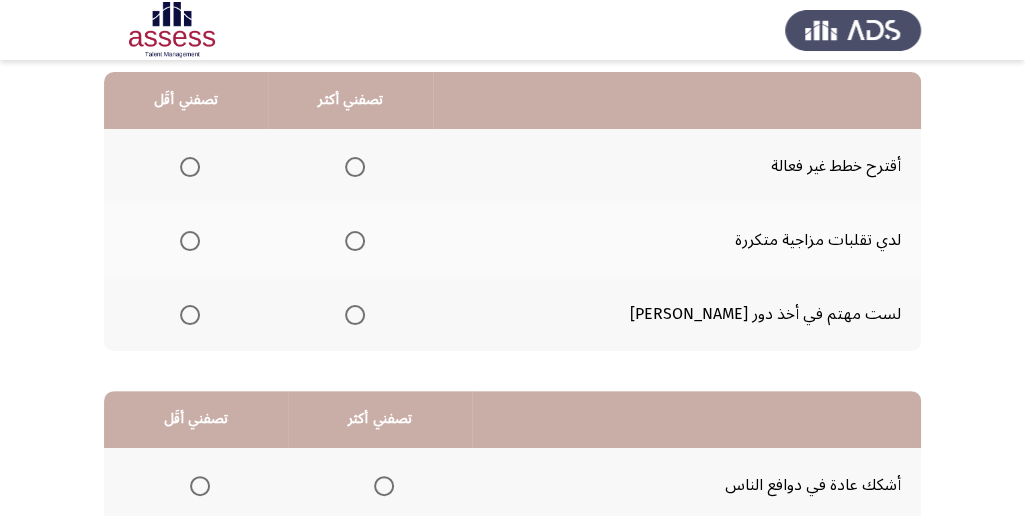 scroll, scrollTop: 133, scrollLeft: 0, axis: vertical 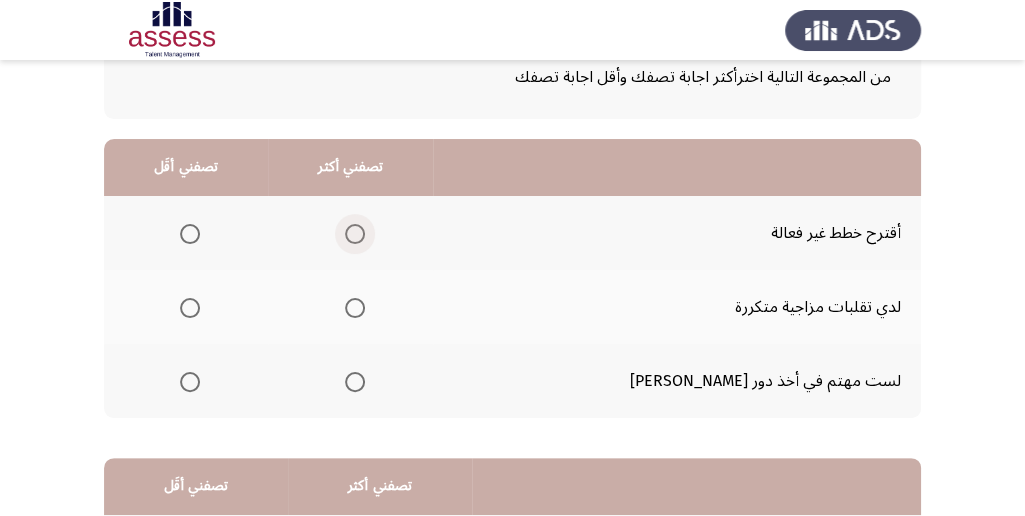 click at bounding box center [355, 234] 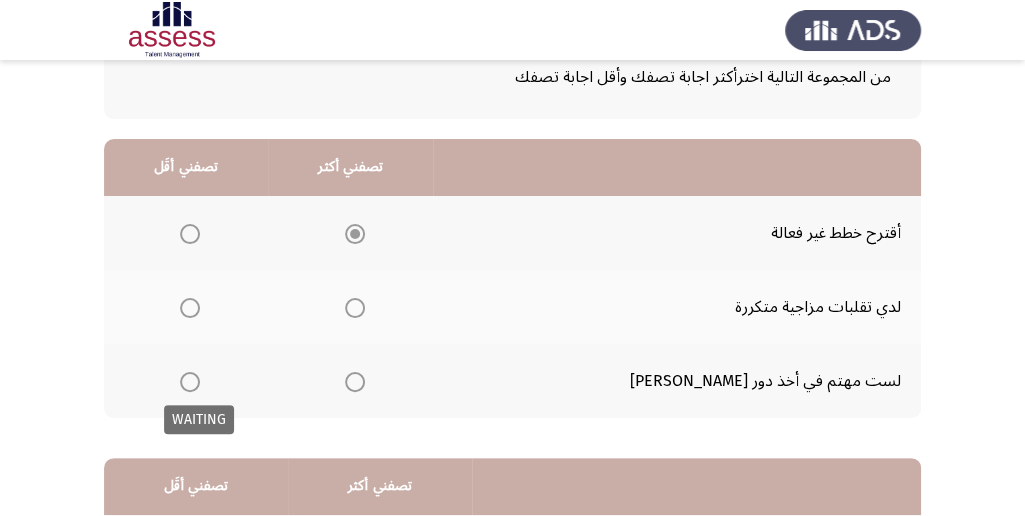 click at bounding box center (190, 382) 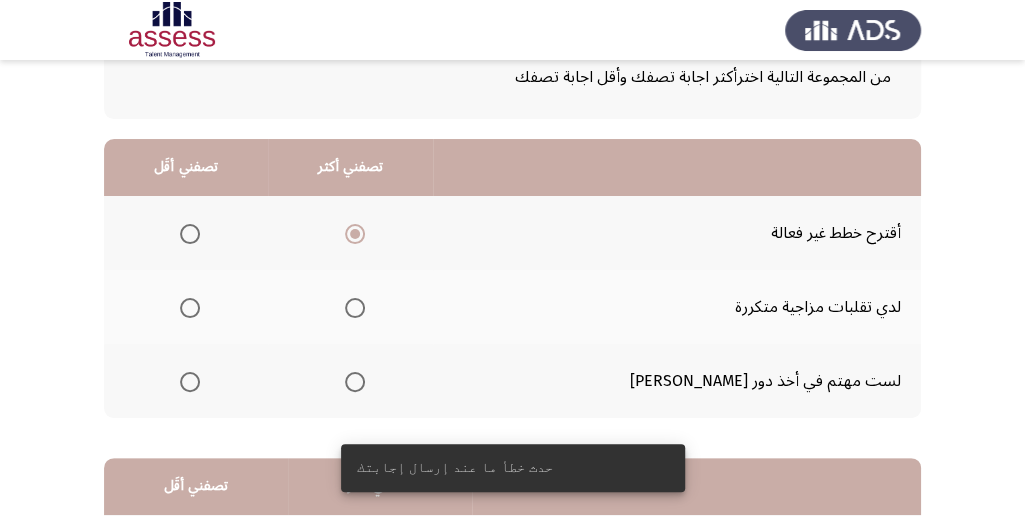 click at bounding box center [190, 382] 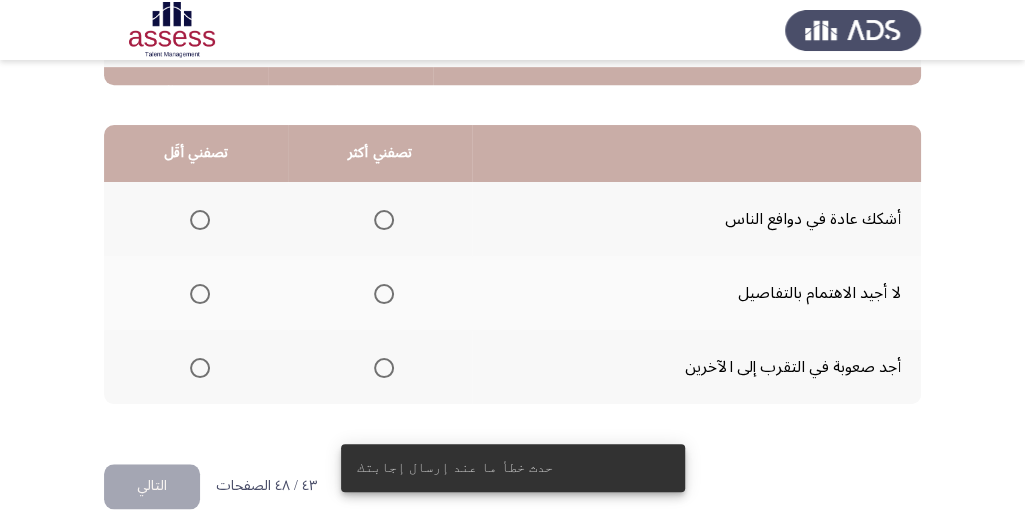 scroll, scrollTop: 494, scrollLeft: 0, axis: vertical 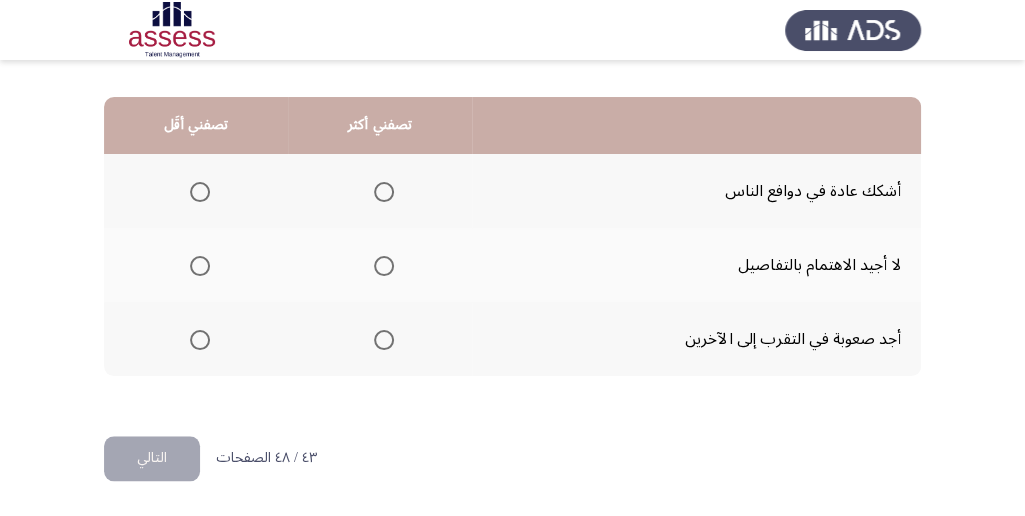 click at bounding box center (384, 266) 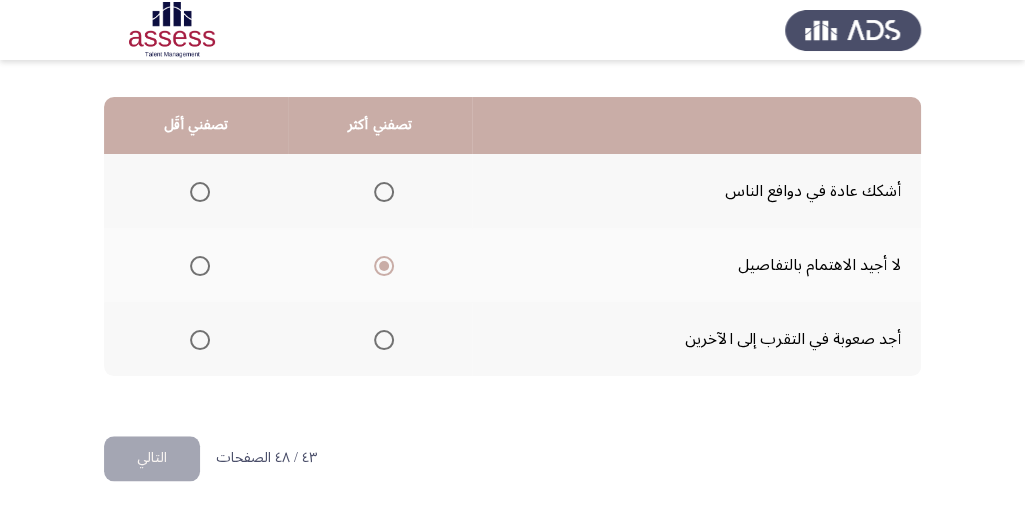 click at bounding box center [200, 340] 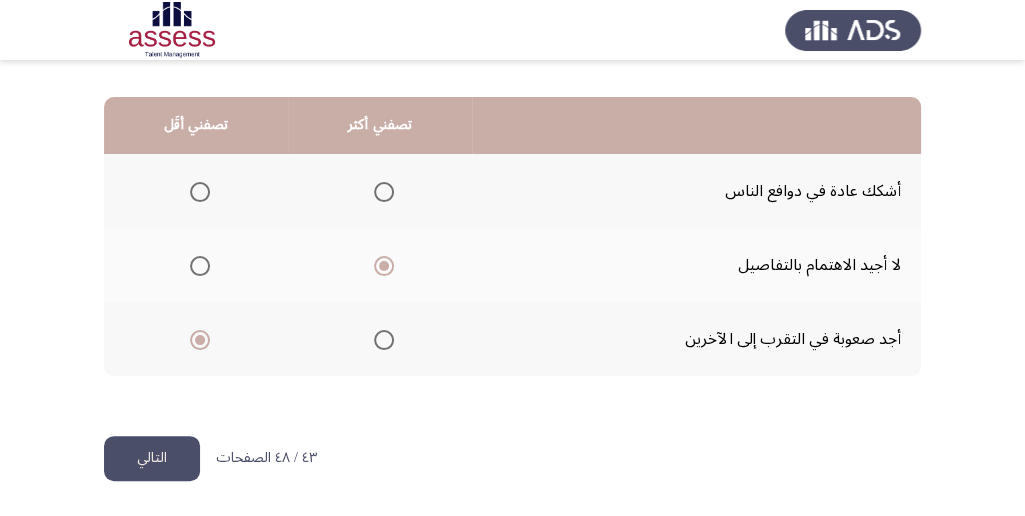click on "التالي" 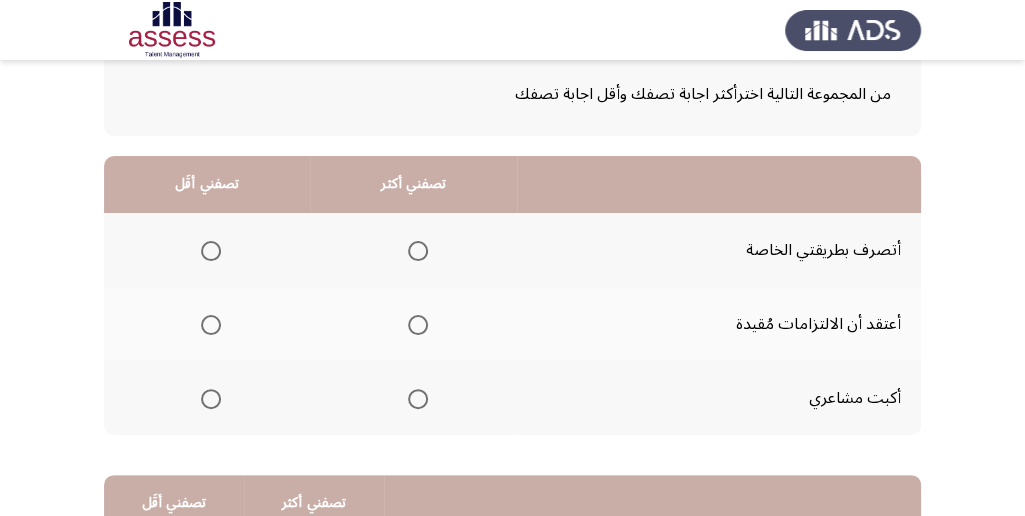 scroll, scrollTop: 133, scrollLeft: 0, axis: vertical 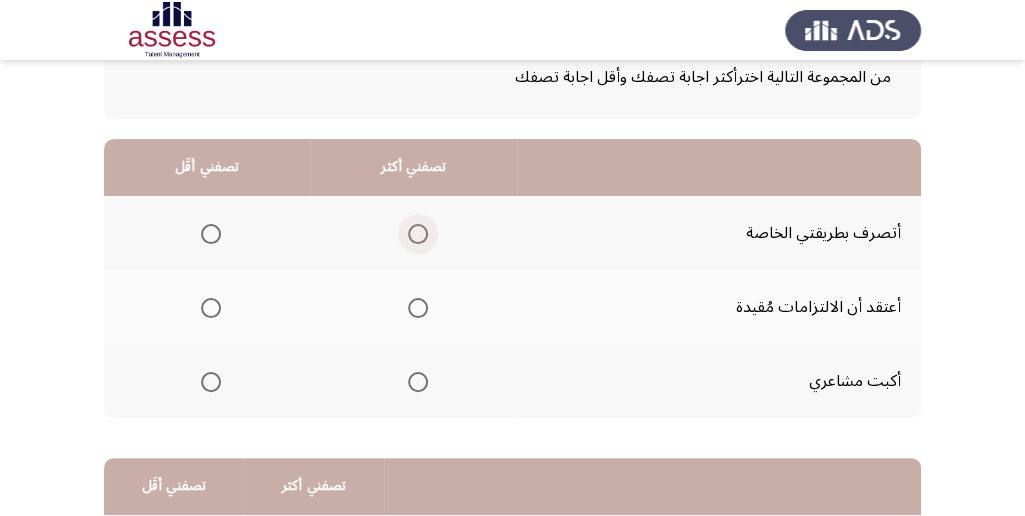 click at bounding box center [418, 234] 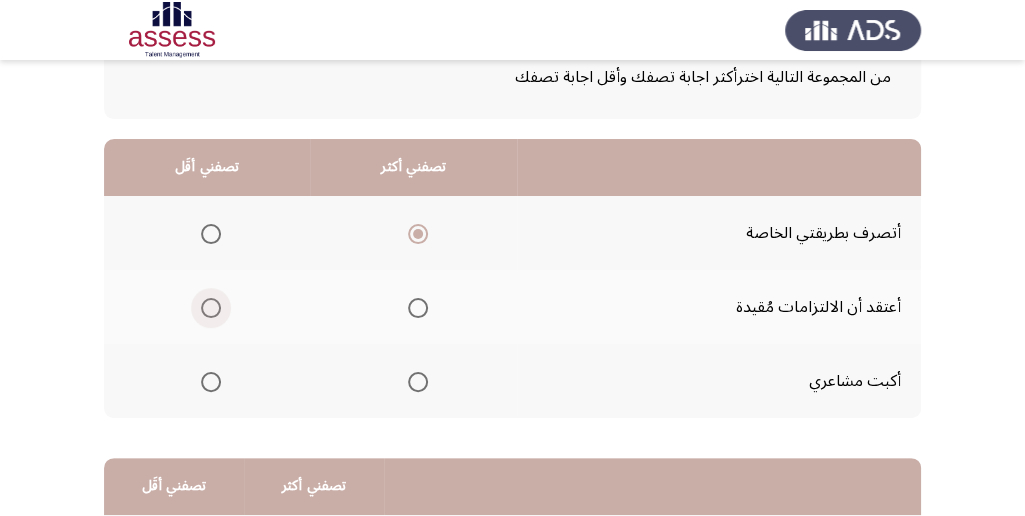 click at bounding box center [211, 308] 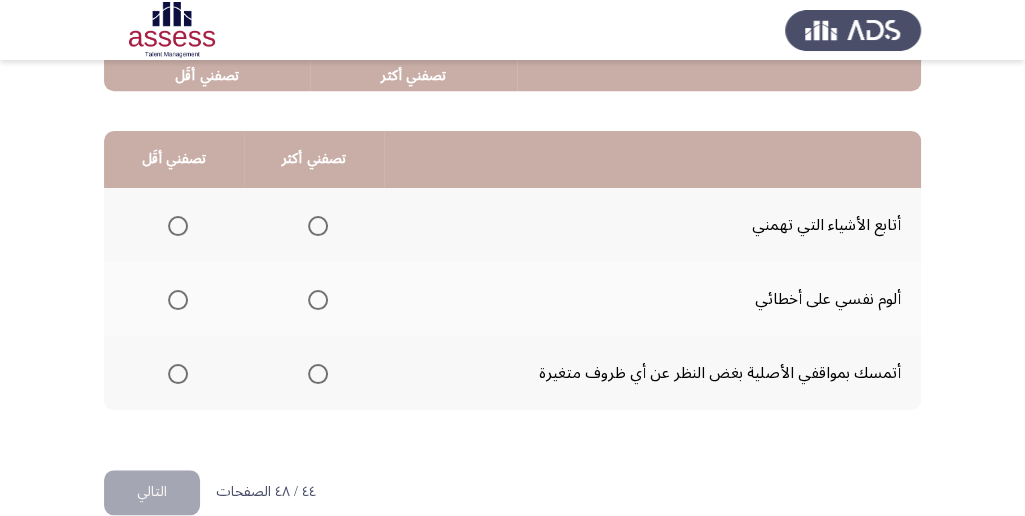 scroll, scrollTop: 466, scrollLeft: 0, axis: vertical 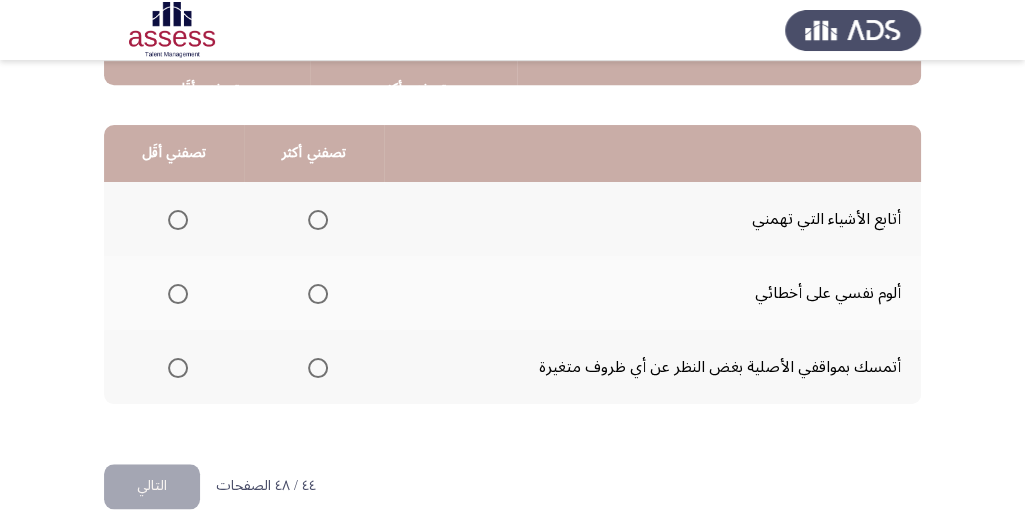 click at bounding box center [318, 220] 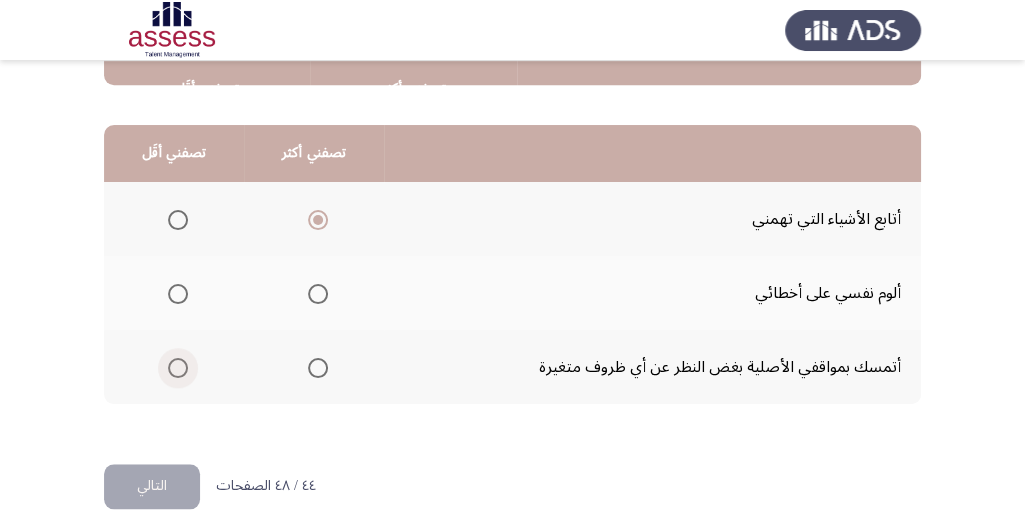 click at bounding box center (178, 368) 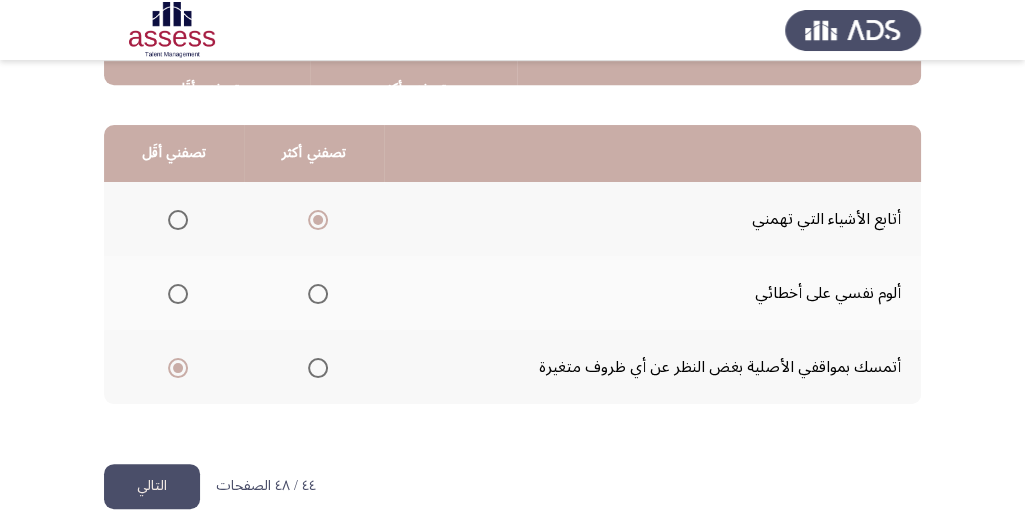 click on "التالي" 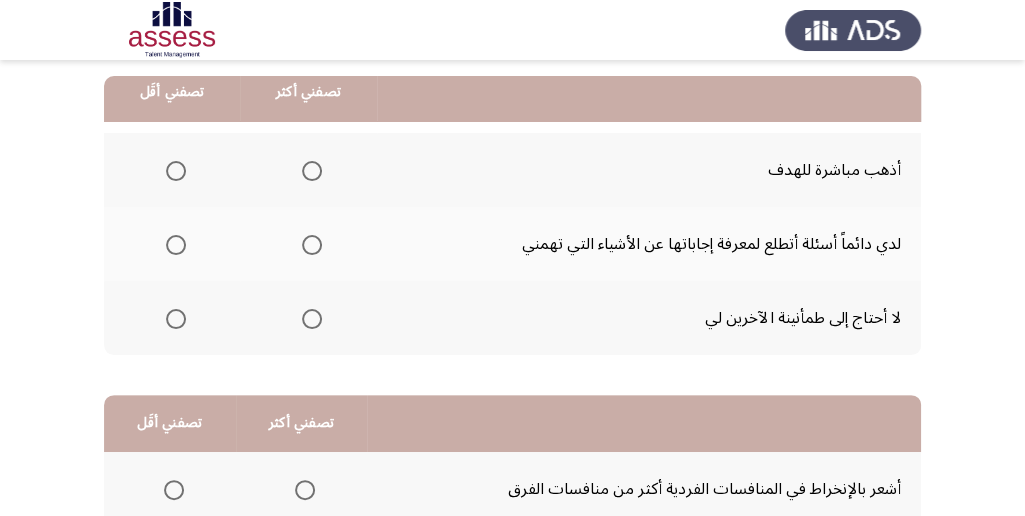 scroll, scrollTop: 200, scrollLeft: 0, axis: vertical 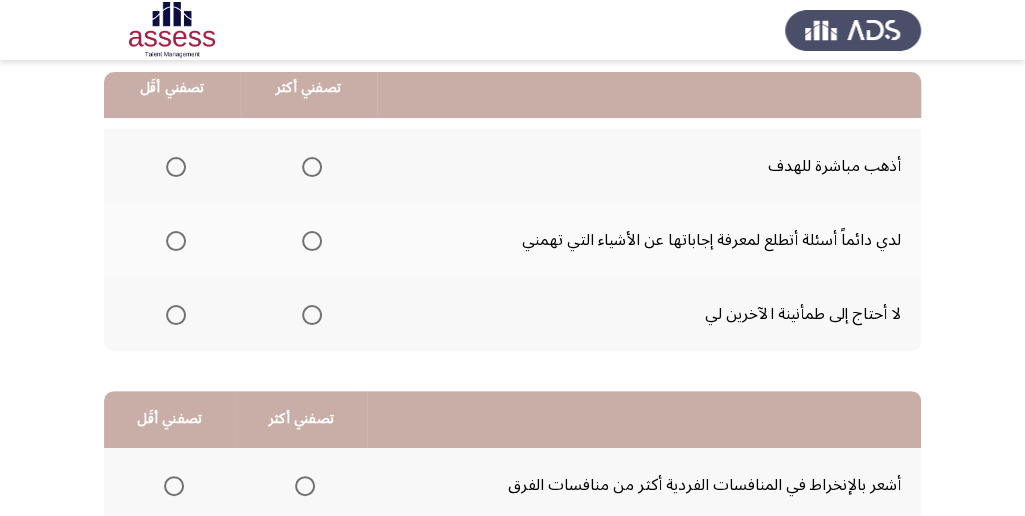 click at bounding box center (312, 167) 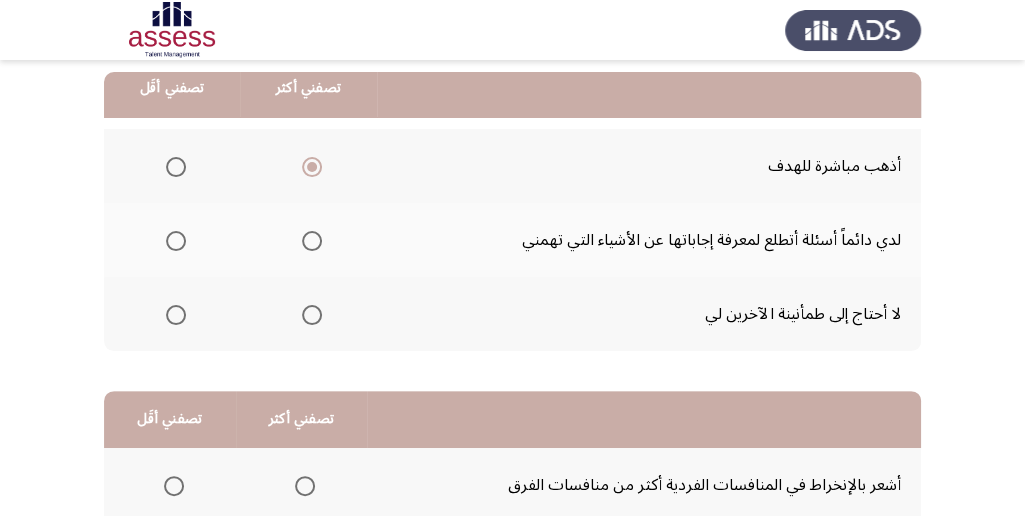 click at bounding box center (176, 241) 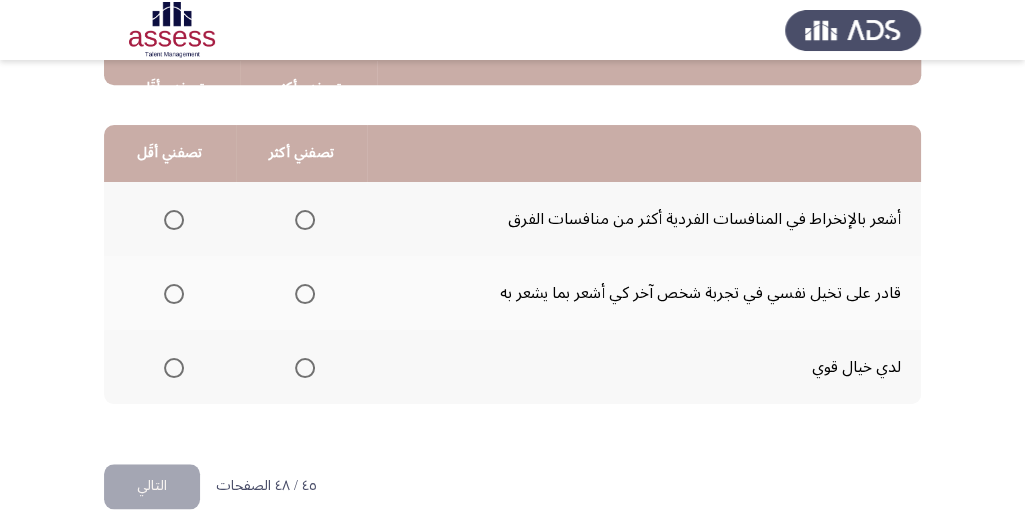 scroll, scrollTop: 466, scrollLeft: 0, axis: vertical 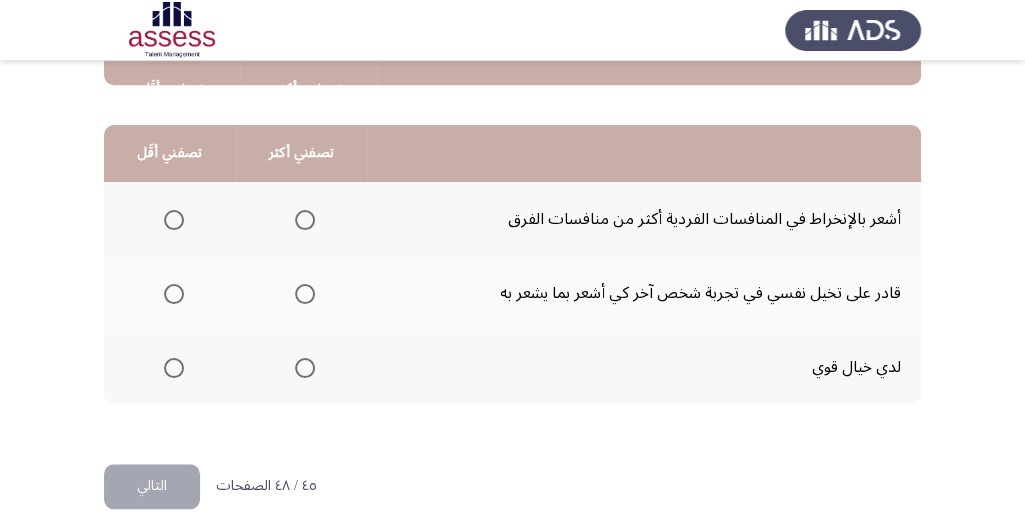 click at bounding box center [305, 294] 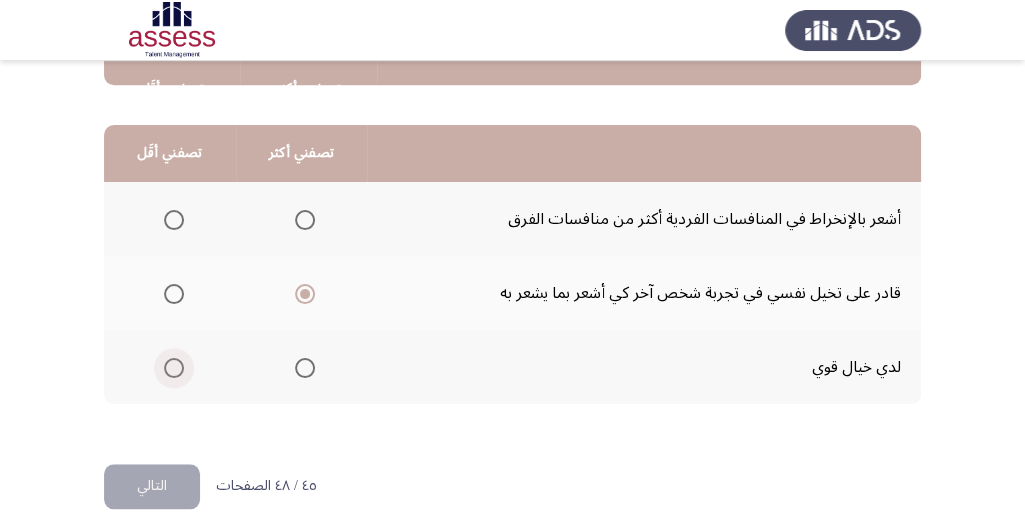 click at bounding box center (174, 368) 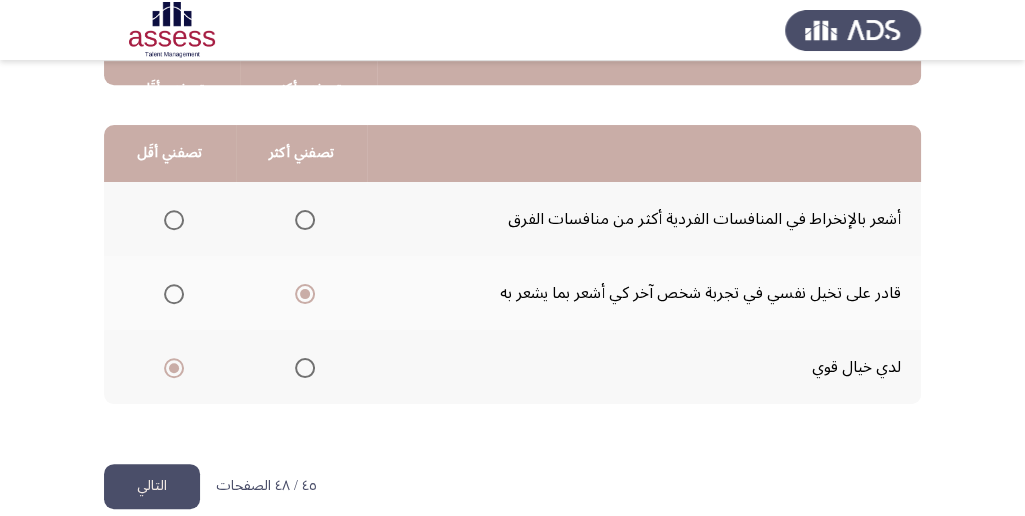 click on "التالي" 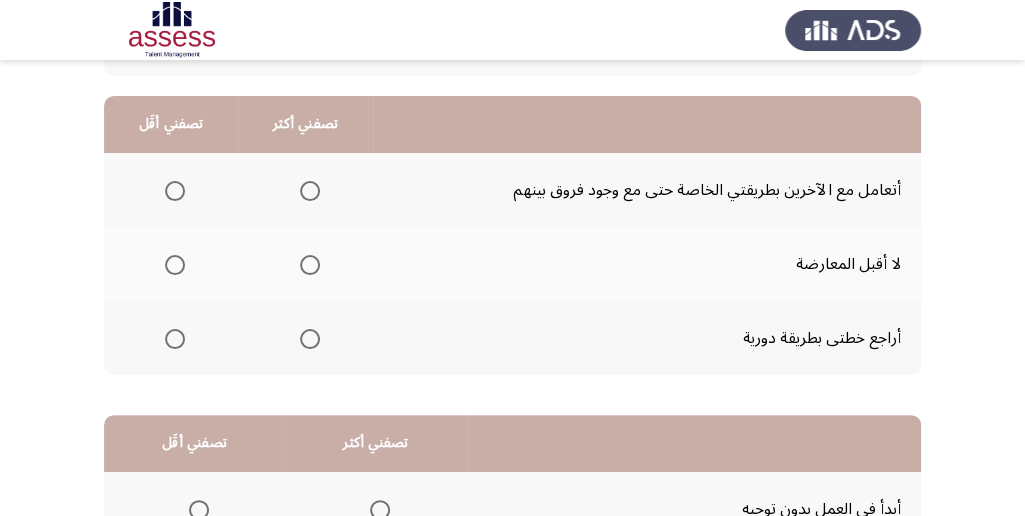 scroll, scrollTop: 200, scrollLeft: 0, axis: vertical 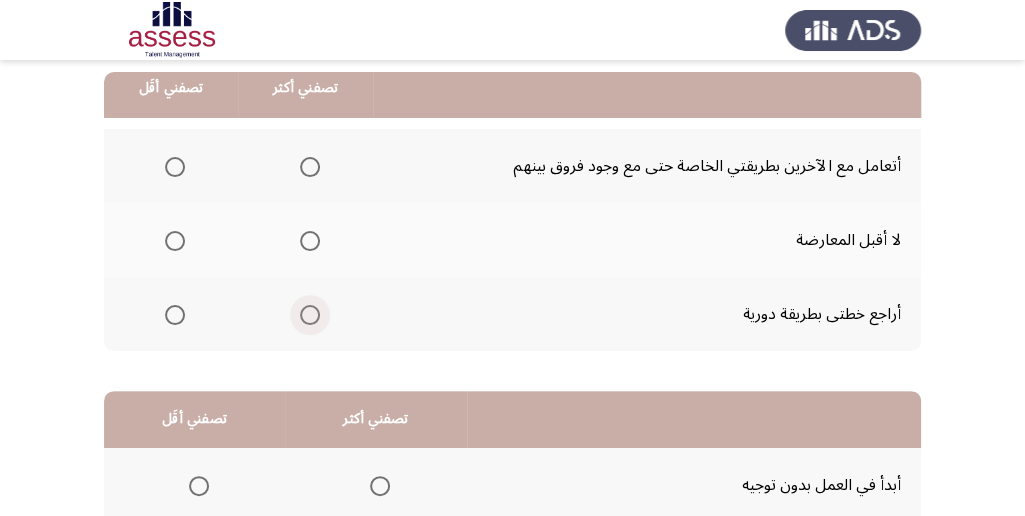 click at bounding box center [310, 315] 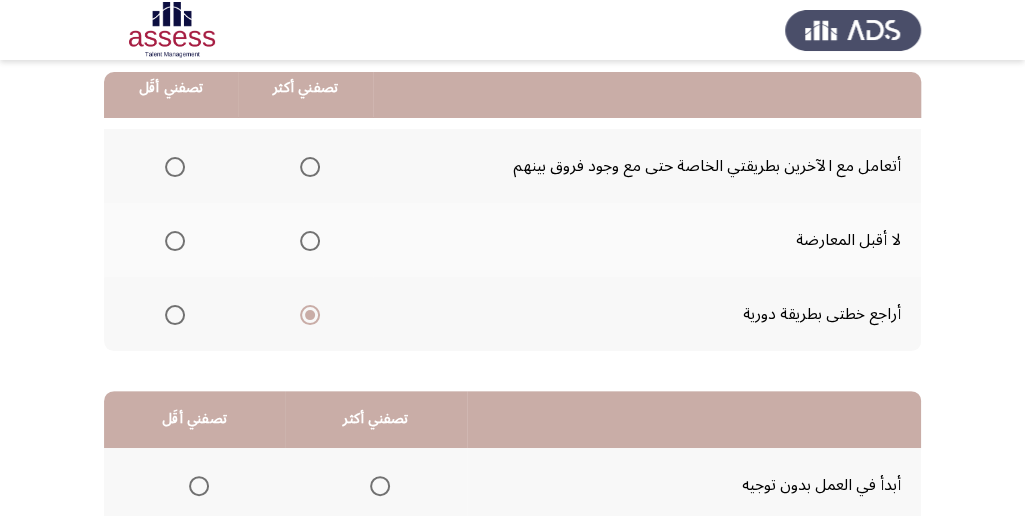 click at bounding box center (175, 167) 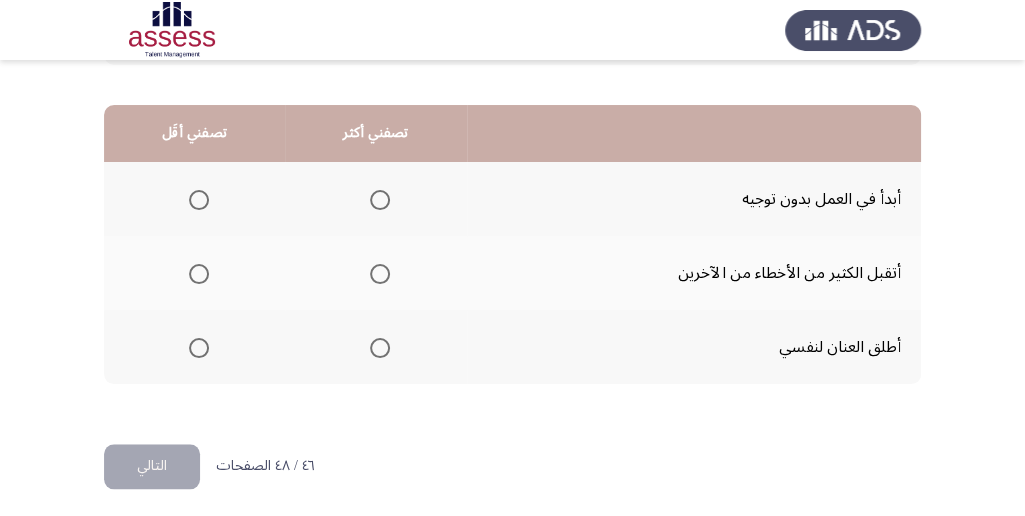 scroll, scrollTop: 494, scrollLeft: 0, axis: vertical 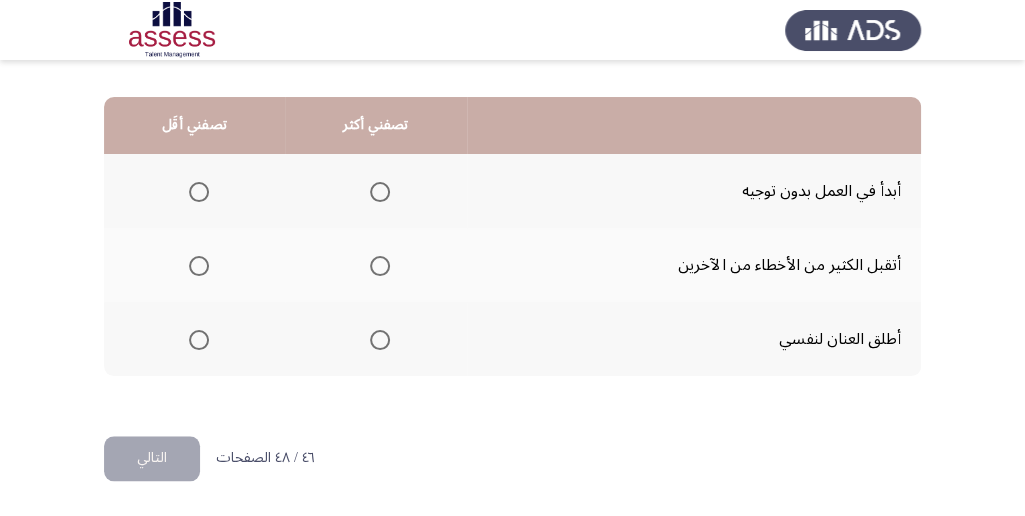 click at bounding box center [380, 192] 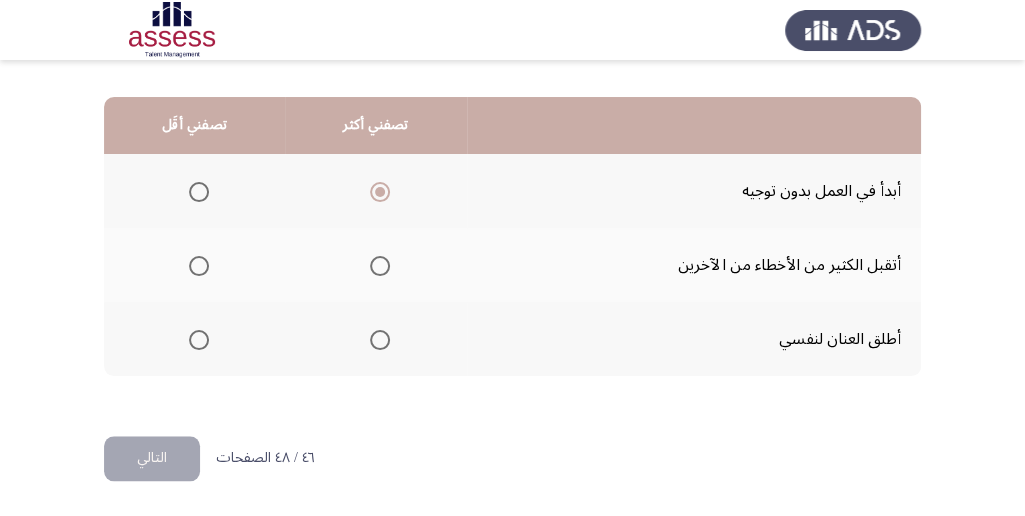 click at bounding box center (199, 340) 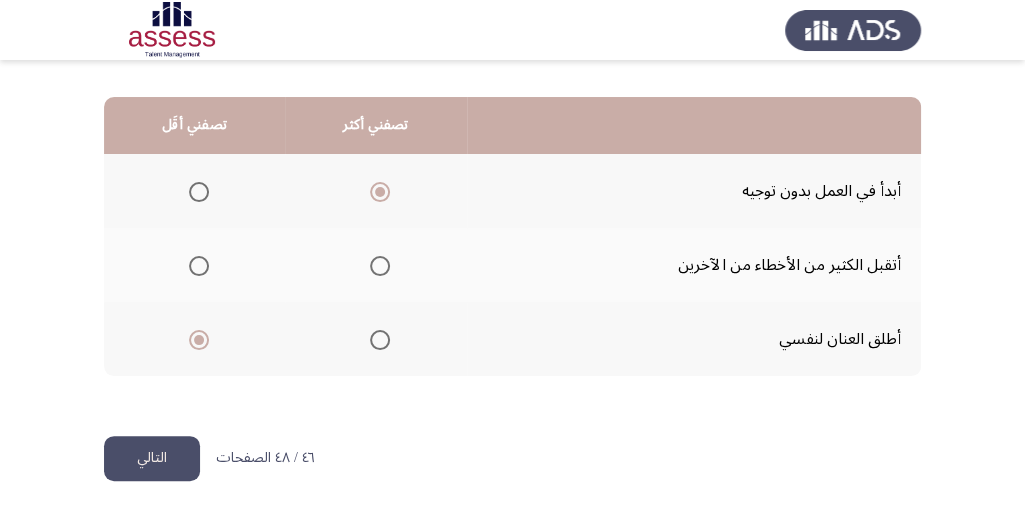 click on "التالي" 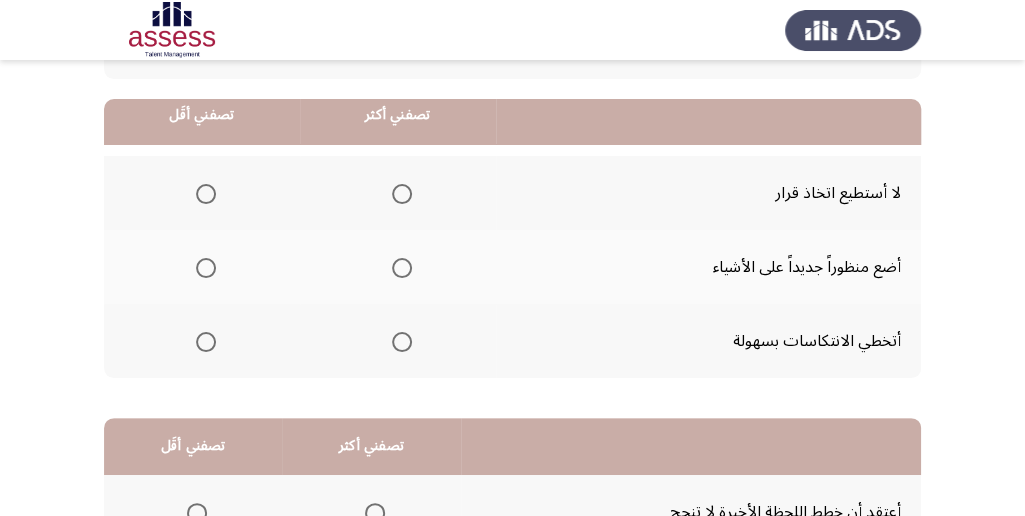 scroll, scrollTop: 200, scrollLeft: 0, axis: vertical 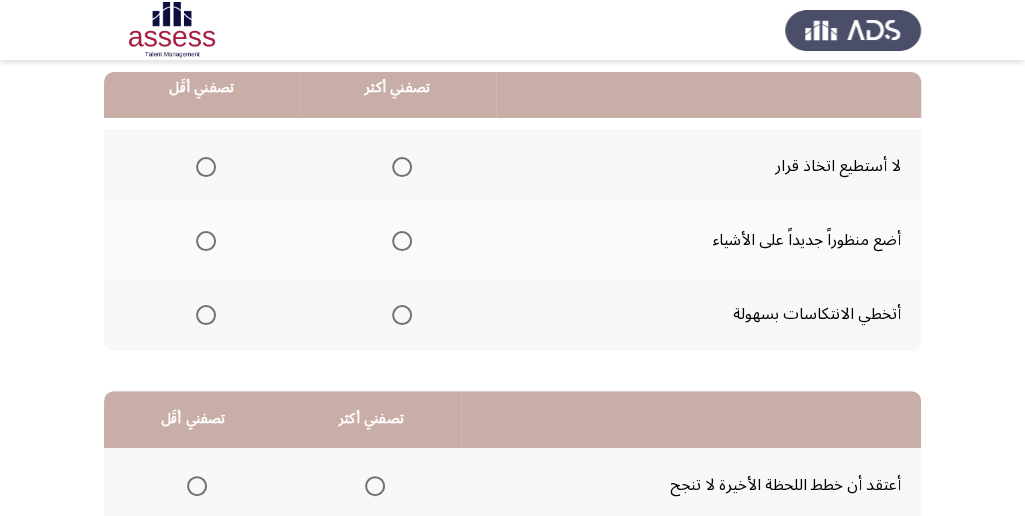 click at bounding box center [402, 241] 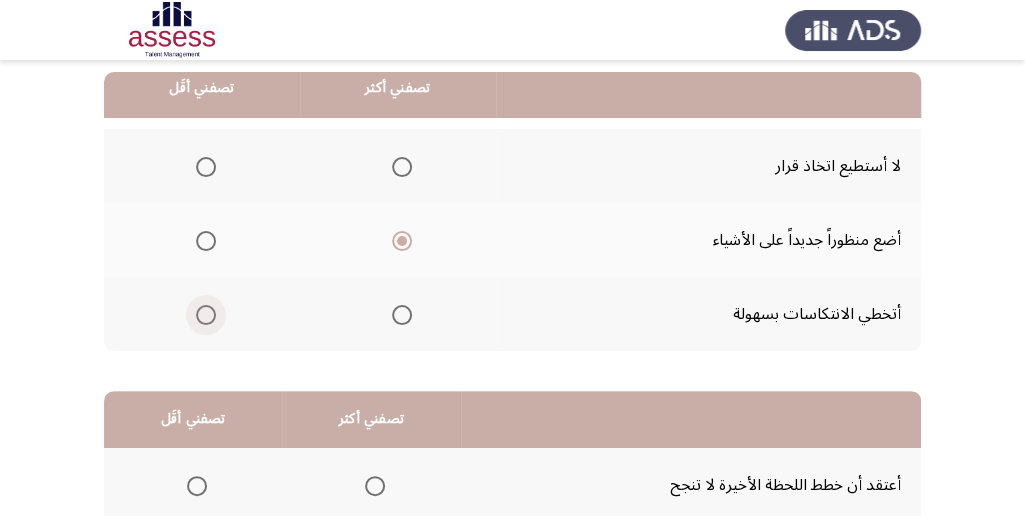 click at bounding box center [206, 315] 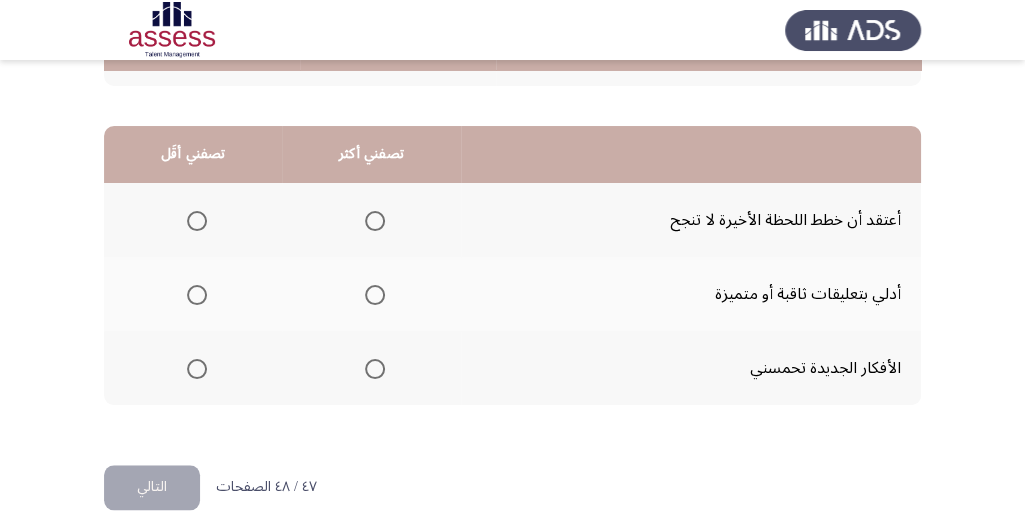 scroll, scrollTop: 494, scrollLeft: 0, axis: vertical 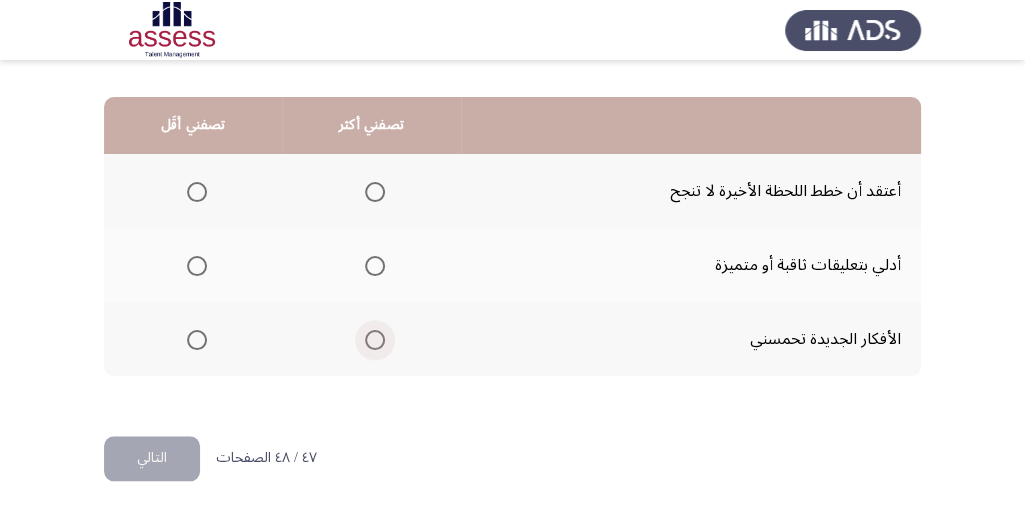 click at bounding box center (375, 340) 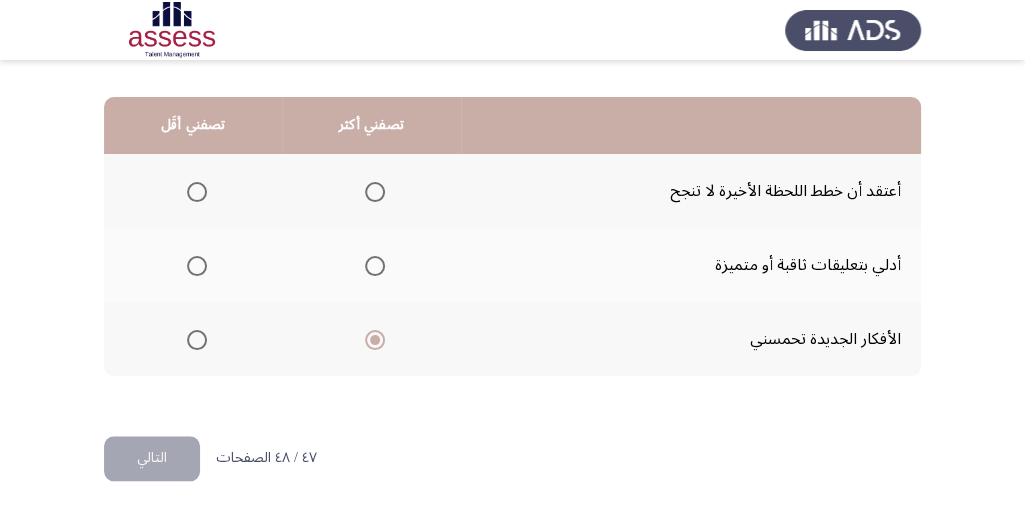 click 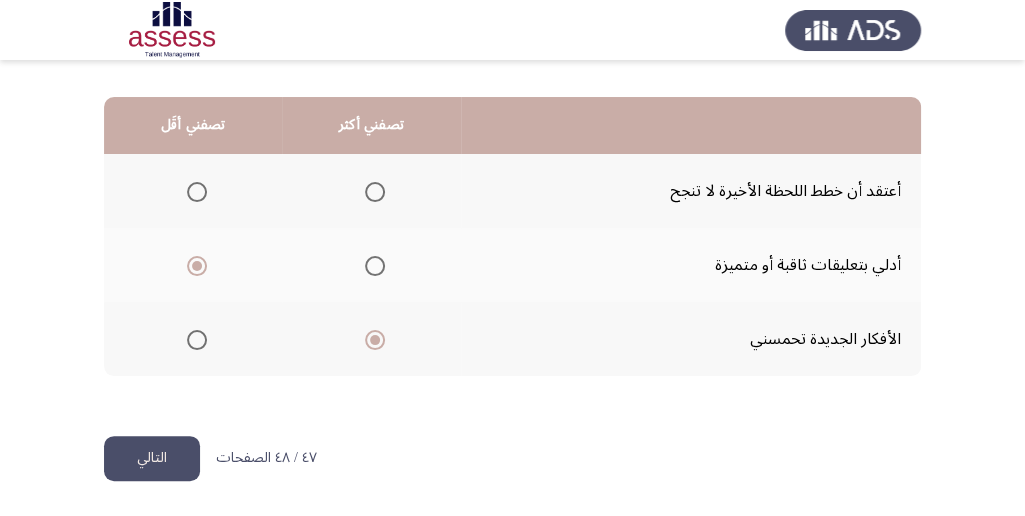 click on "التالي" 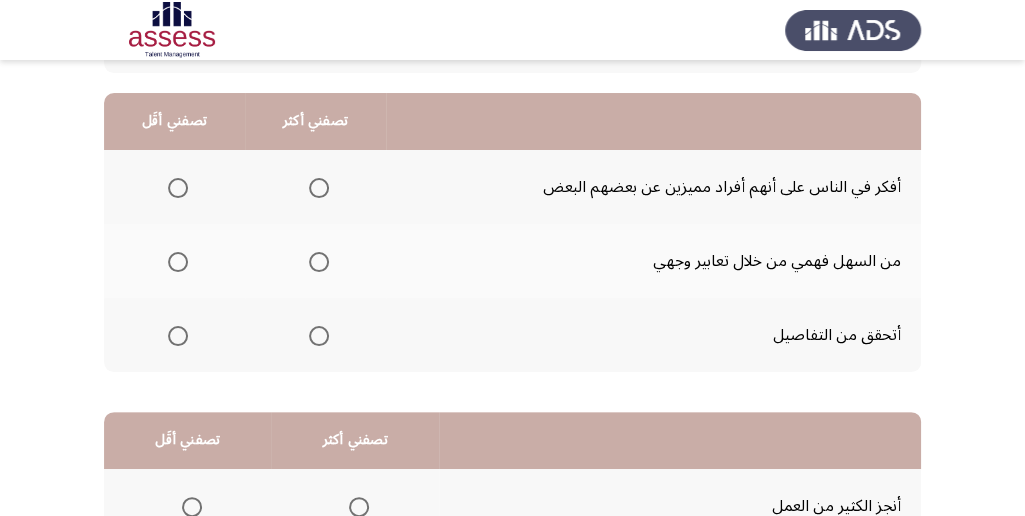 scroll, scrollTop: 200, scrollLeft: 0, axis: vertical 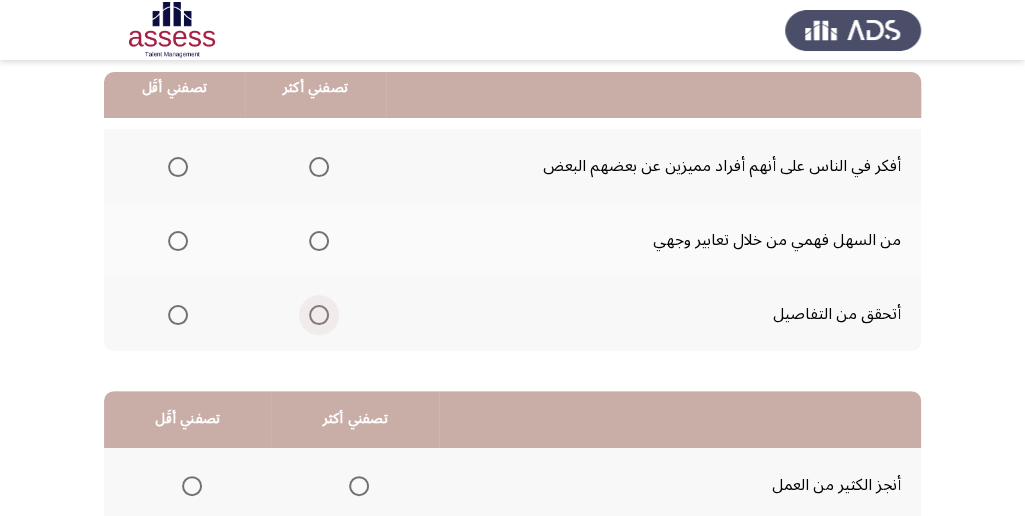 click at bounding box center (319, 315) 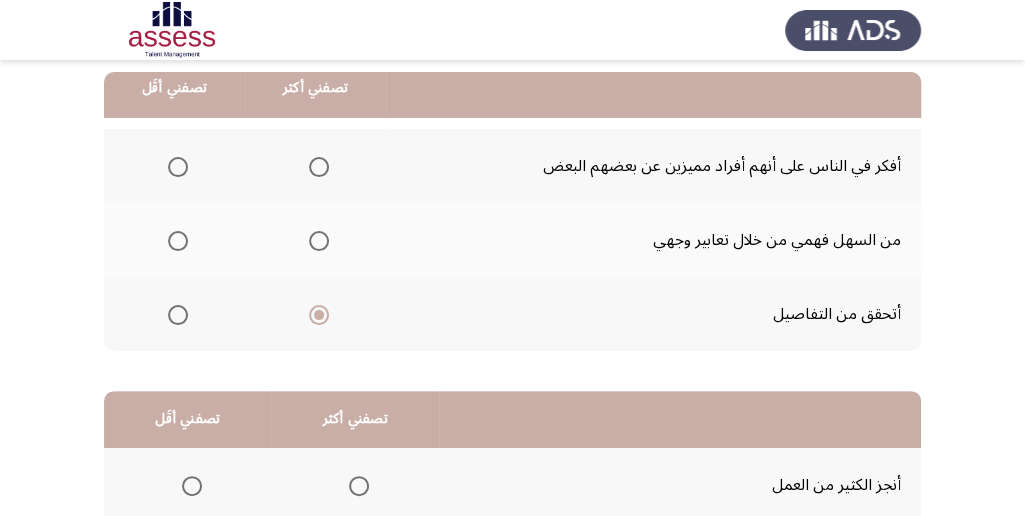 click at bounding box center [178, 241] 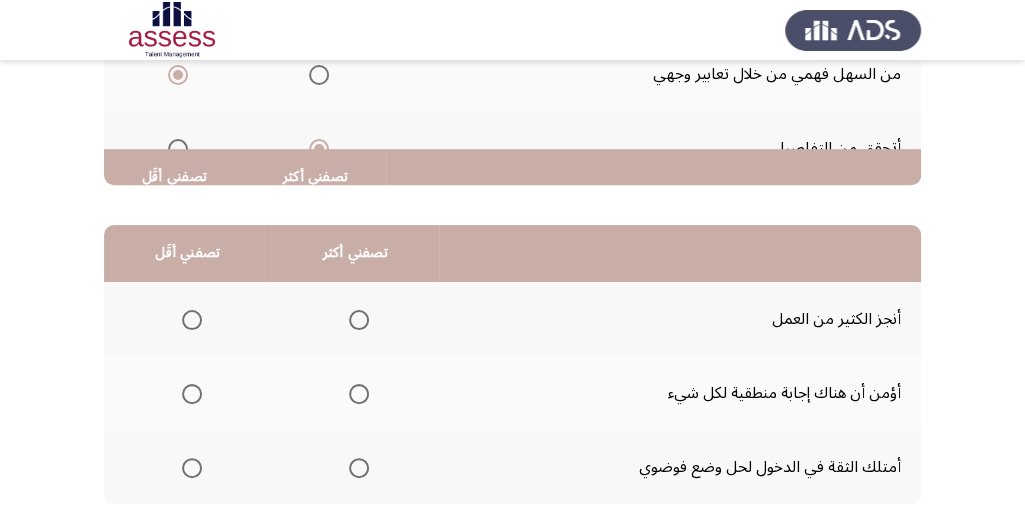 scroll, scrollTop: 466, scrollLeft: 0, axis: vertical 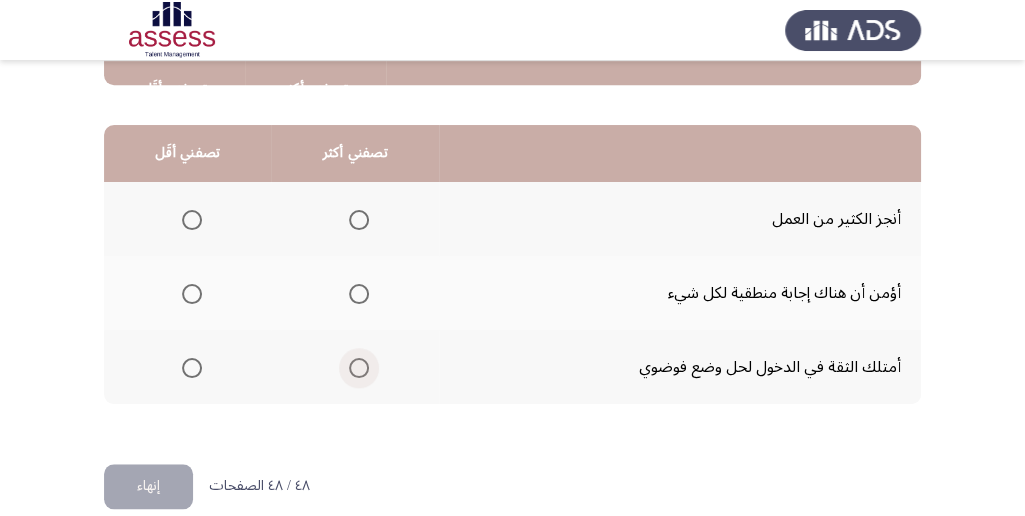 click at bounding box center [359, 368] 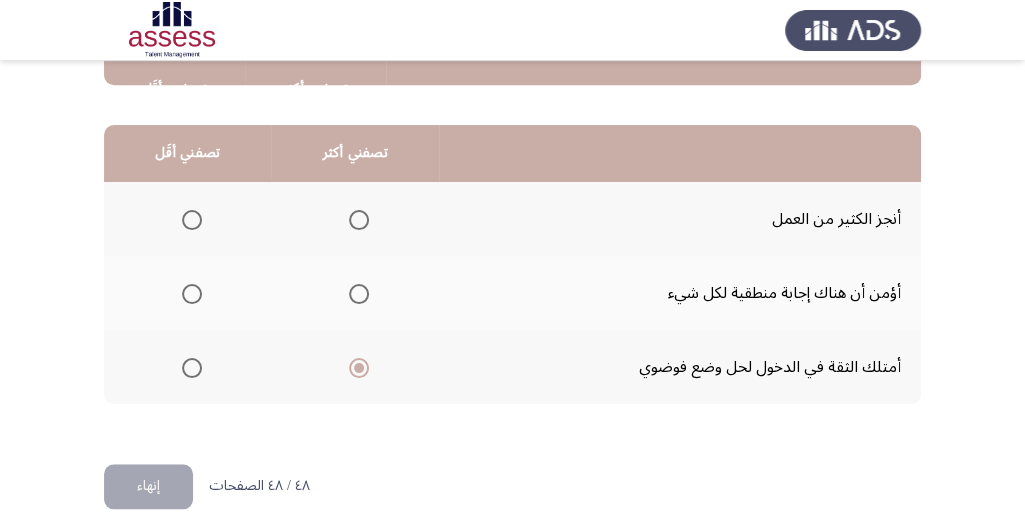 click at bounding box center (192, 294) 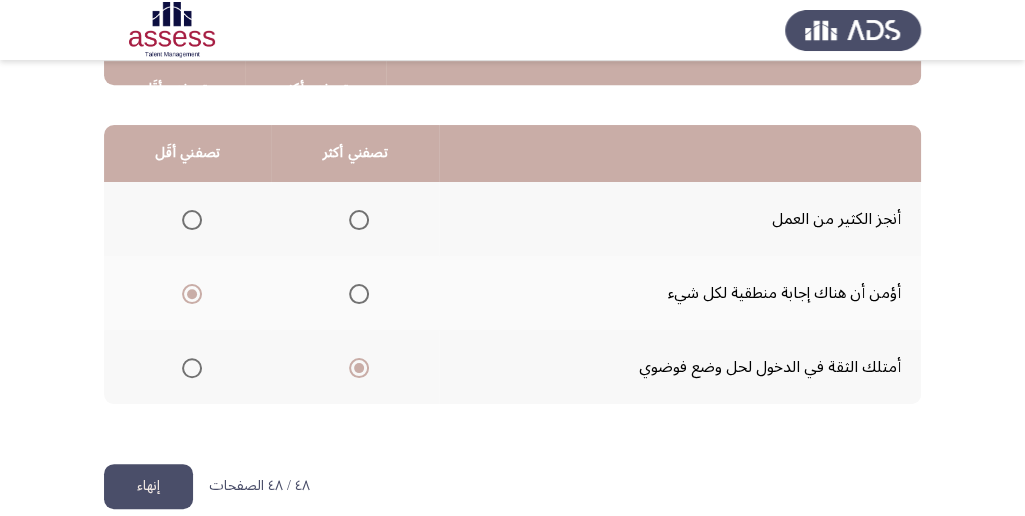 click on "إنهاء" 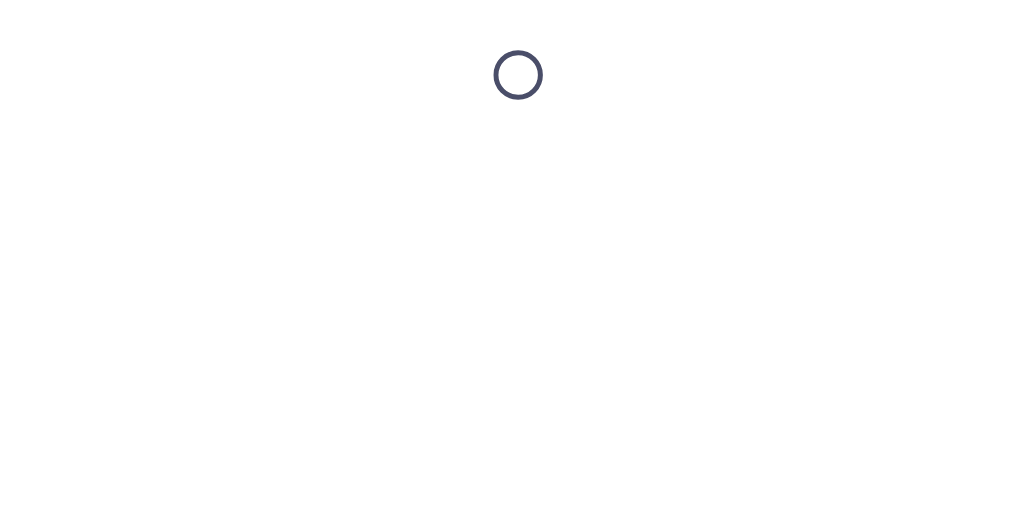 scroll, scrollTop: 0, scrollLeft: 0, axis: both 